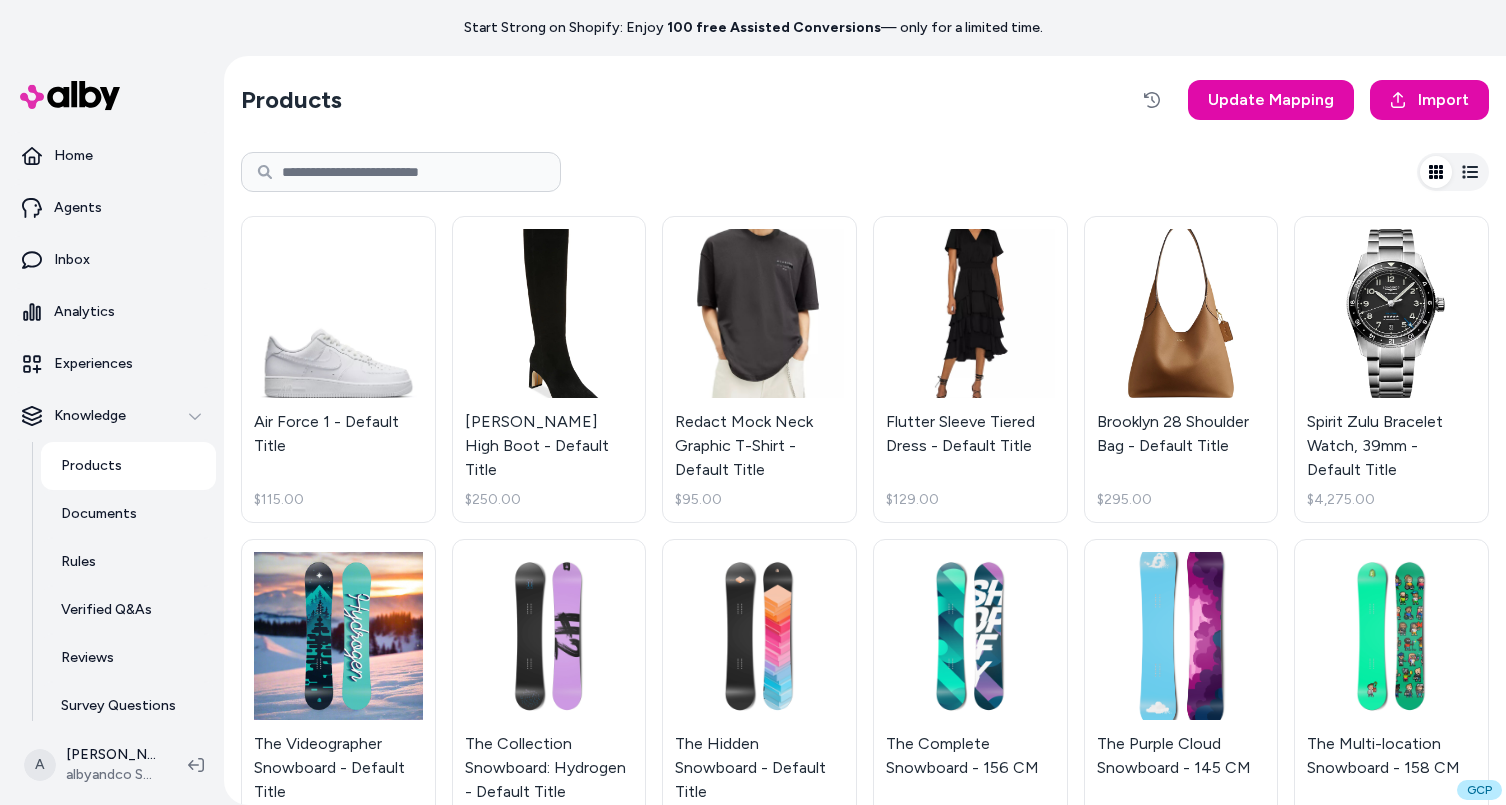scroll, scrollTop: 56, scrollLeft: 0, axis: vertical 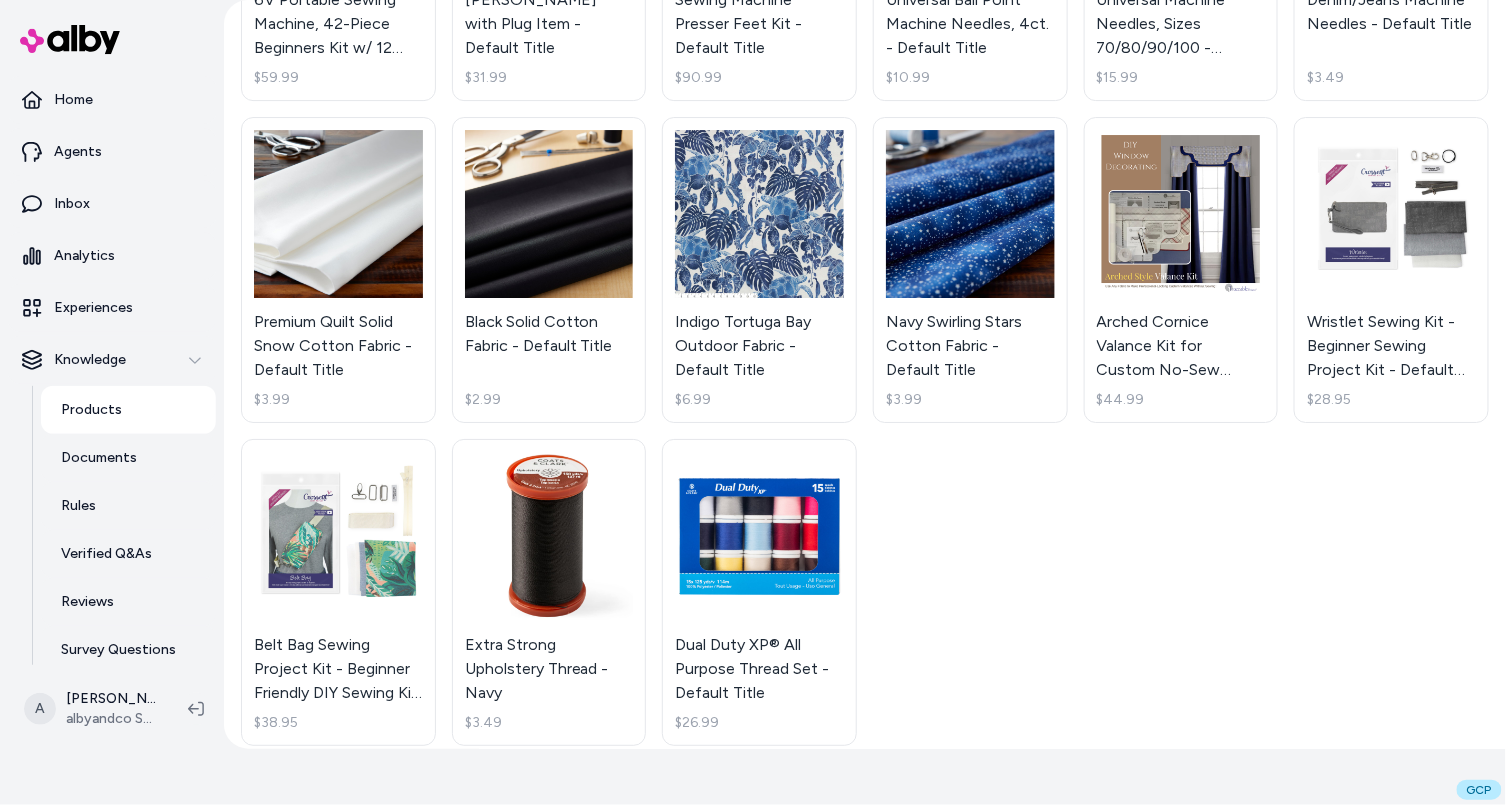 click on "Air Force 1 - Default Title $115.00 Sylvia Knee High Boot - Default Title $250.00 Redact Mock Neck Graphic T-Shirt - Default Title $95.00 Flutter Sleeve Tiered Dress - Default Title $129.00 Brooklyn 28 Shoulder Bag - Default Title $295.00 Spirit Zulu Bracelet Watch, 39mm - Default Title $4,275.00 The Videographer Snowboard - Default Title $885.95 The Collection Snowboard: Hydrogen - Default Title $600.00 The Hidden Snowboard - Default Title $749.95 The Complete Snowboard - 156 CM $699.95 The Purple Cloud Snowboard - 145 CM $785.95 $885.95 The Multi-location Snowboard - 158 CM $729.95 The Collection Snowboard: Oxygen - 158 CM $1,025.00 The 3p Fulfilled Snowboard - 155 CM $2,629.95 The Multi-managed Snowboard - 159 CM $629.95 The Collection Snowboard: Liquid - Default Title $749.95 Niacinamide 10% + Zinc 1% - 30ml $8.00 Enzyme Facial Cleanser - 96 ML $38.00 Squalane Cleanser - 50 mL $10.00 Salicylic Acid 2% Solution - 30 ml $9.00 Natural Moisturizing Factors + HA - 30 mL $8.00 $11.00 $7,850.00 $15.00 $1,599.00" at bounding box center (865, -1666) 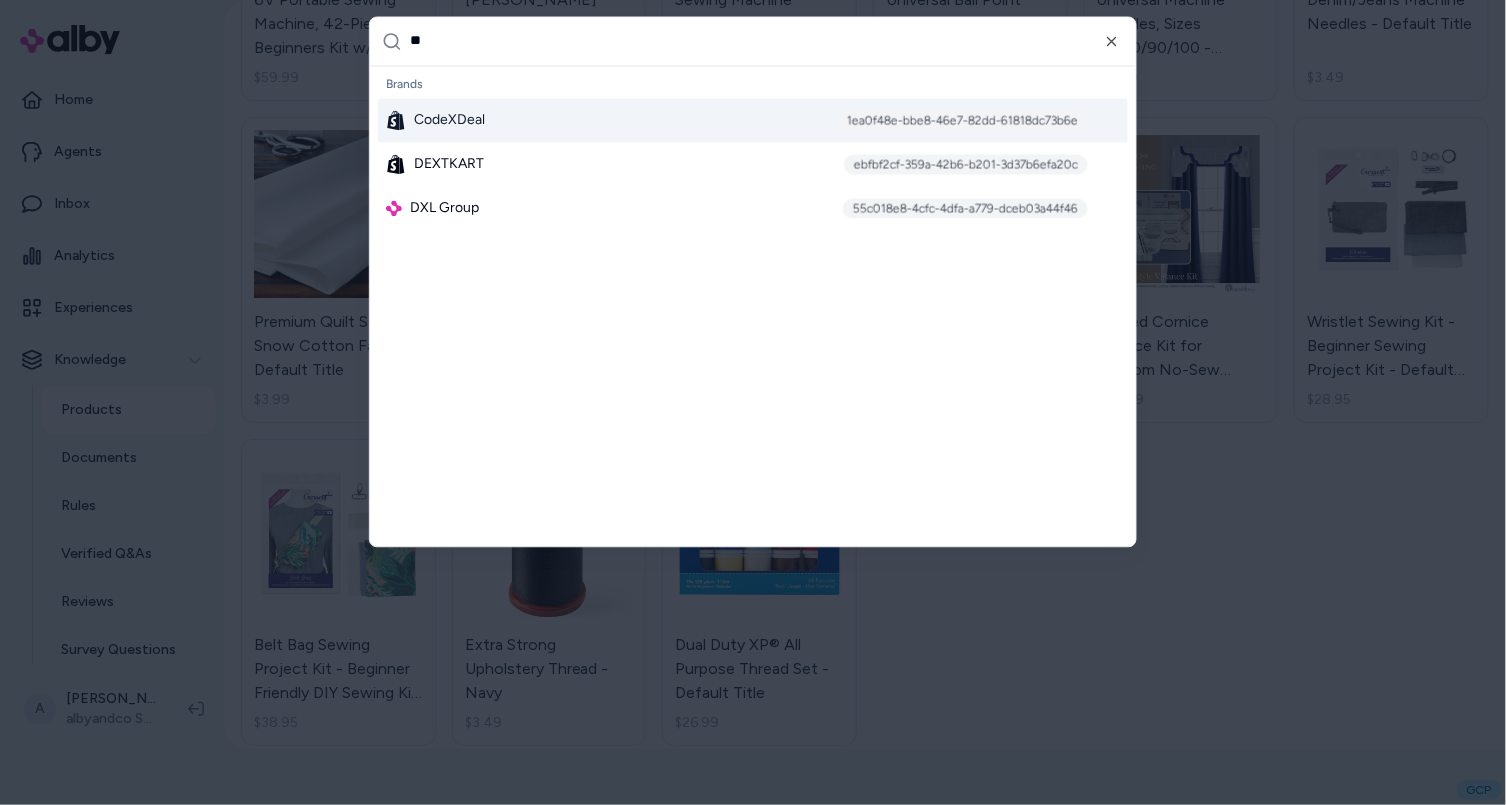 type on "***" 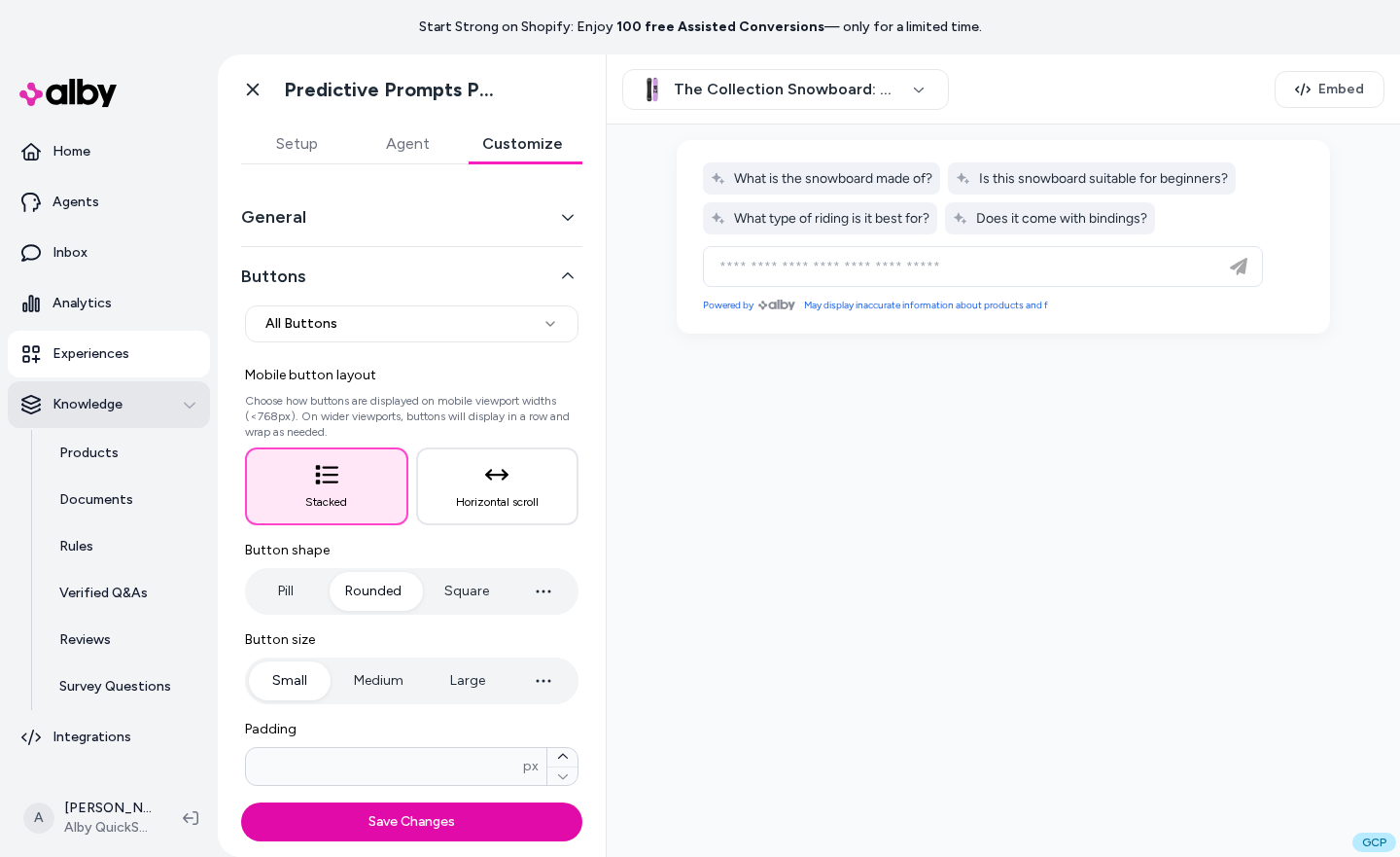 scroll, scrollTop: 0, scrollLeft: 0, axis: both 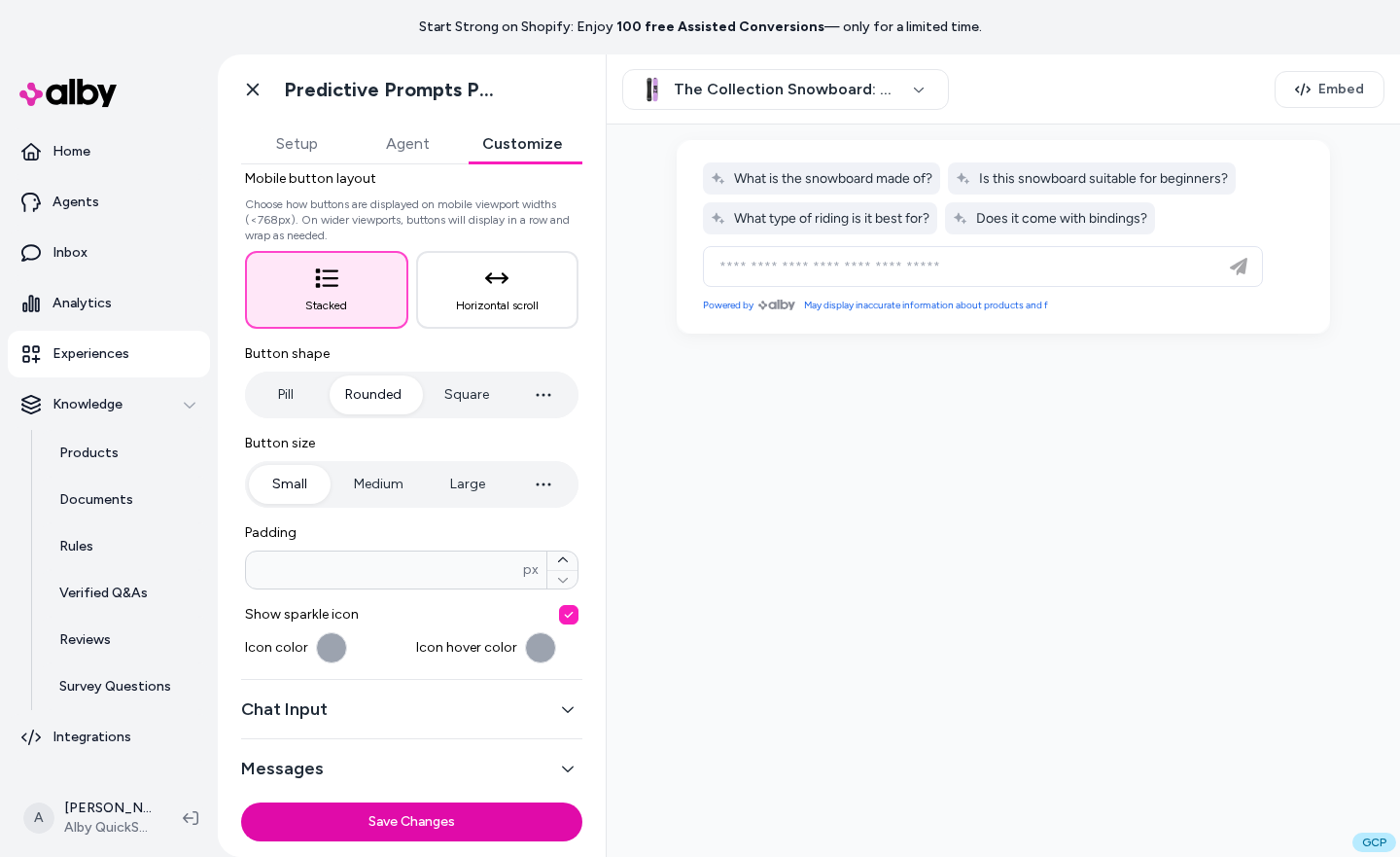 click on "Experiences" at bounding box center [90, 354] 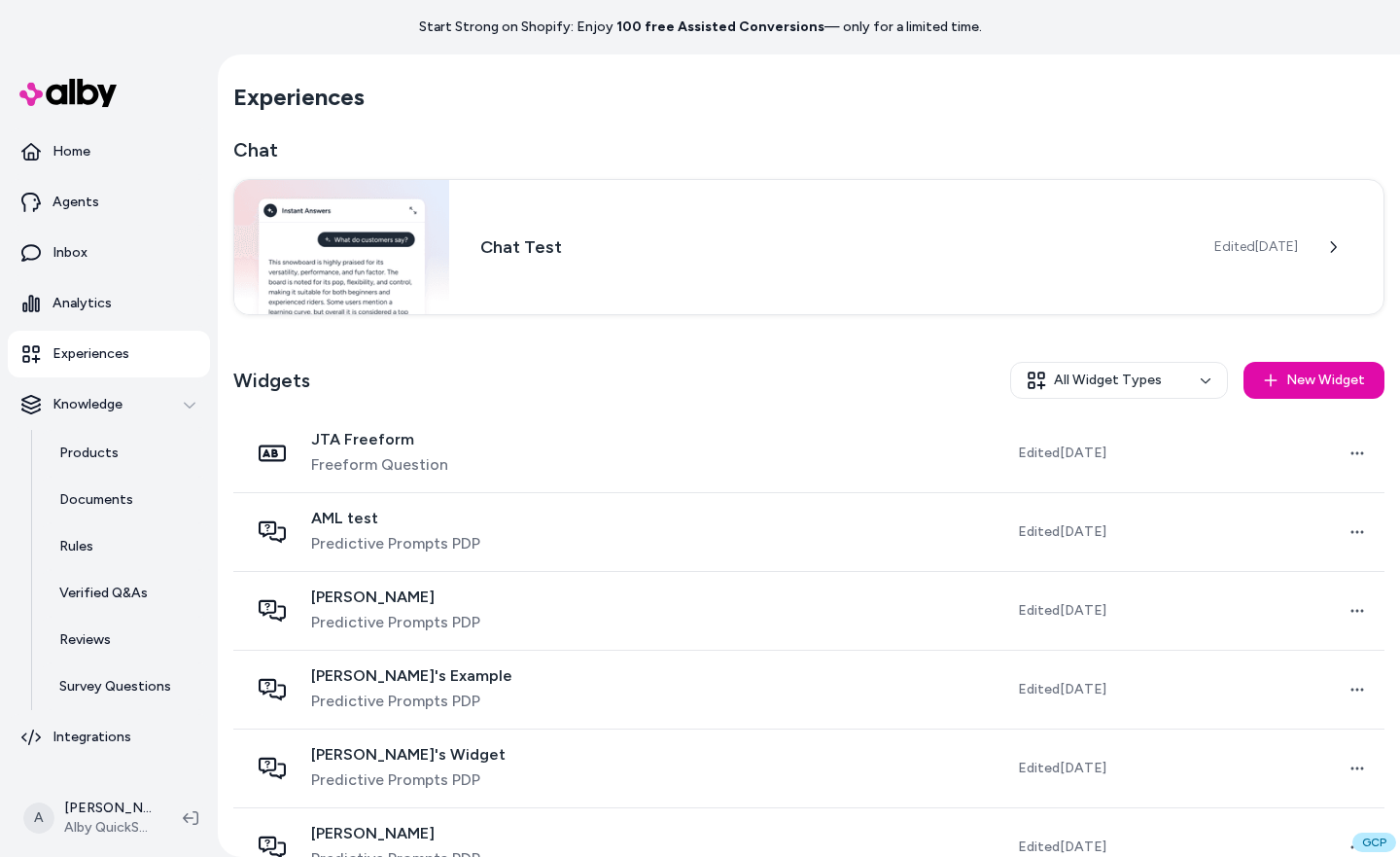 click on "Experiences" at bounding box center (90, 354) 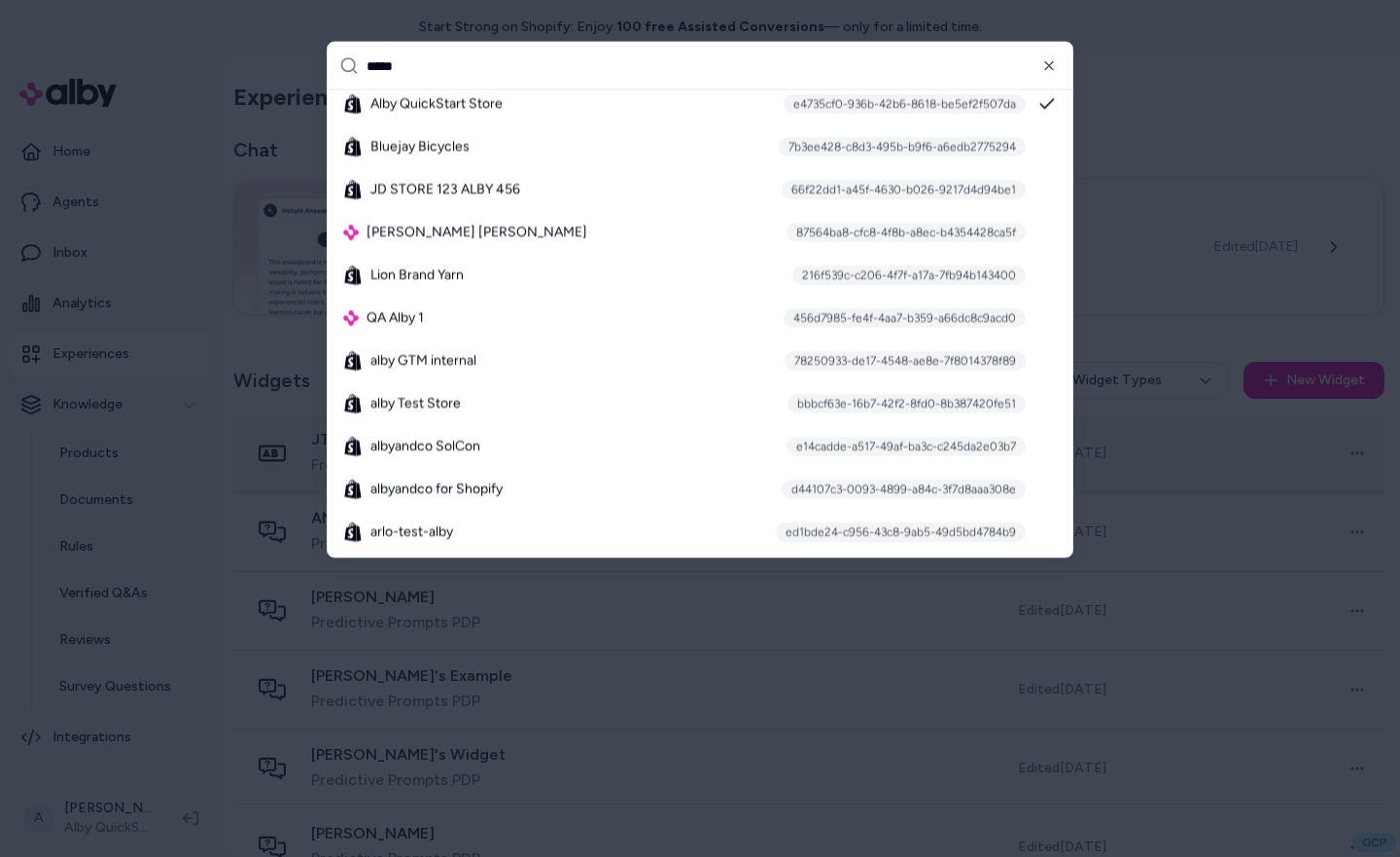 scroll, scrollTop: 0, scrollLeft: 0, axis: both 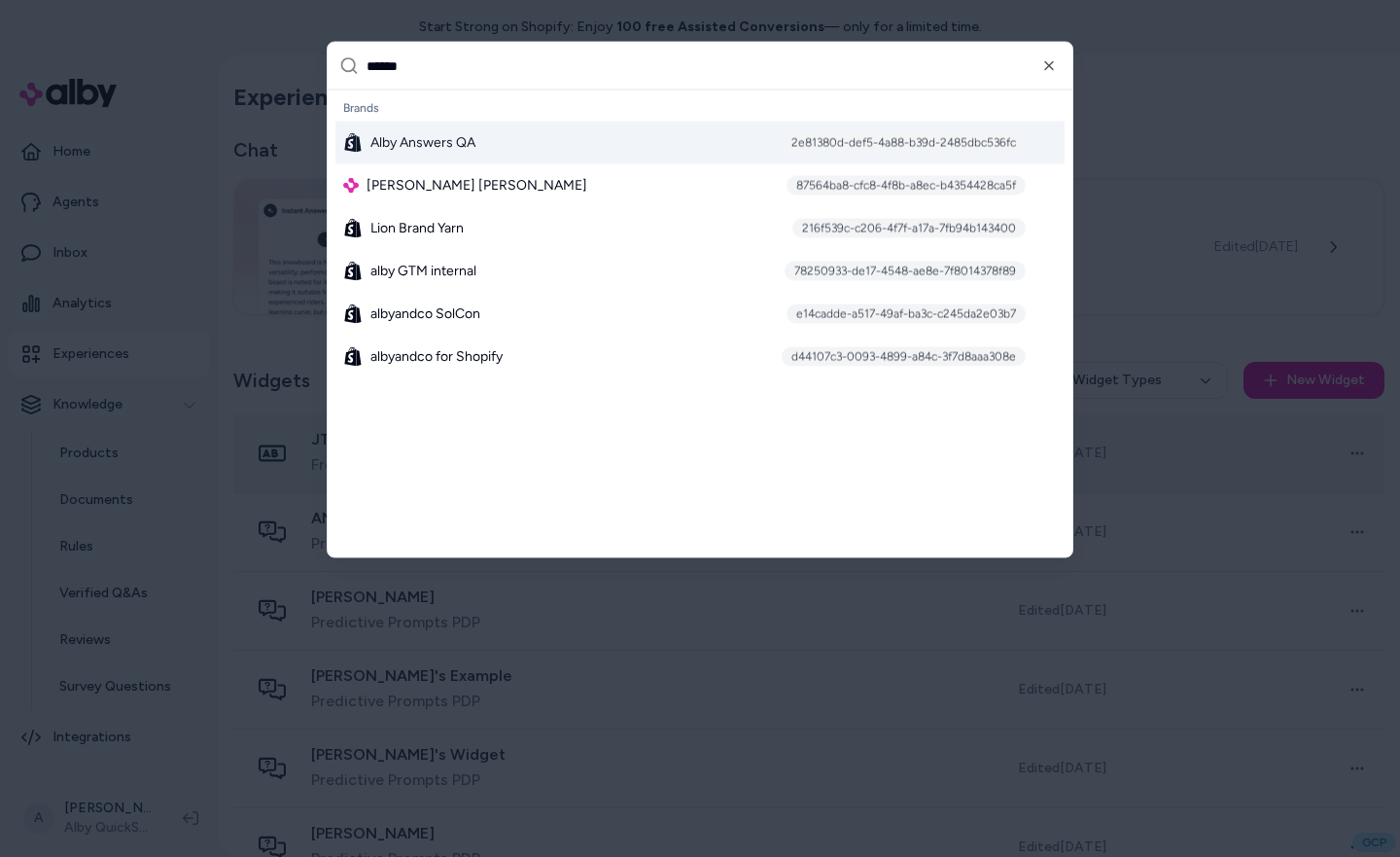 type on "*******" 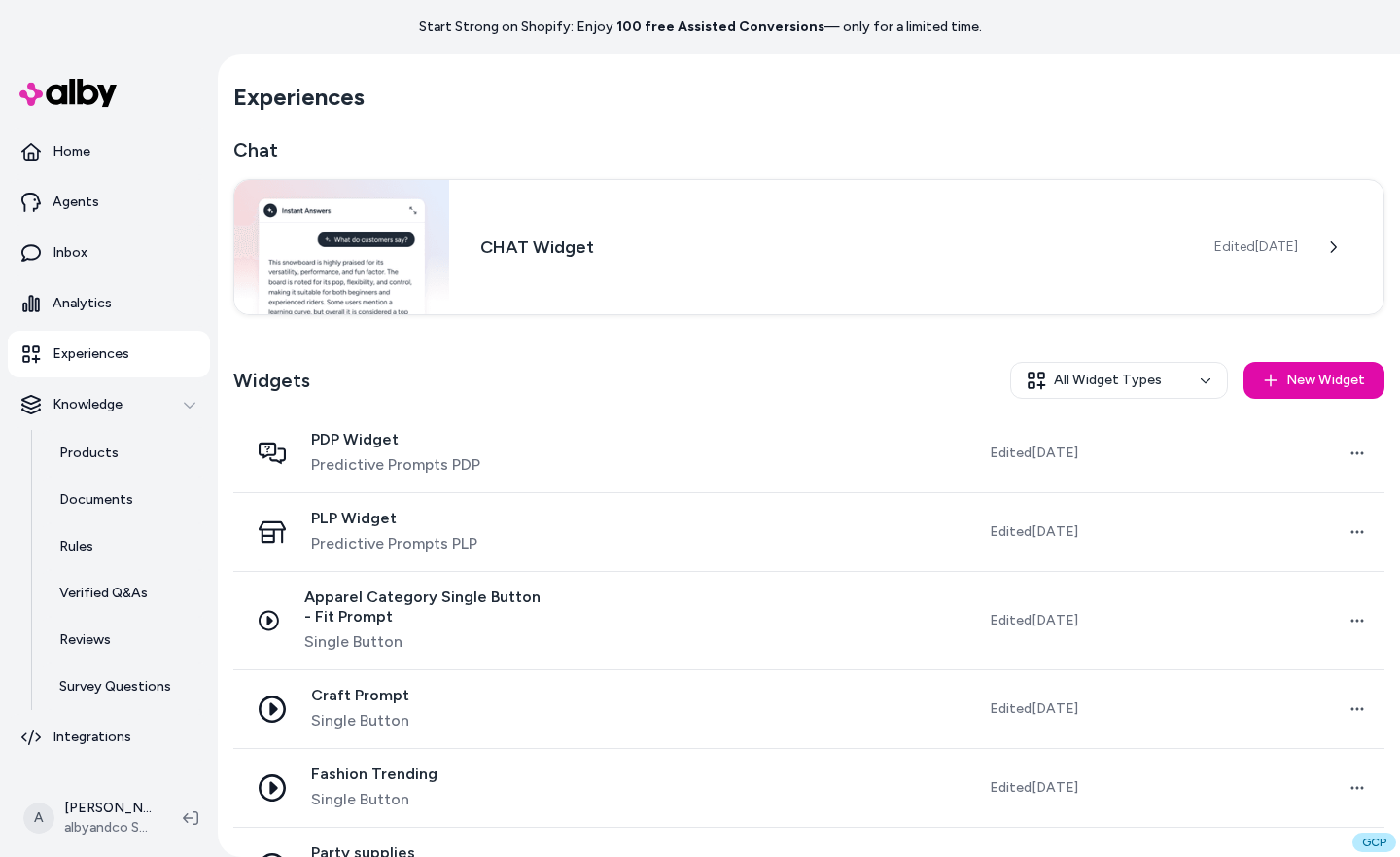 scroll, scrollTop: 0, scrollLeft: 0, axis: both 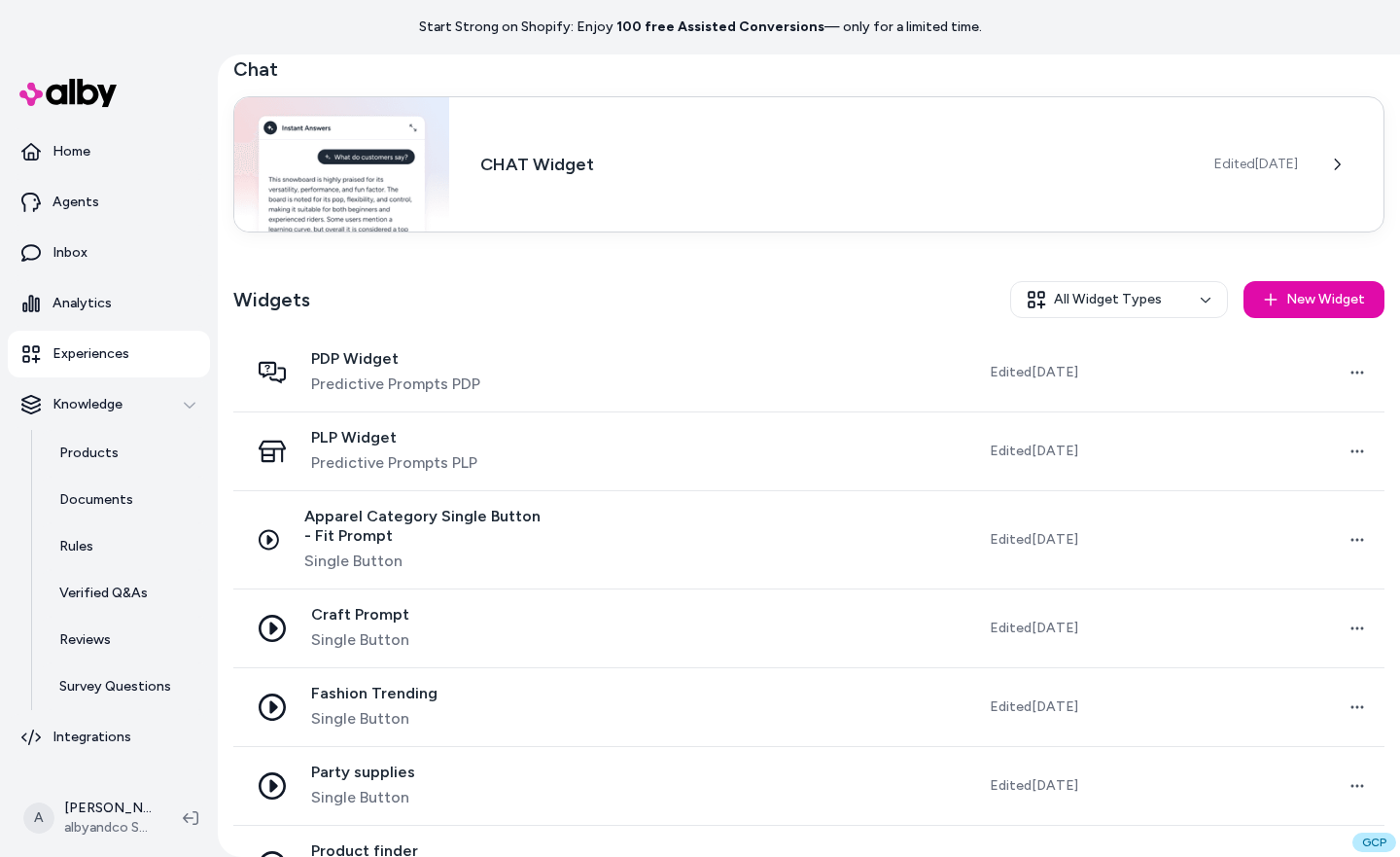 click on "CHAT Widget" at bounding box center [831, 164] 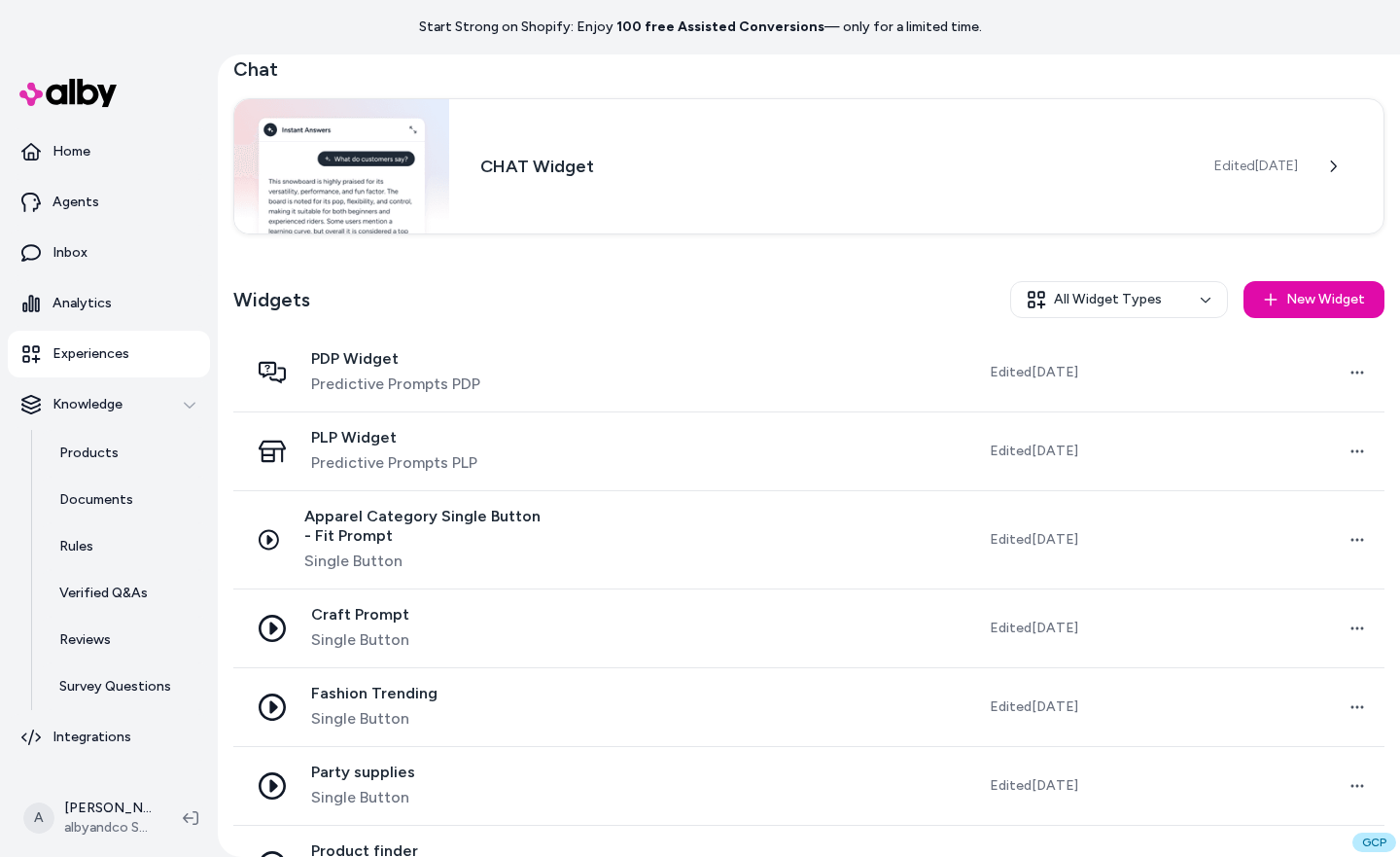 scroll, scrollTop: 0, scrollLeft: 0, axis: both 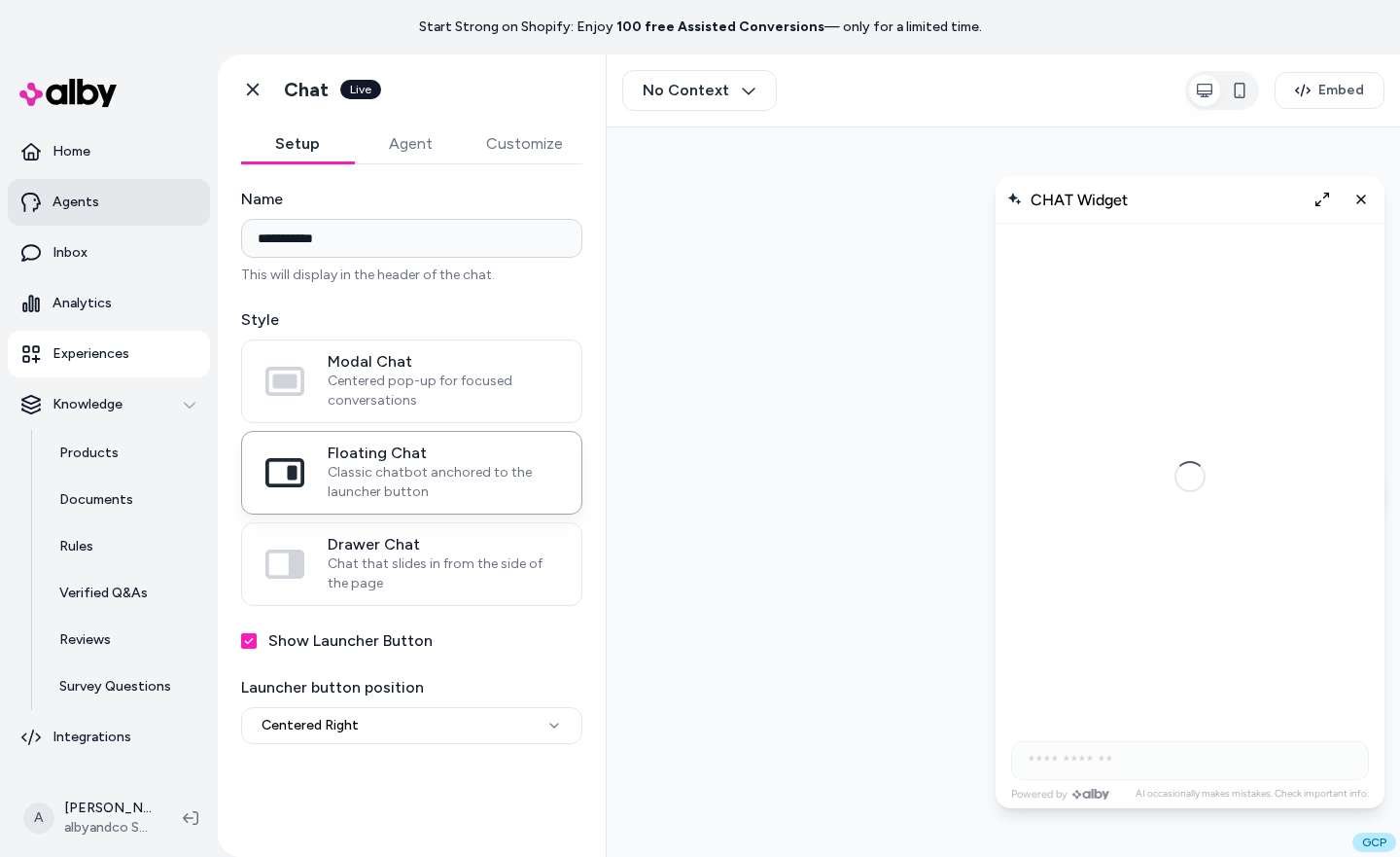click on "Agents" at bounding box center [109, 202] 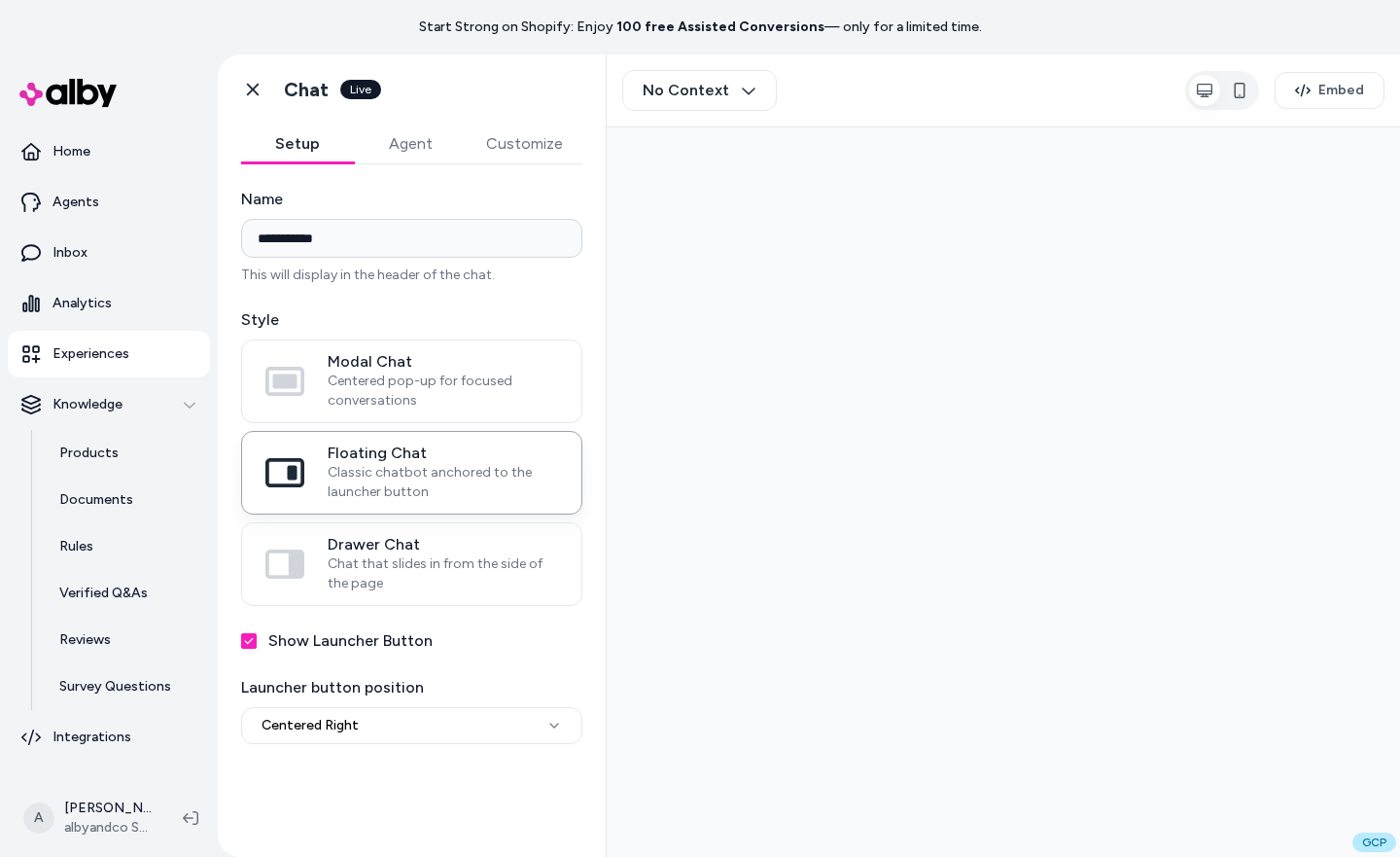 scroll, scrollTop: 0, scrollLeft: 0, axis: both 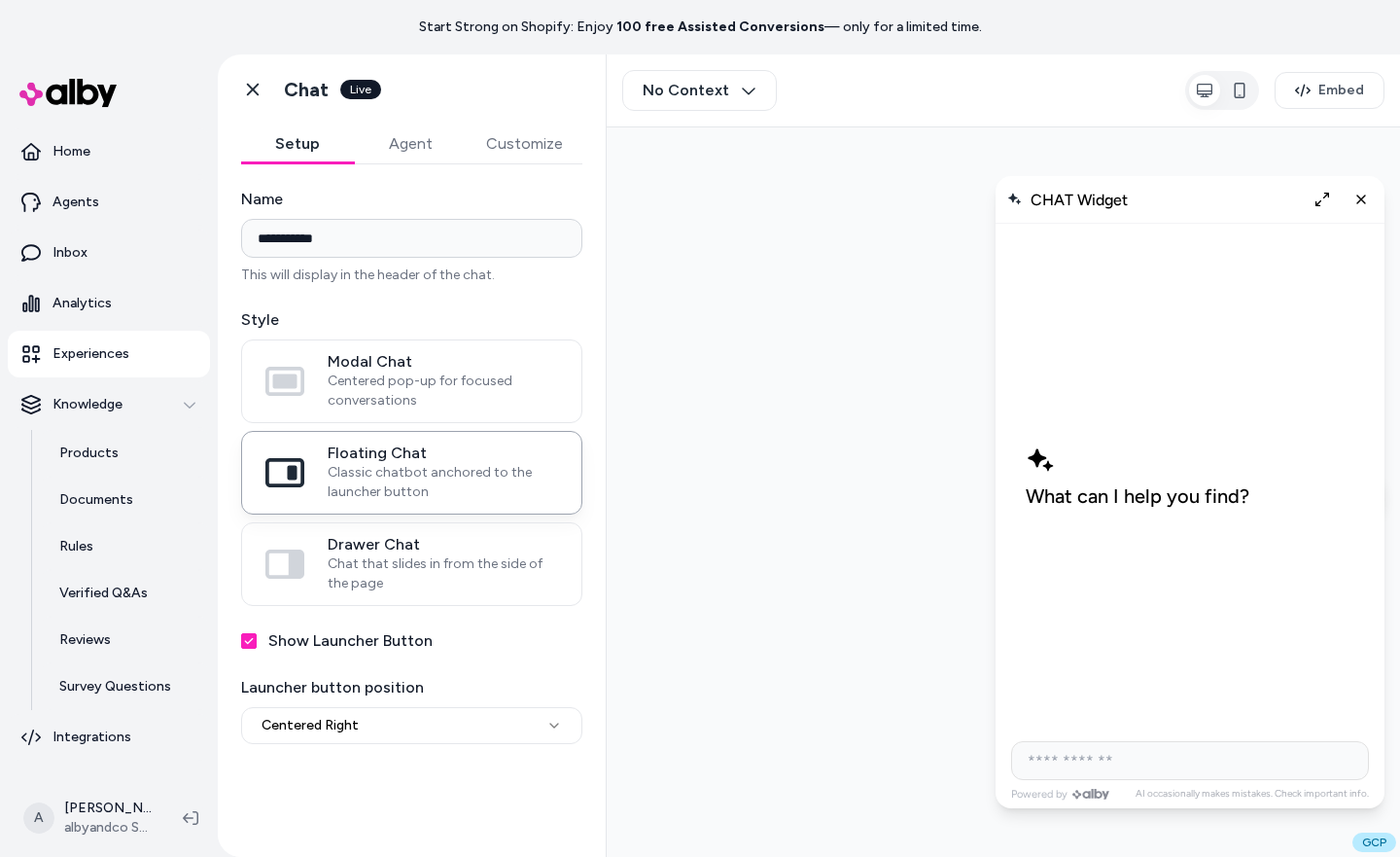 click on "Agent" at bounding box center (410, 144) 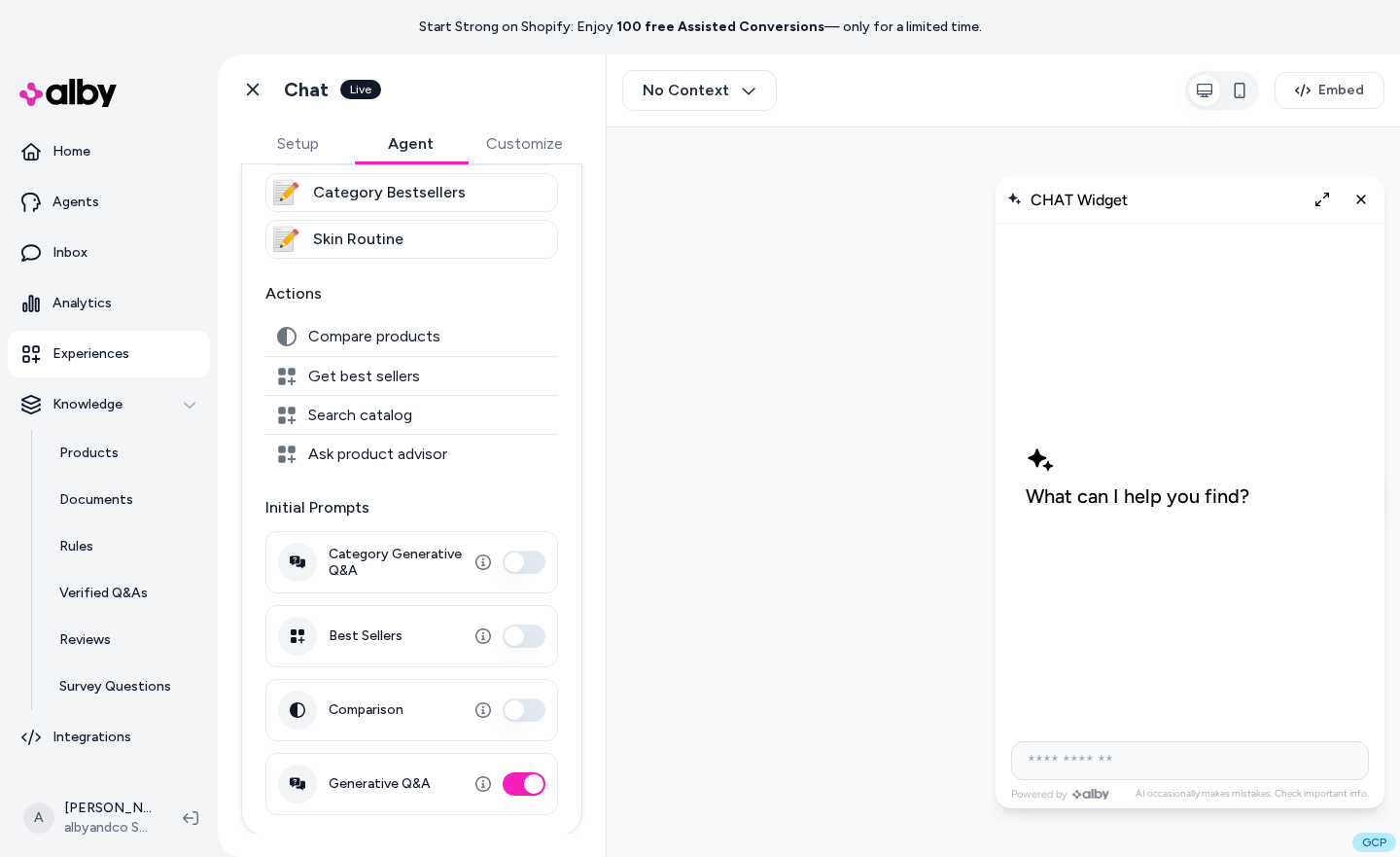 scroll, scrollTop: 329, scrollLeft: 0, axis: vertical 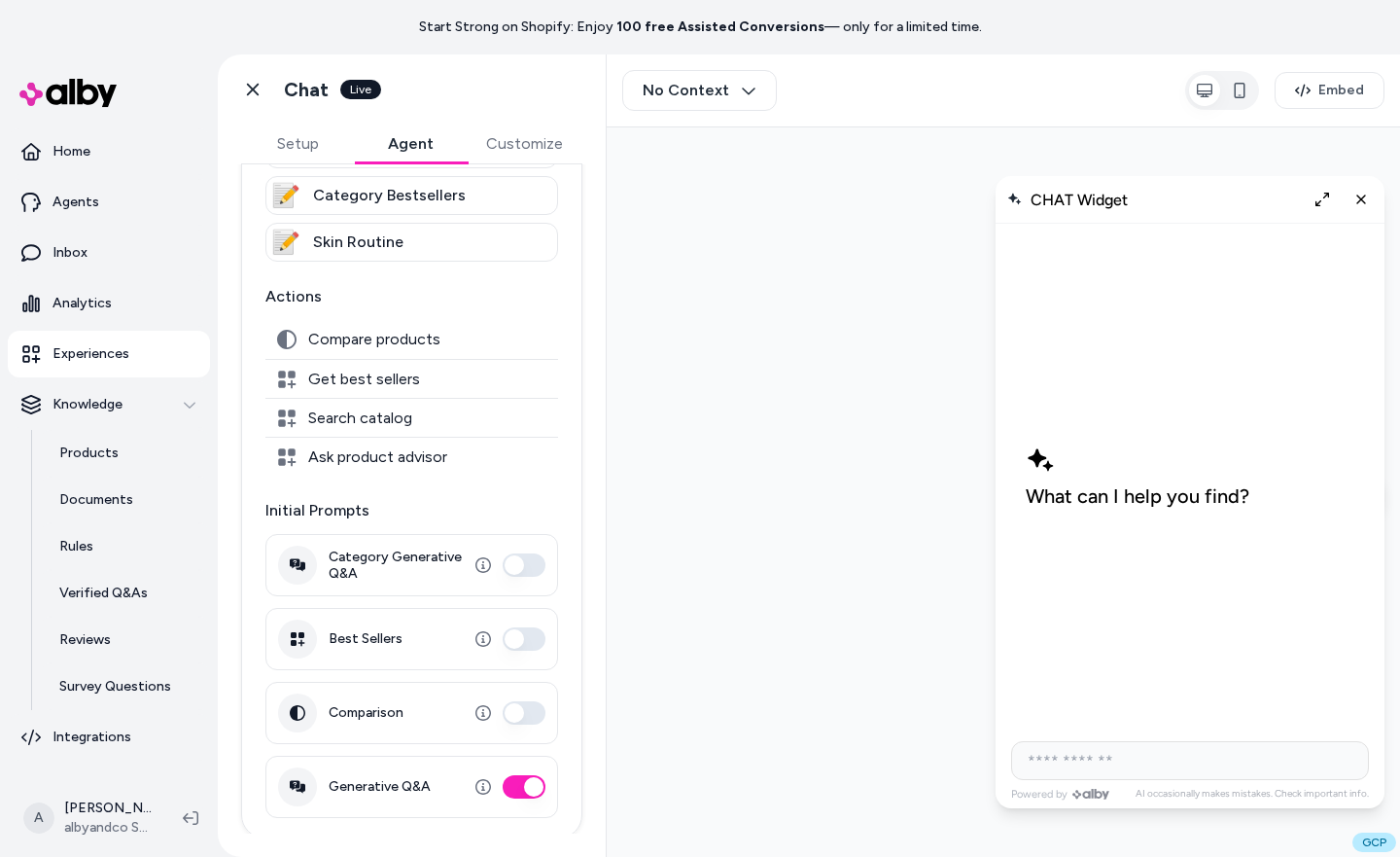 click on "Comparison" at bounding box center [524, 713] 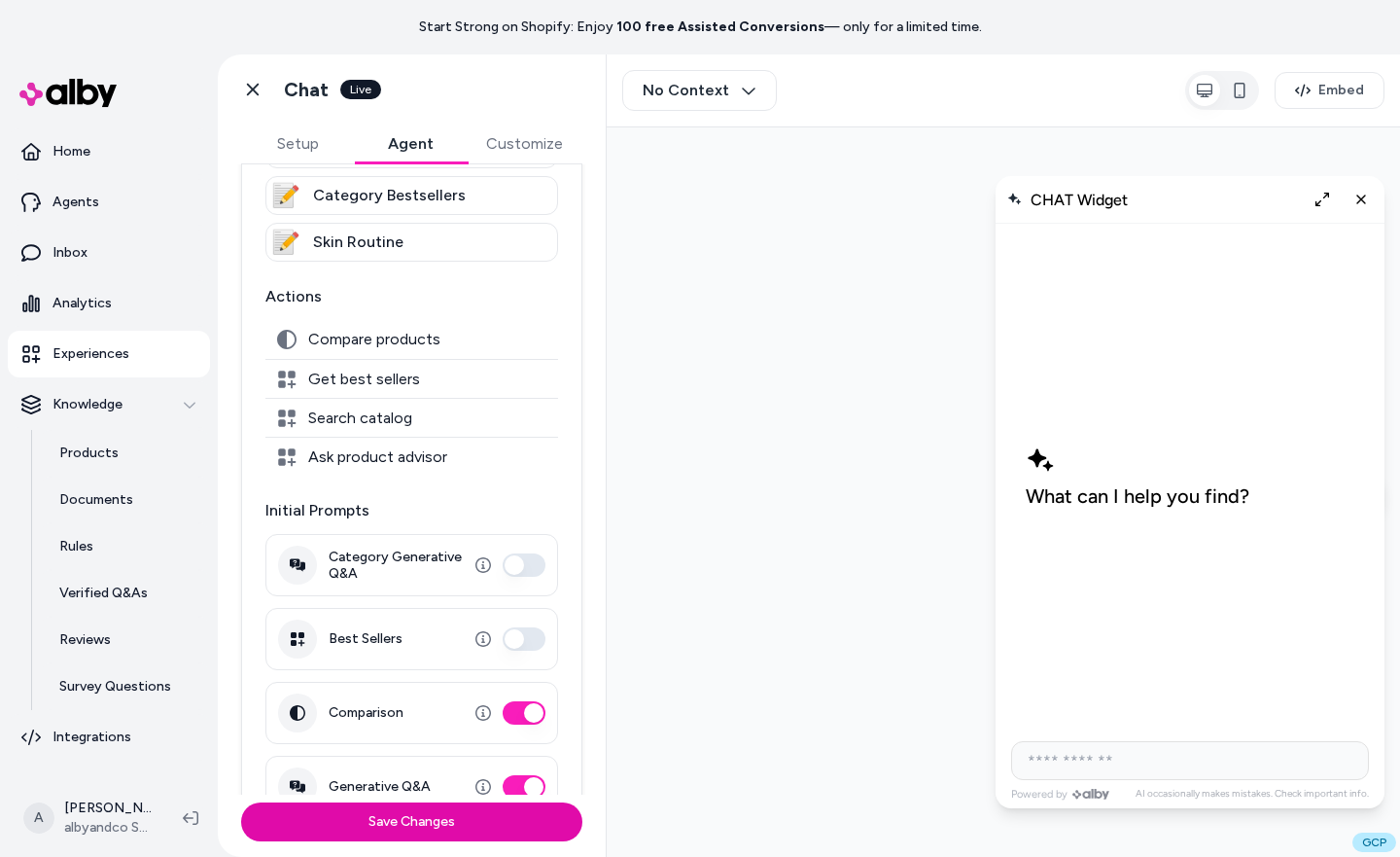 drag, startPoint x: 515, startPoint y: 563, endPoint x: 375, endPoint y: 633, distance: 156.52476 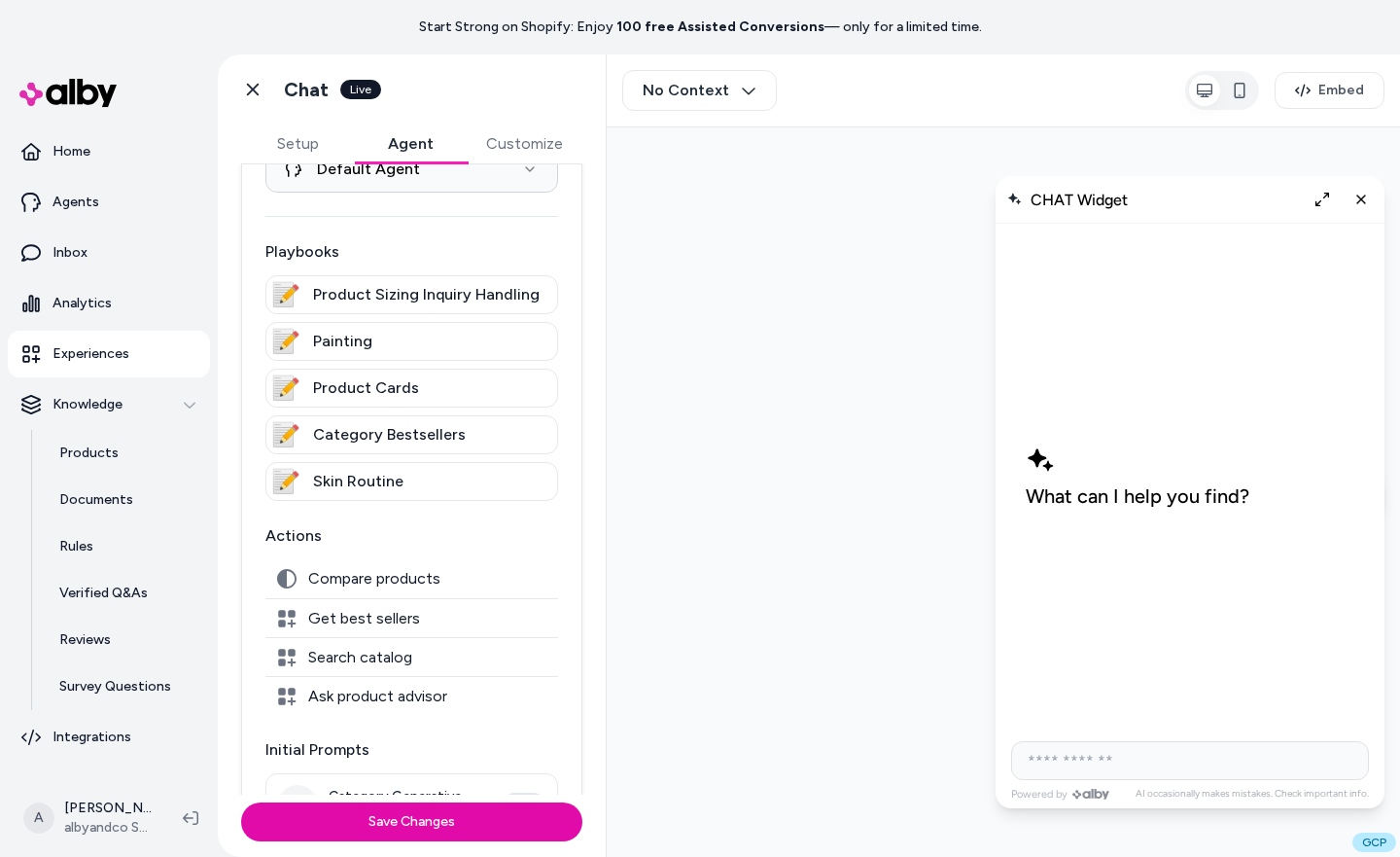 scroll, scrollTop: 371, scrollLeft: 0, axis: vertical 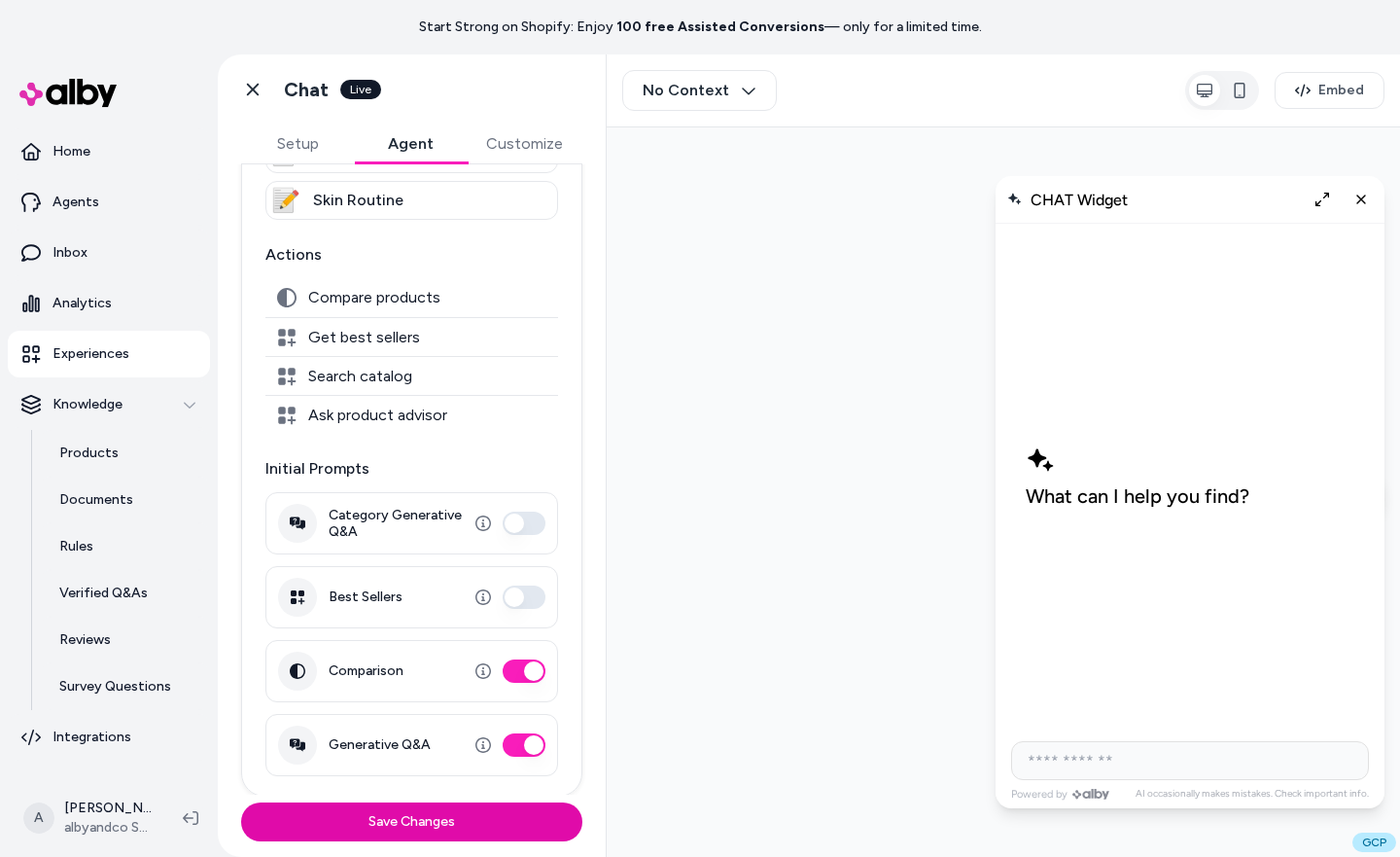 click on "Comparison" at bounding box center [524, 671] 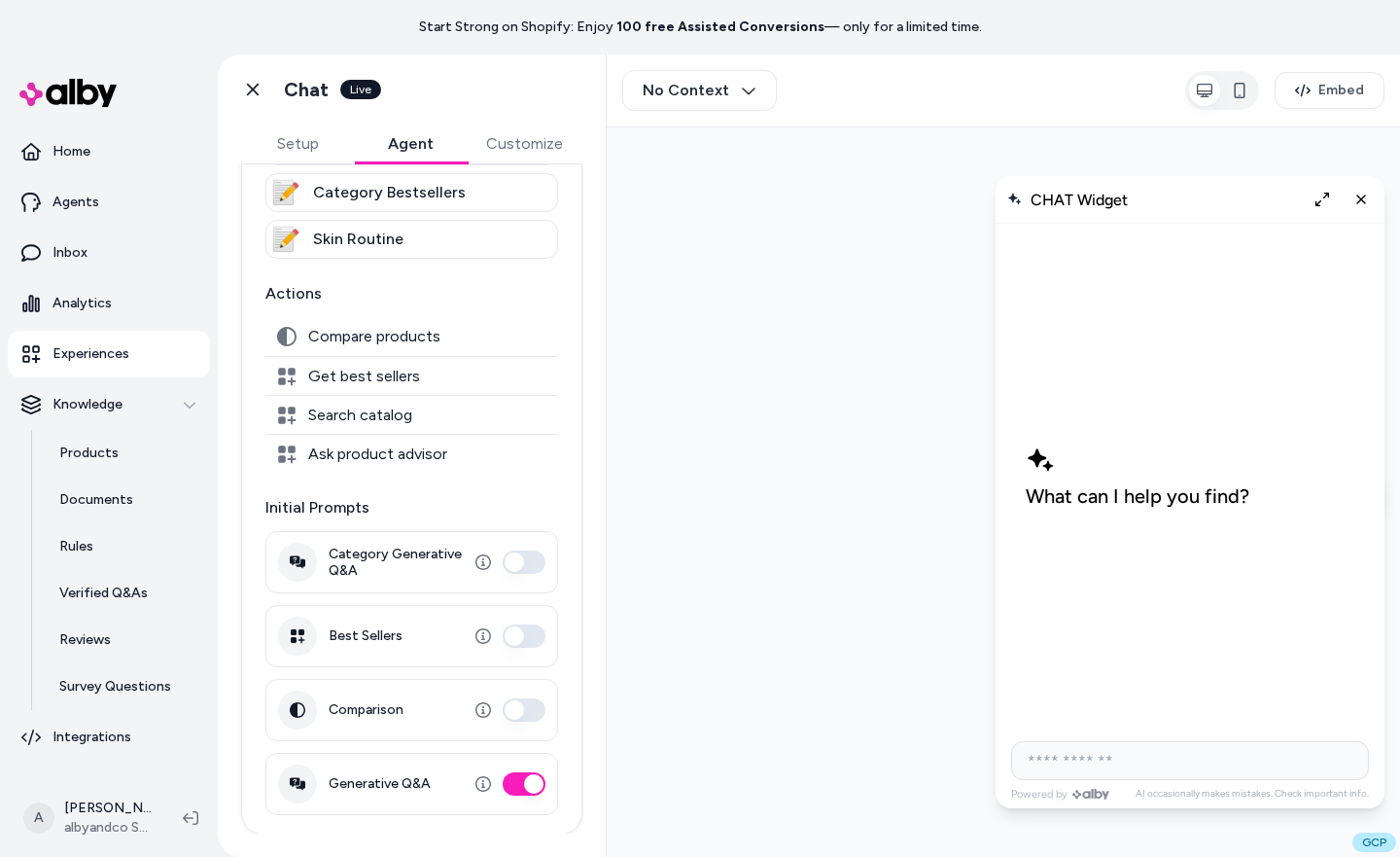 scroll, scrollTop: 0, scrollLeft: 0, axis: both 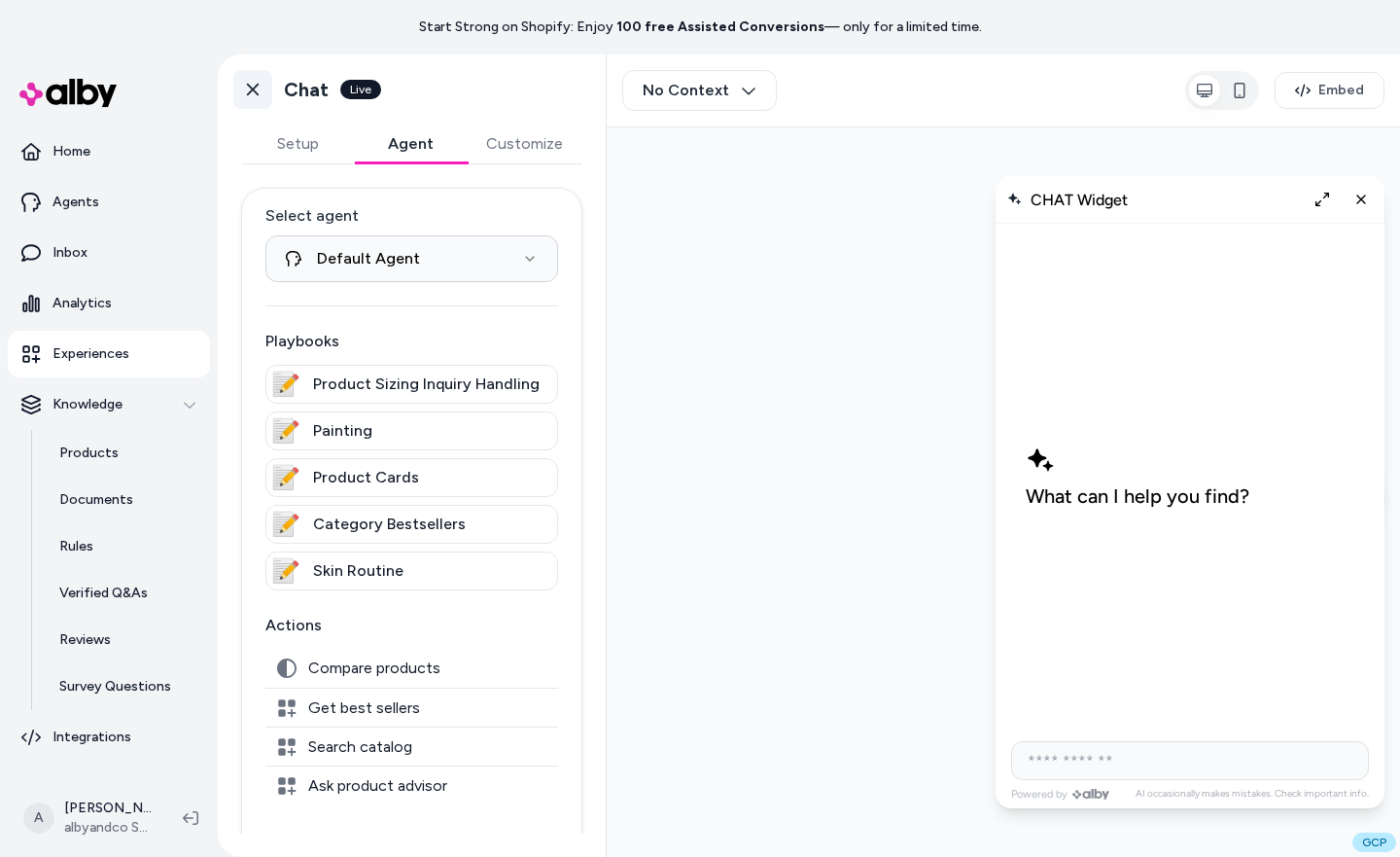 click 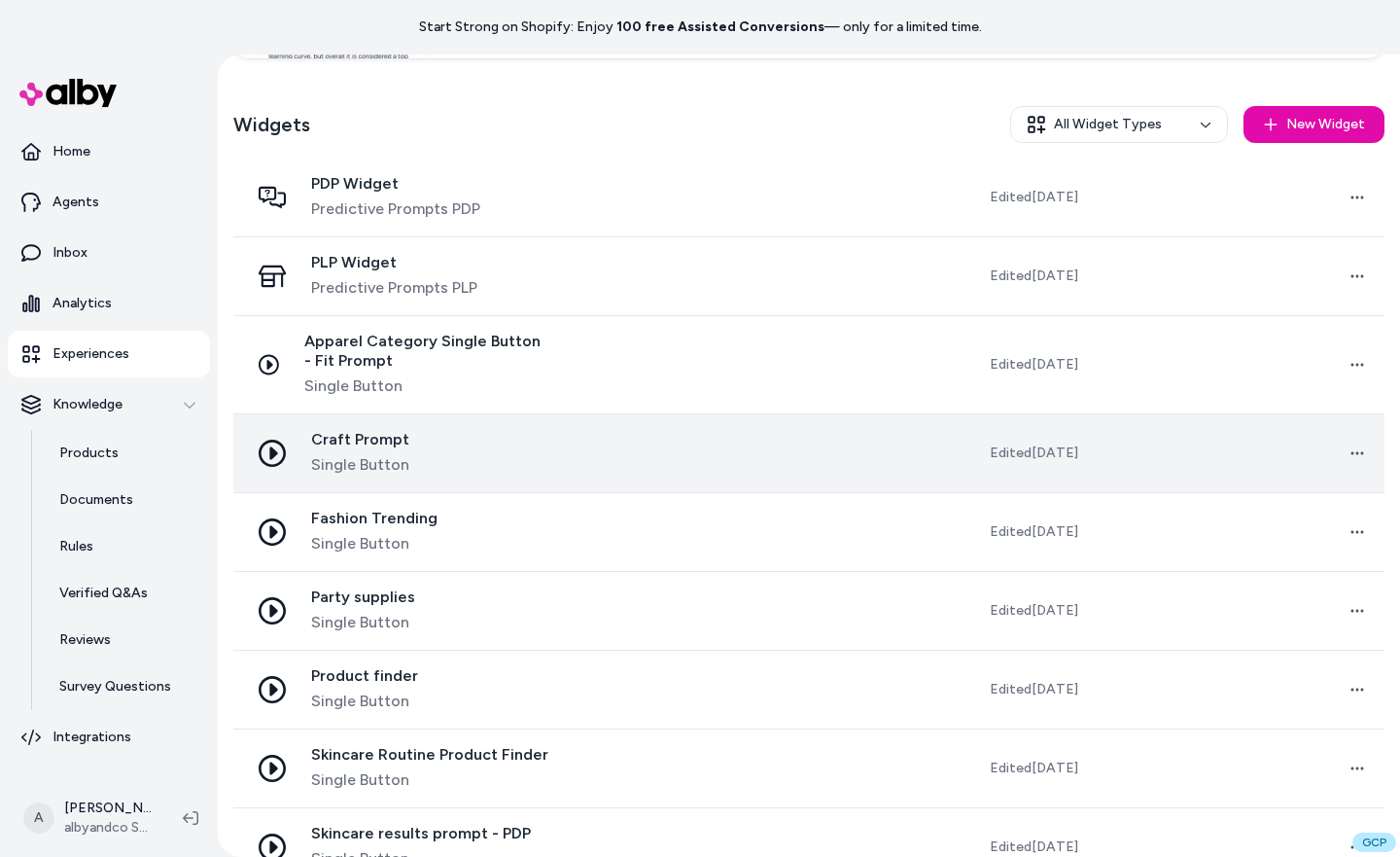 scroll, scrollTop: 256, scrollLeft: 0, axis: vertical 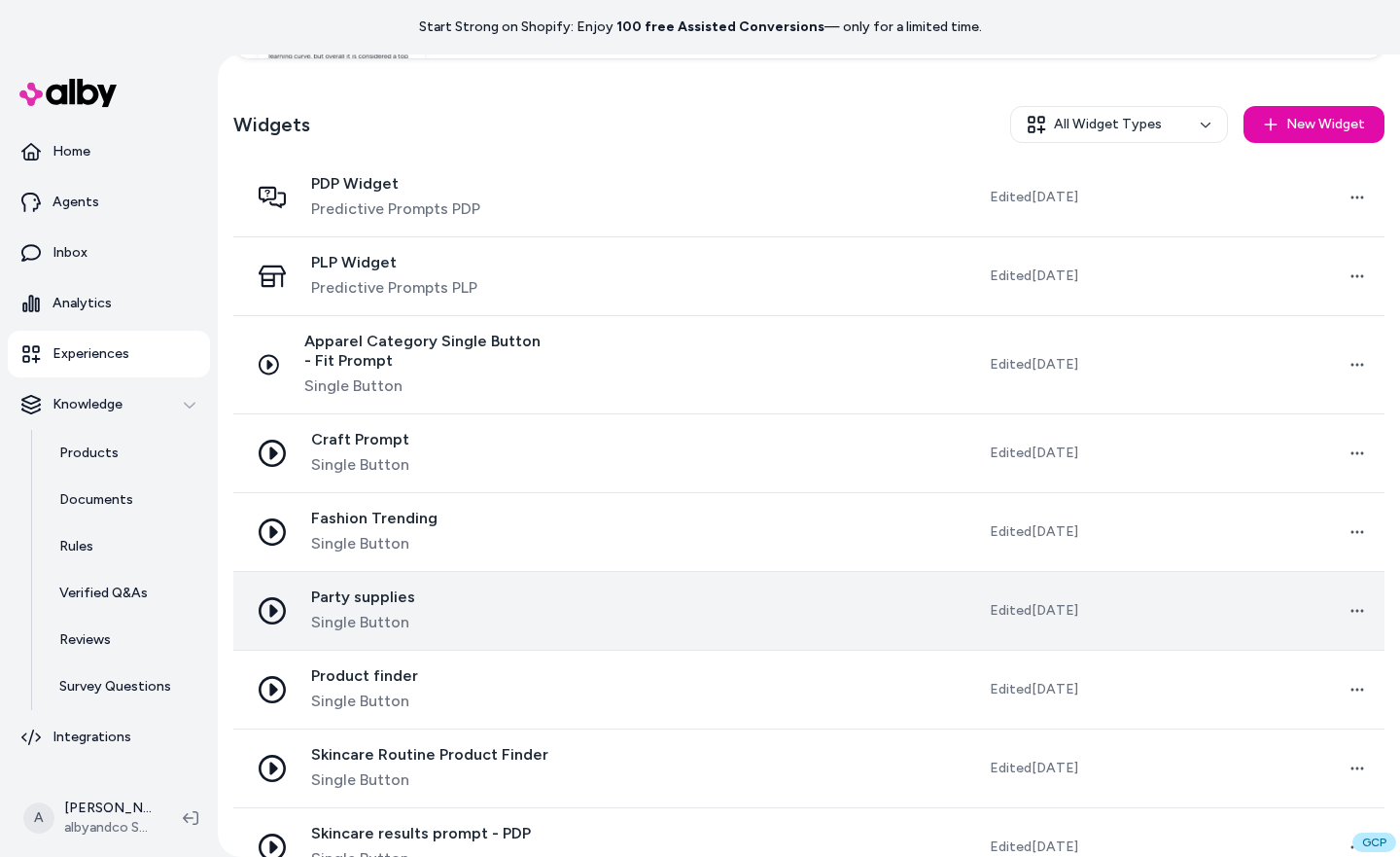 click on "Single Button" at bounding box center [363, 623] 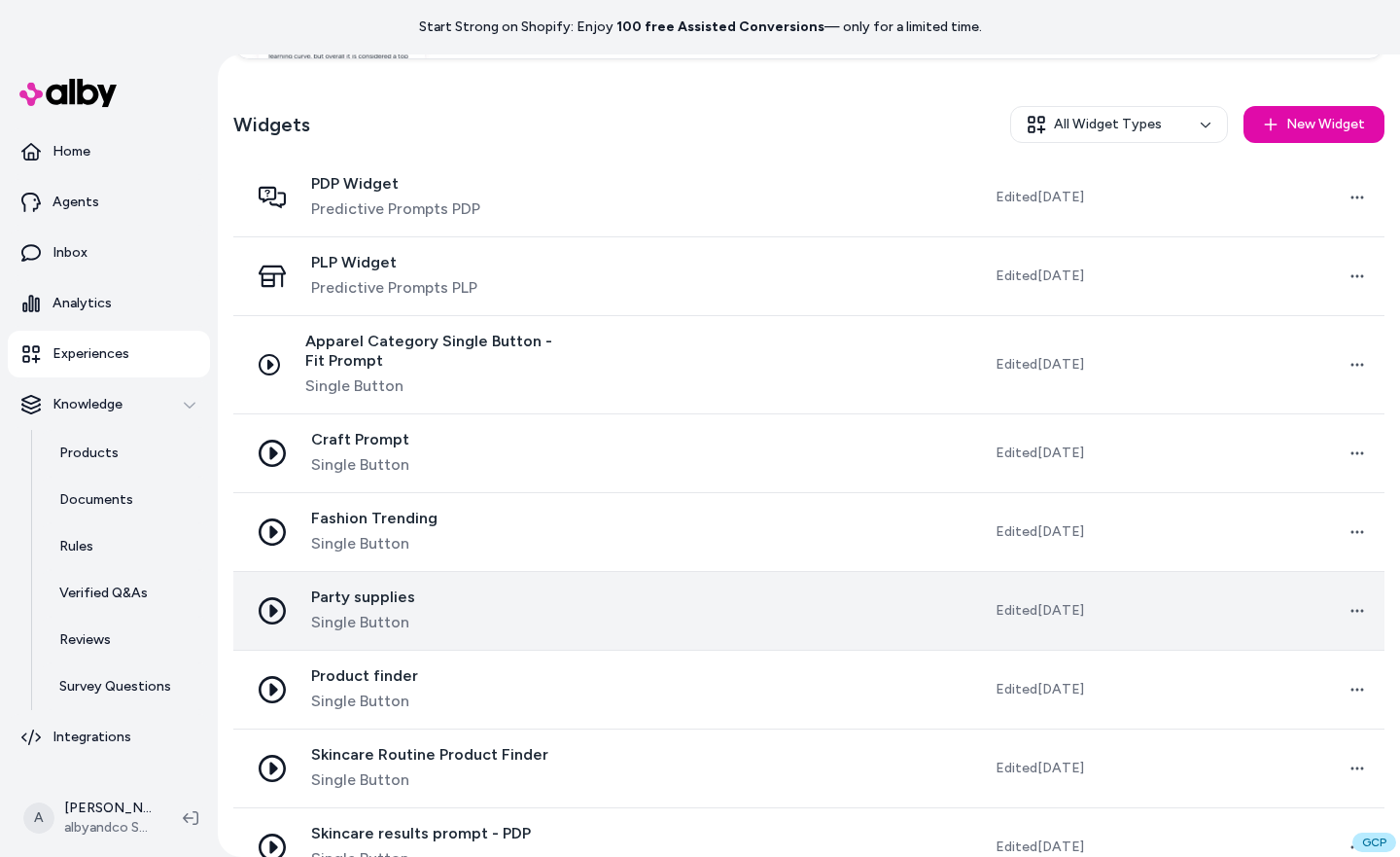 scroll, scrollTop: 0, scrollLeft: 0, axis: both 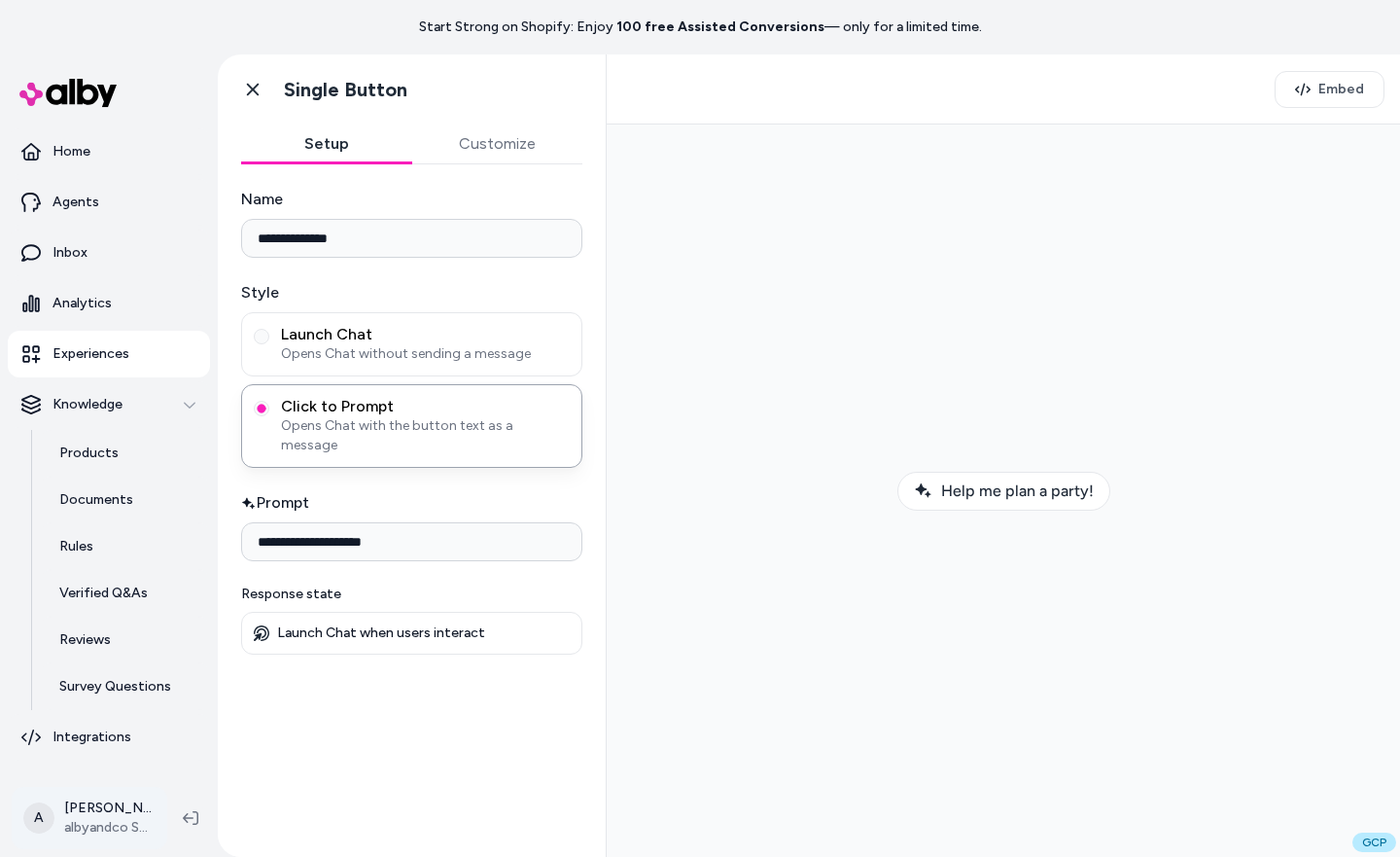 click on "**********" at bounding box center (700, 428) 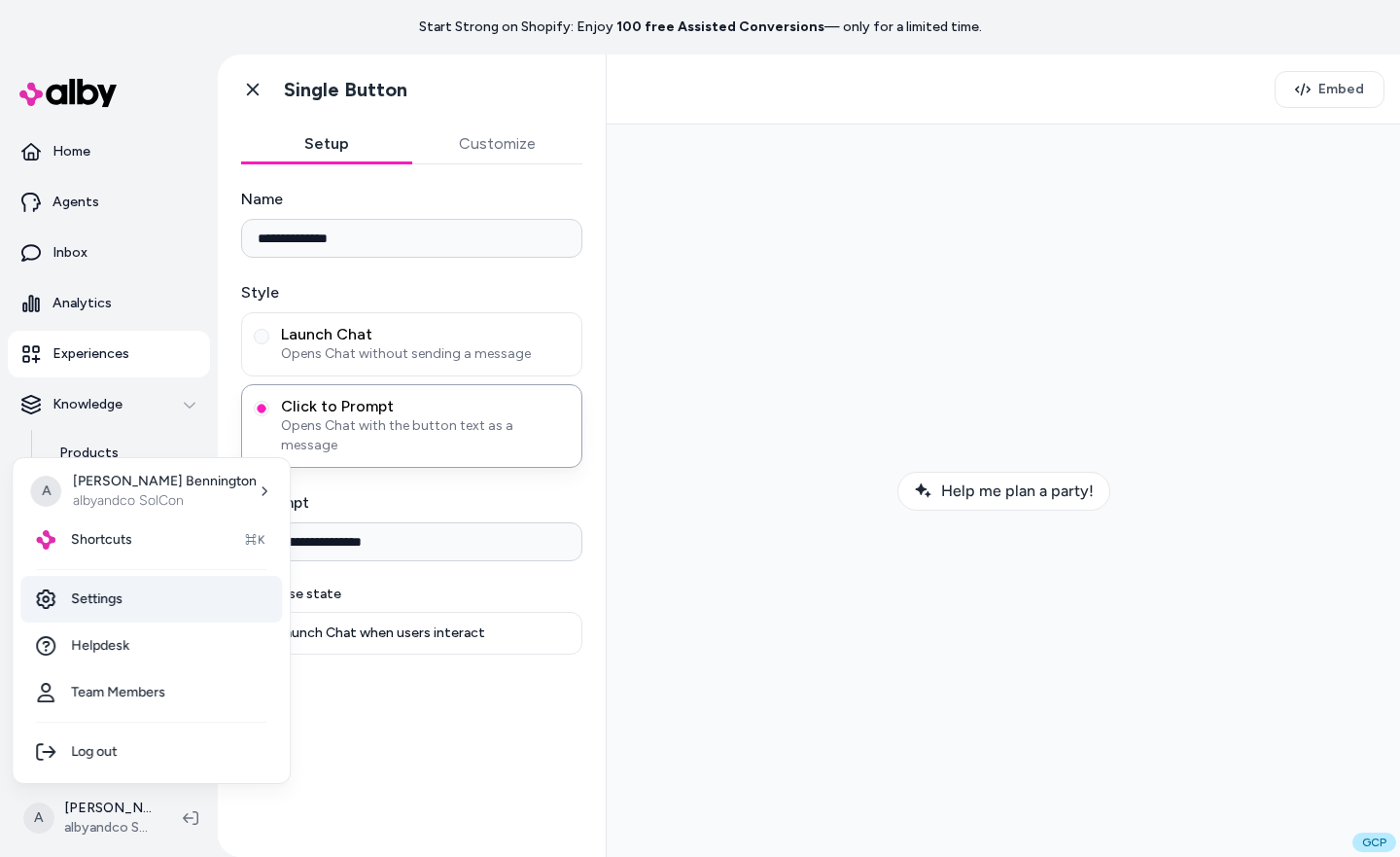 click on "Settings" at bounding box center (151, 599) 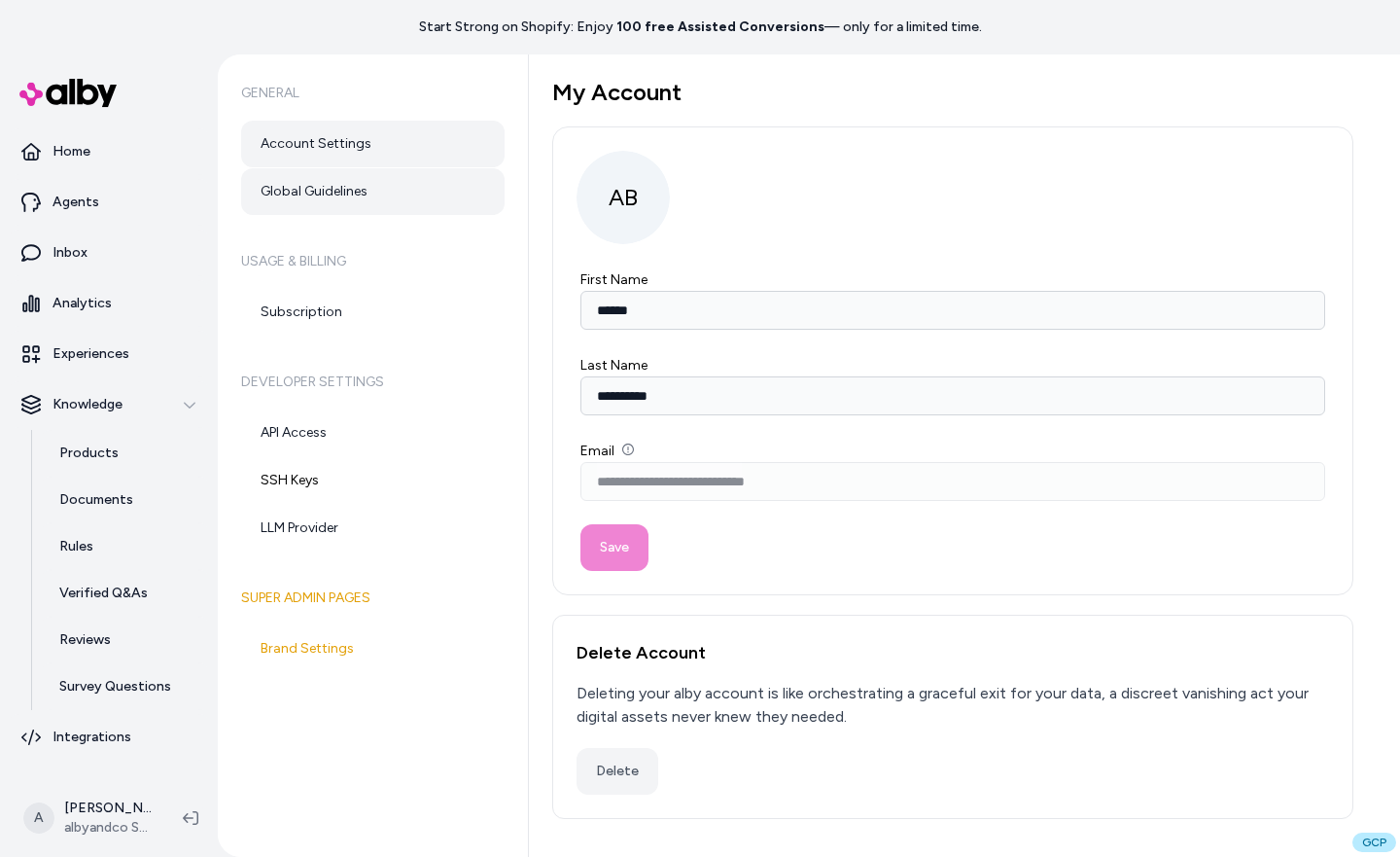 click on "Global Guidelines" at bounding box center [372, 192] 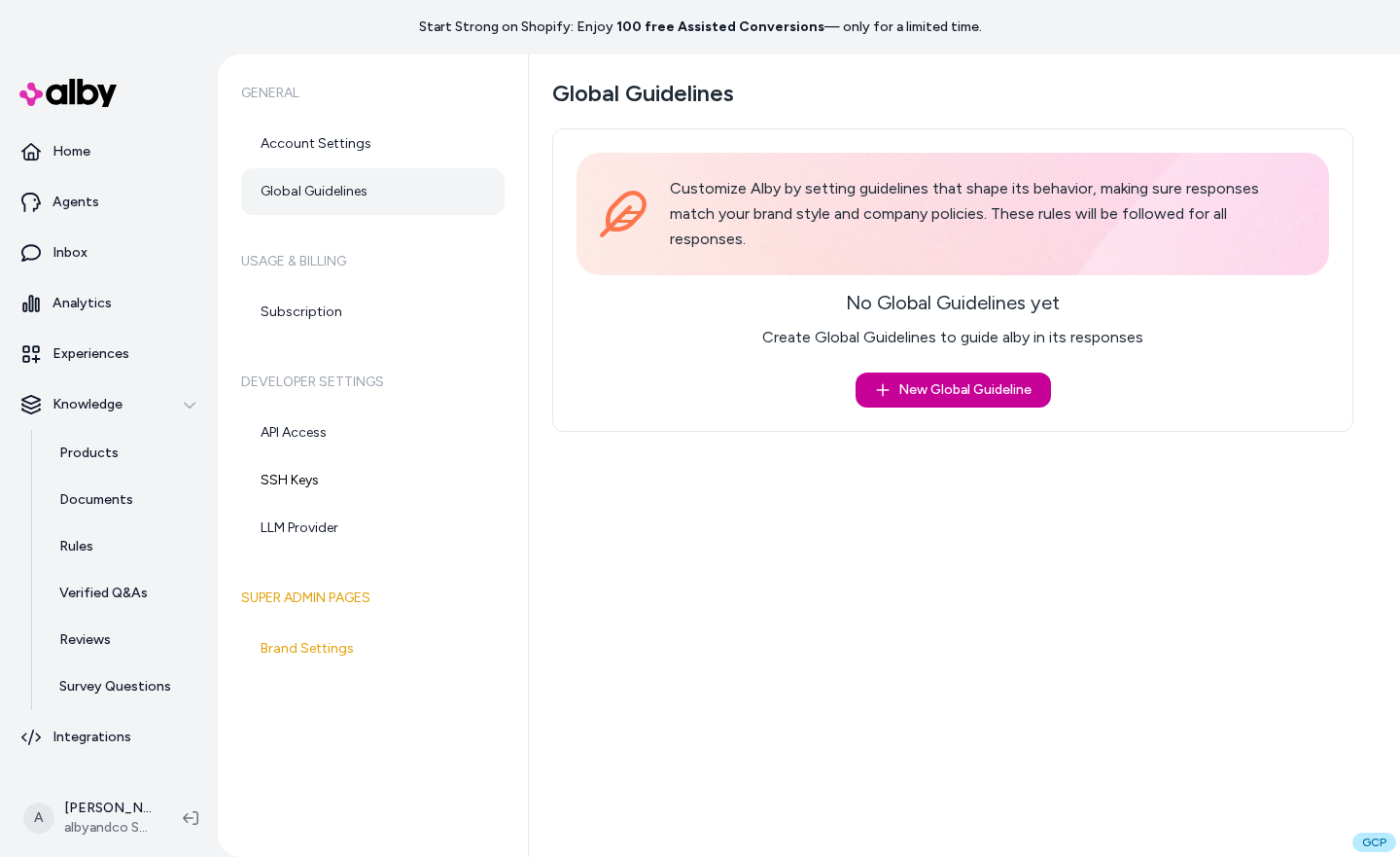 click on "New Global Guideline" at bounding box center [953, 390] 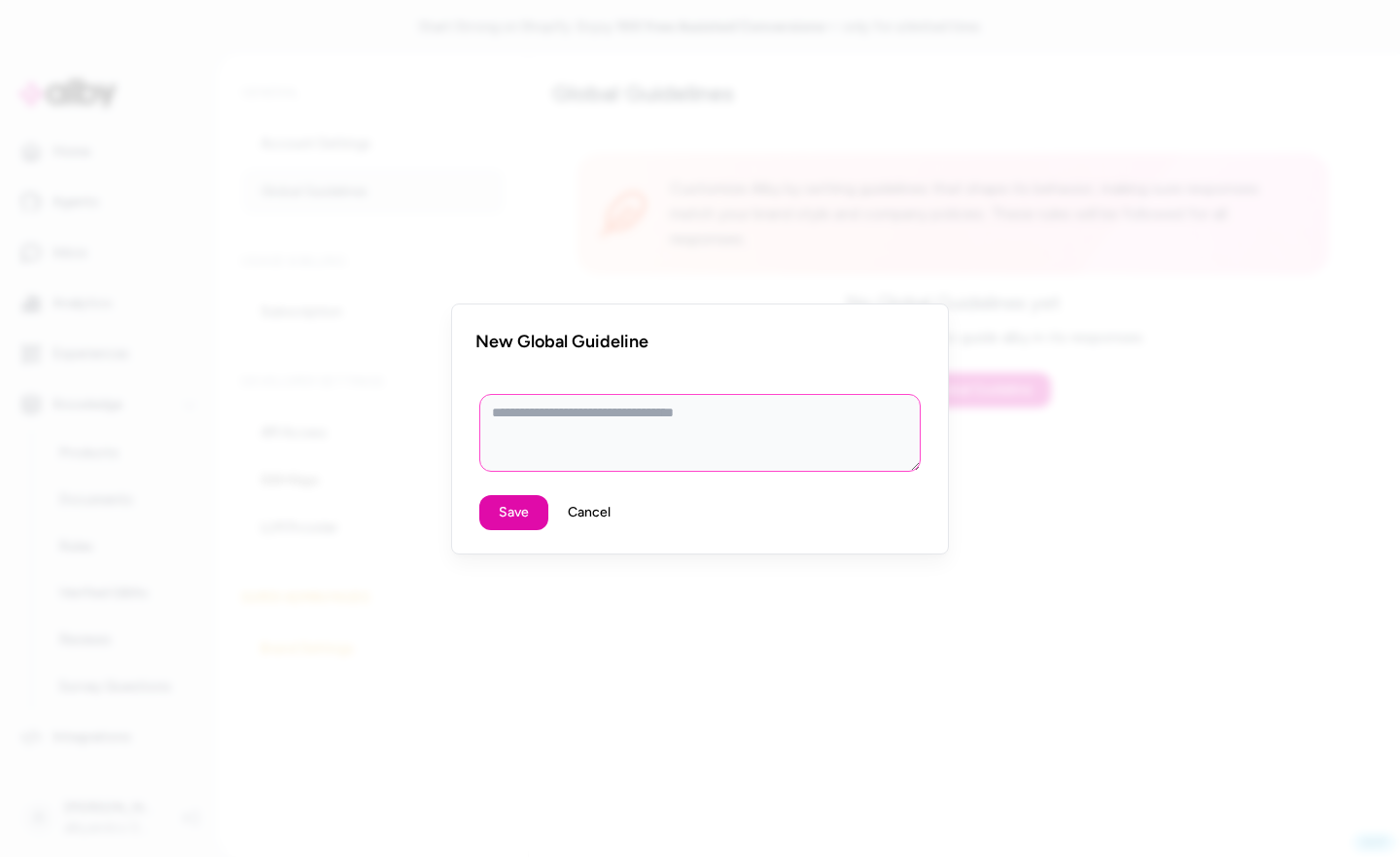 click at bounding box center [700, 433] 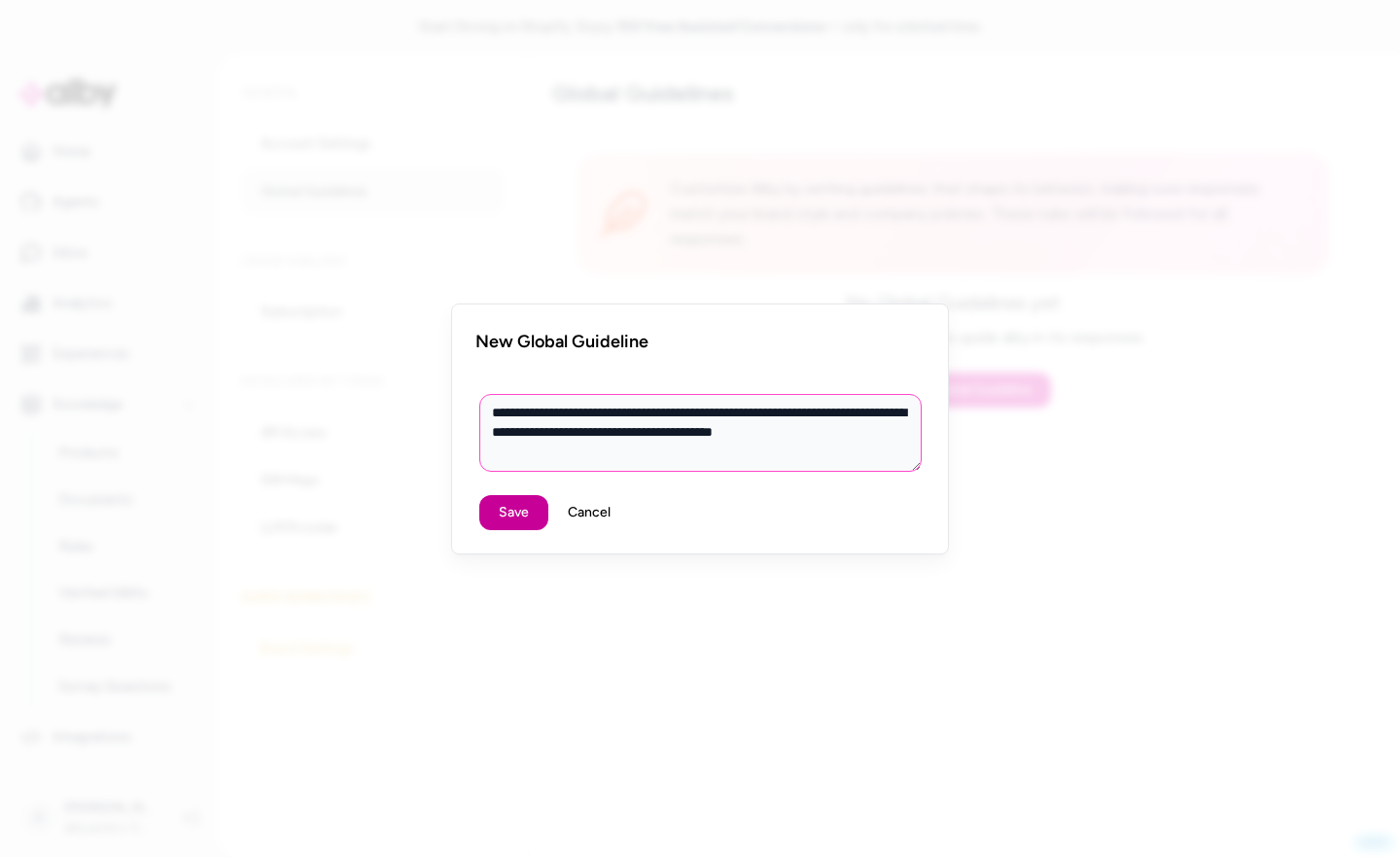 type on "**********" 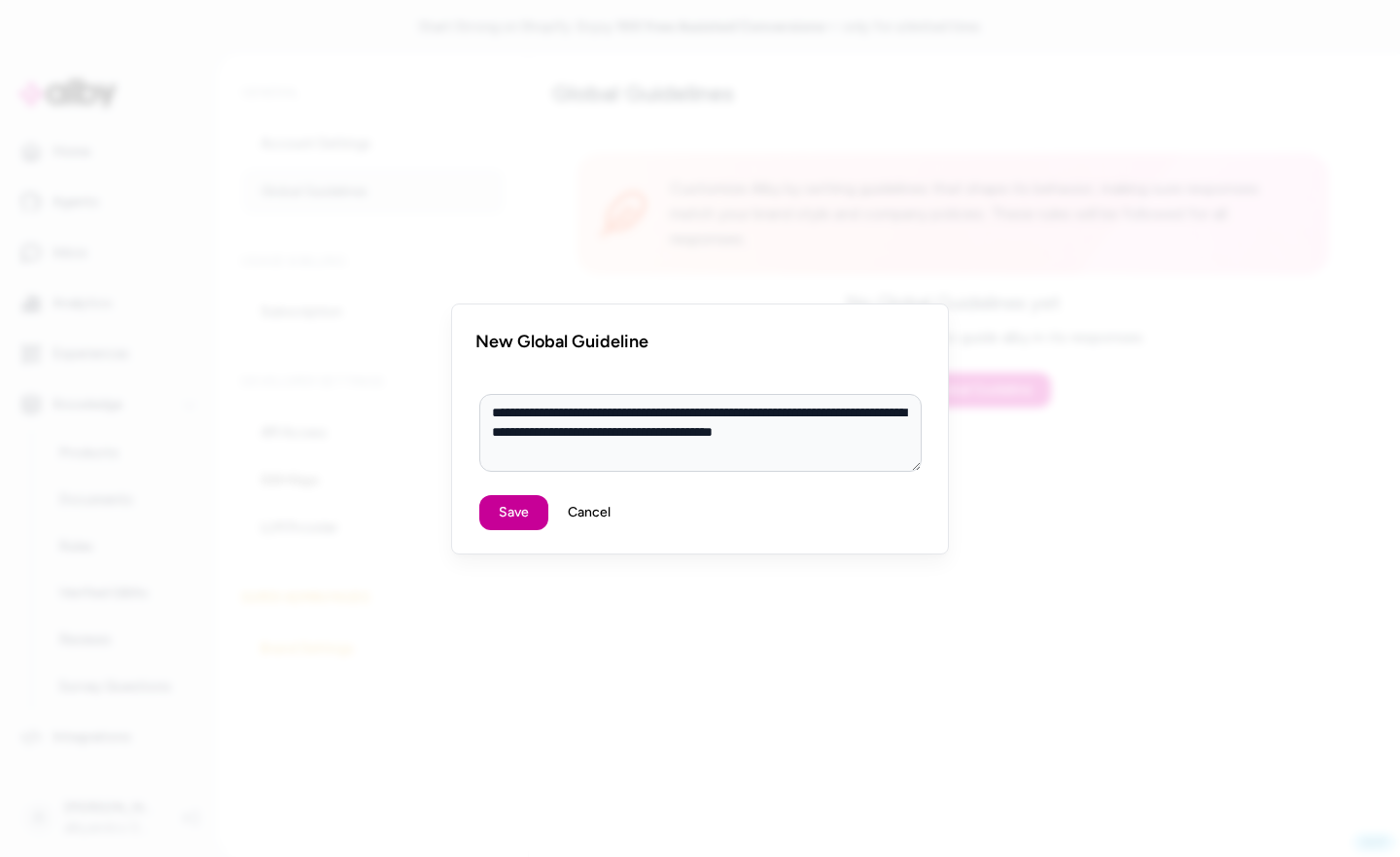 click on "Save" at bounding box center [513, 513] 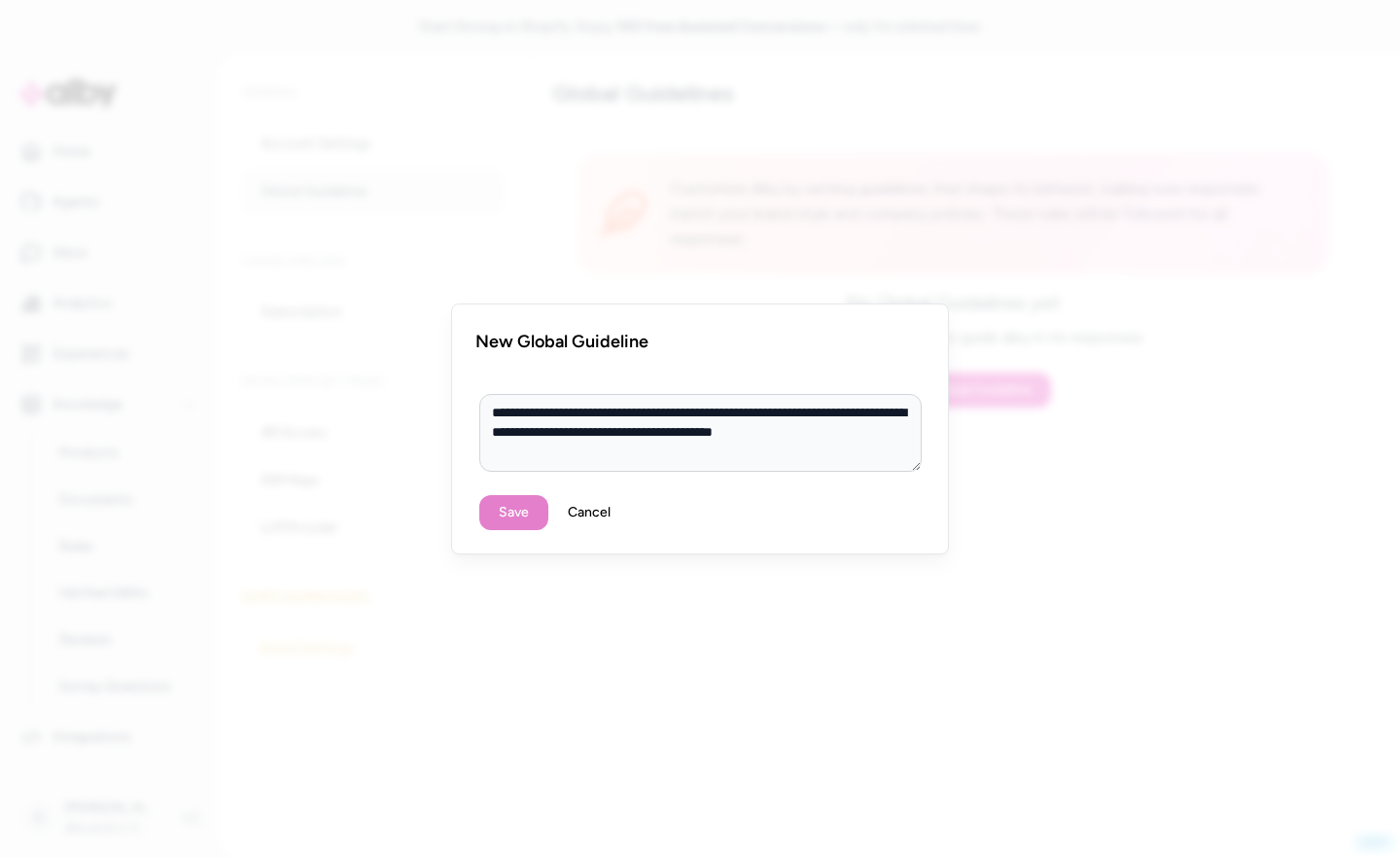 type 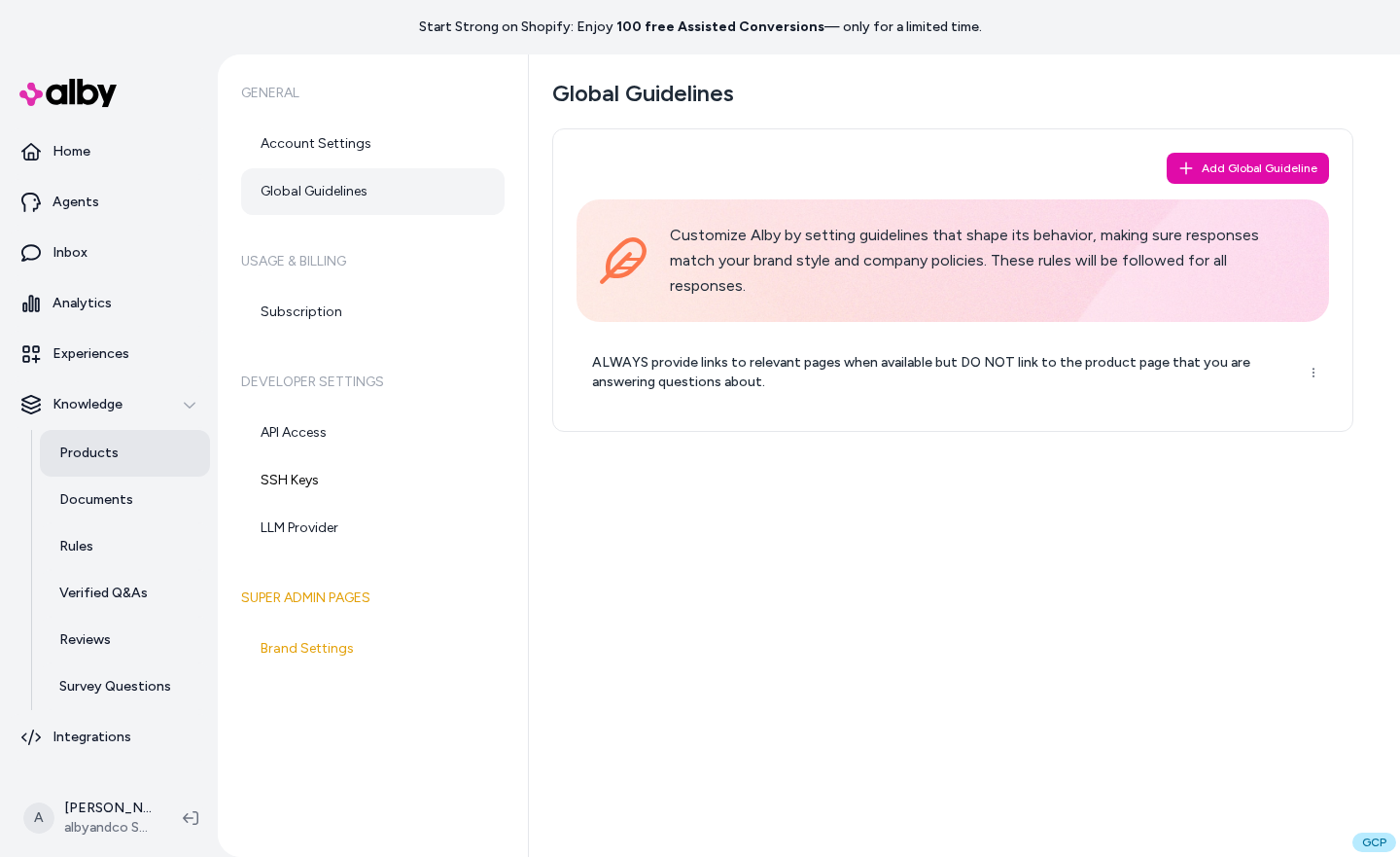 click on "Products" at bounding box center [124, 453] 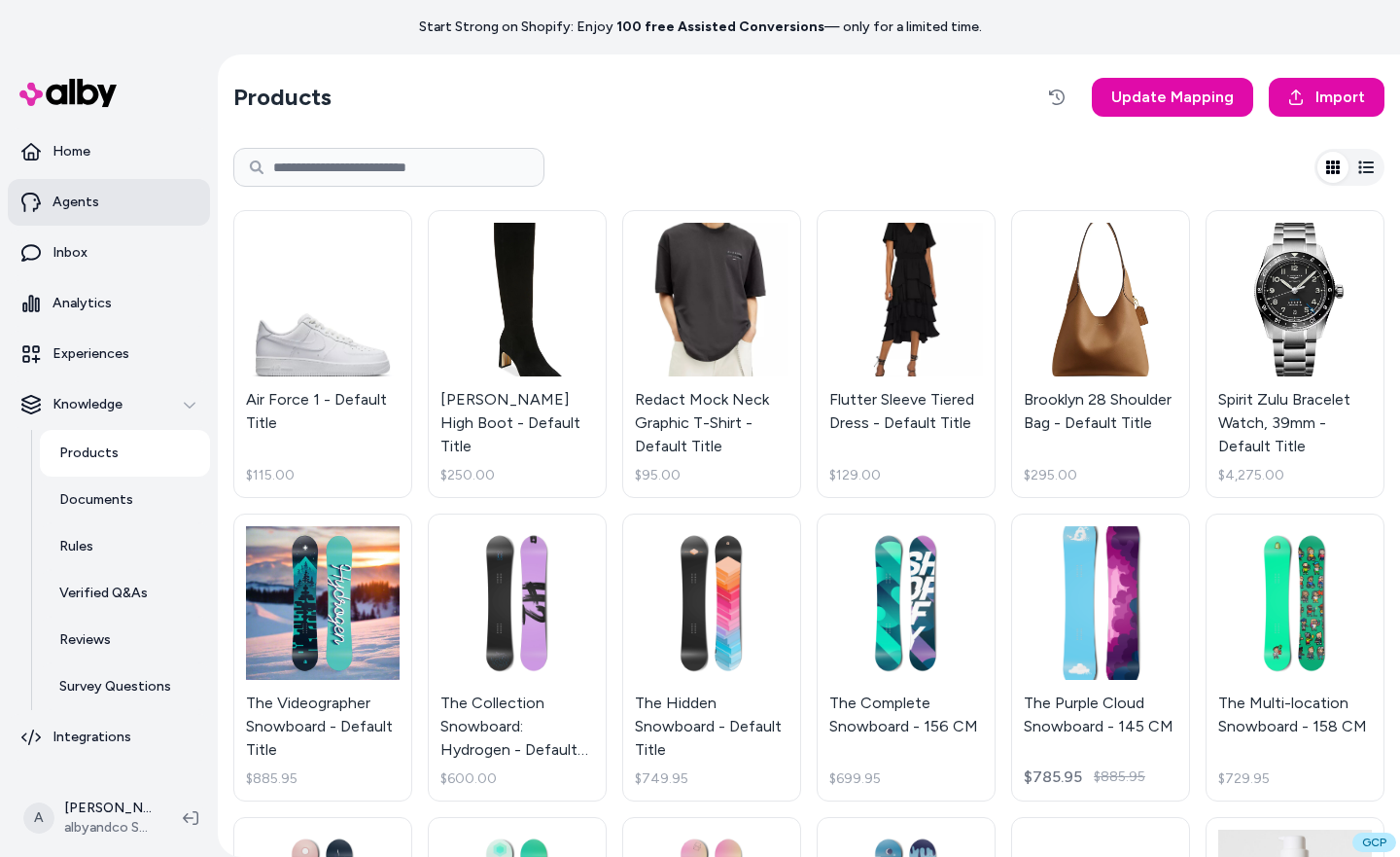 click on "Agents" at bounding box center (109, 202) 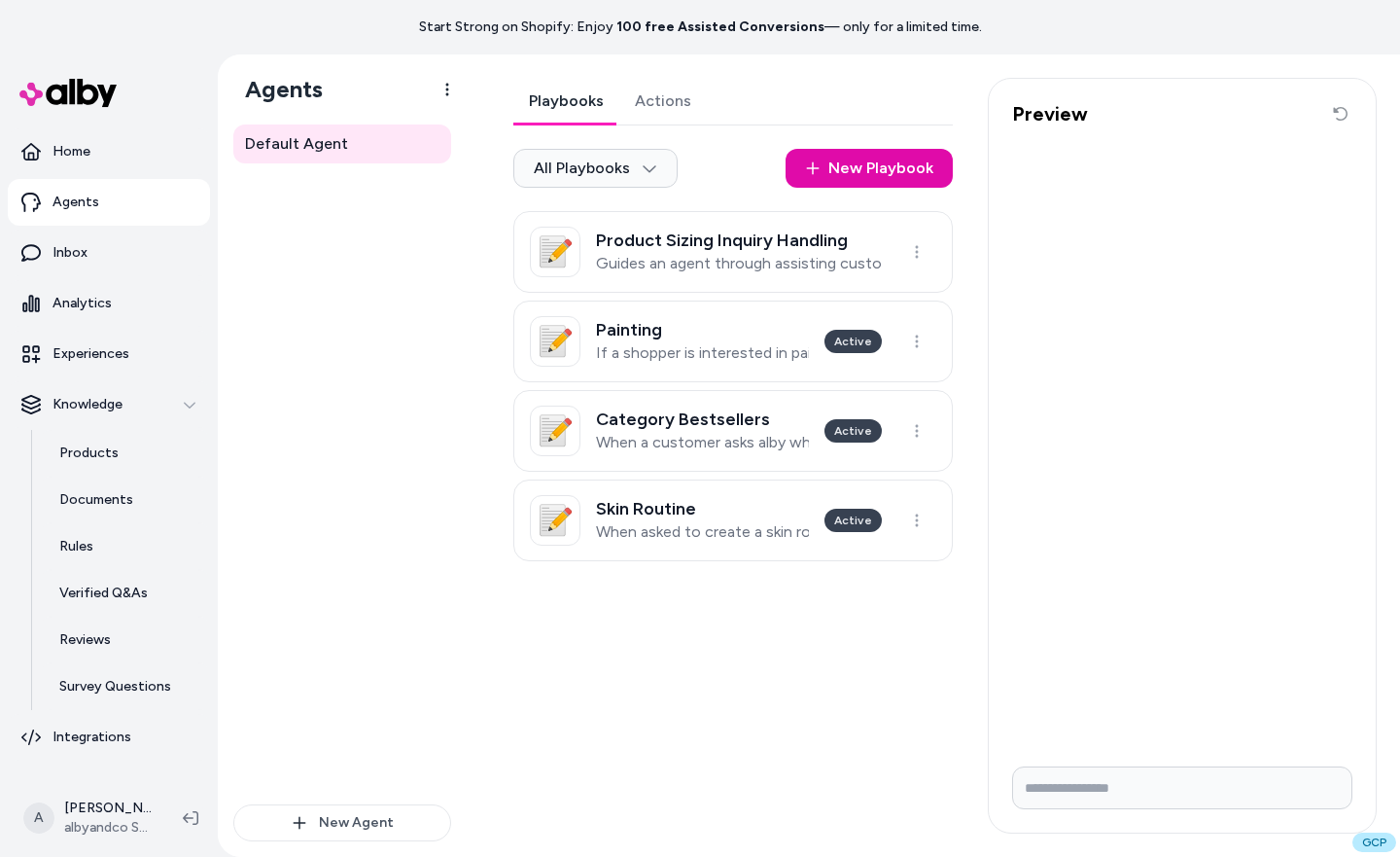 click on "Playbooks Actions" at bounding box center [733, 101] 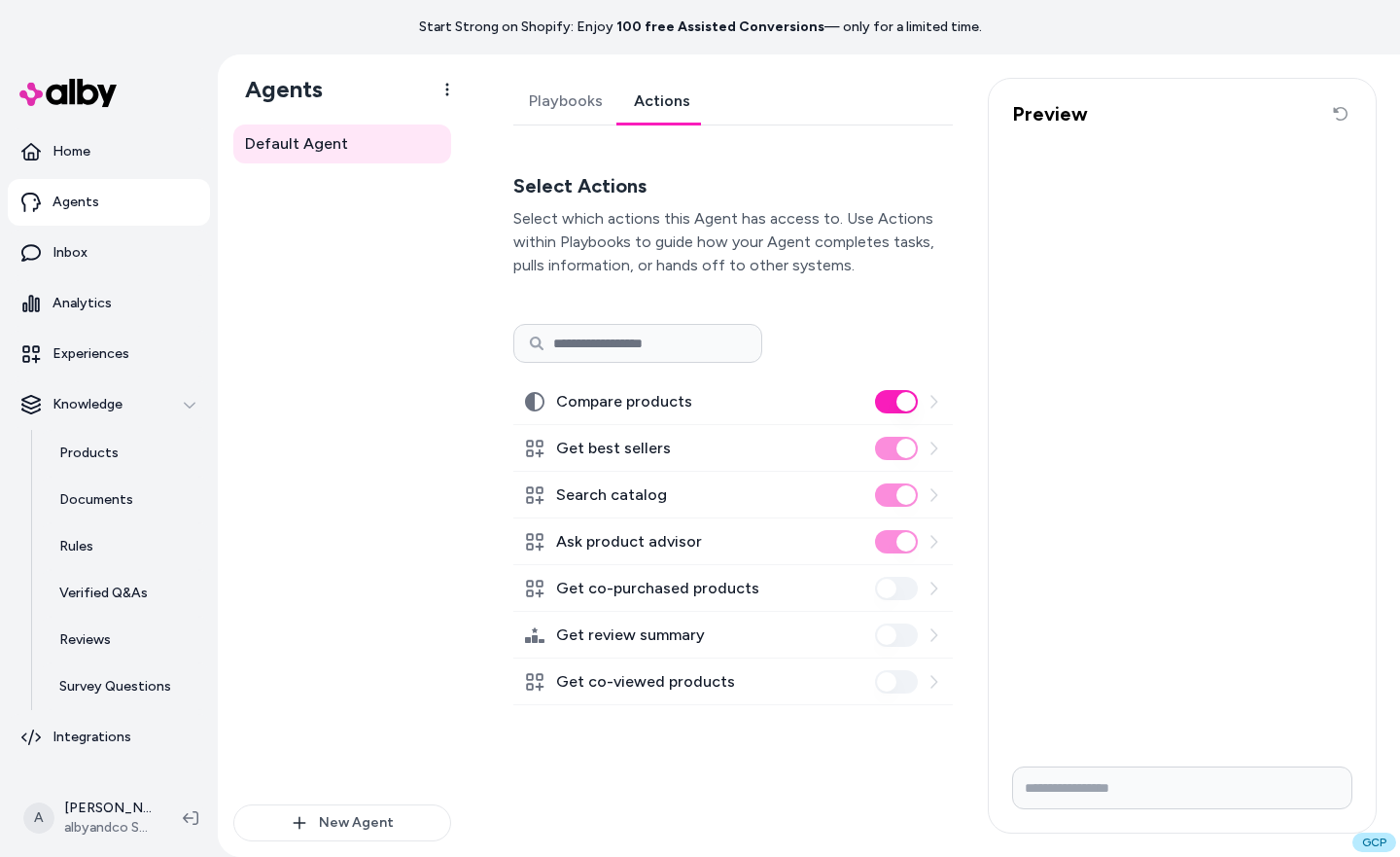 click on "Playbooks" at bounding box center (566, 101) 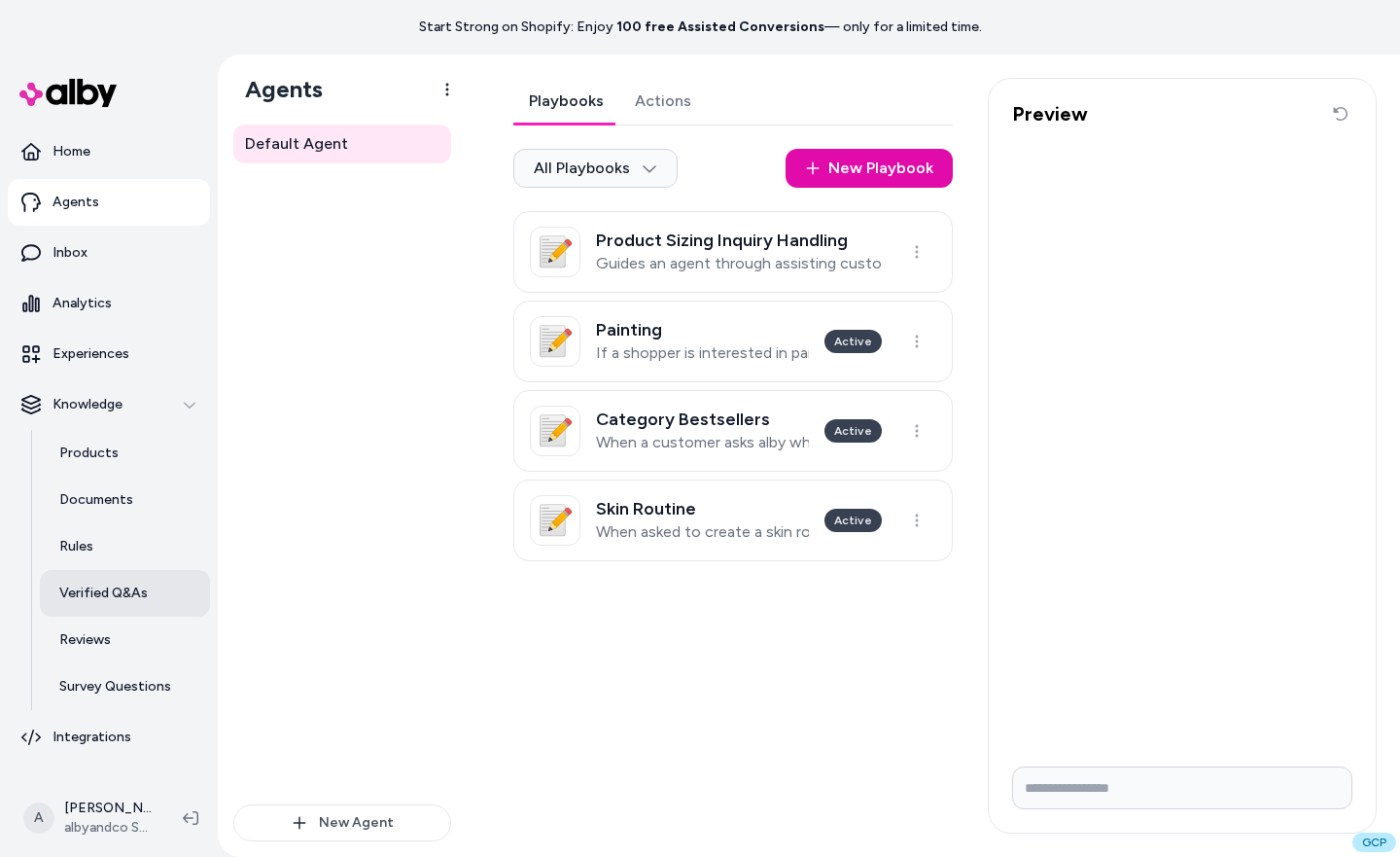 click on "Verified Q&As" at bounding box center (124, 593) 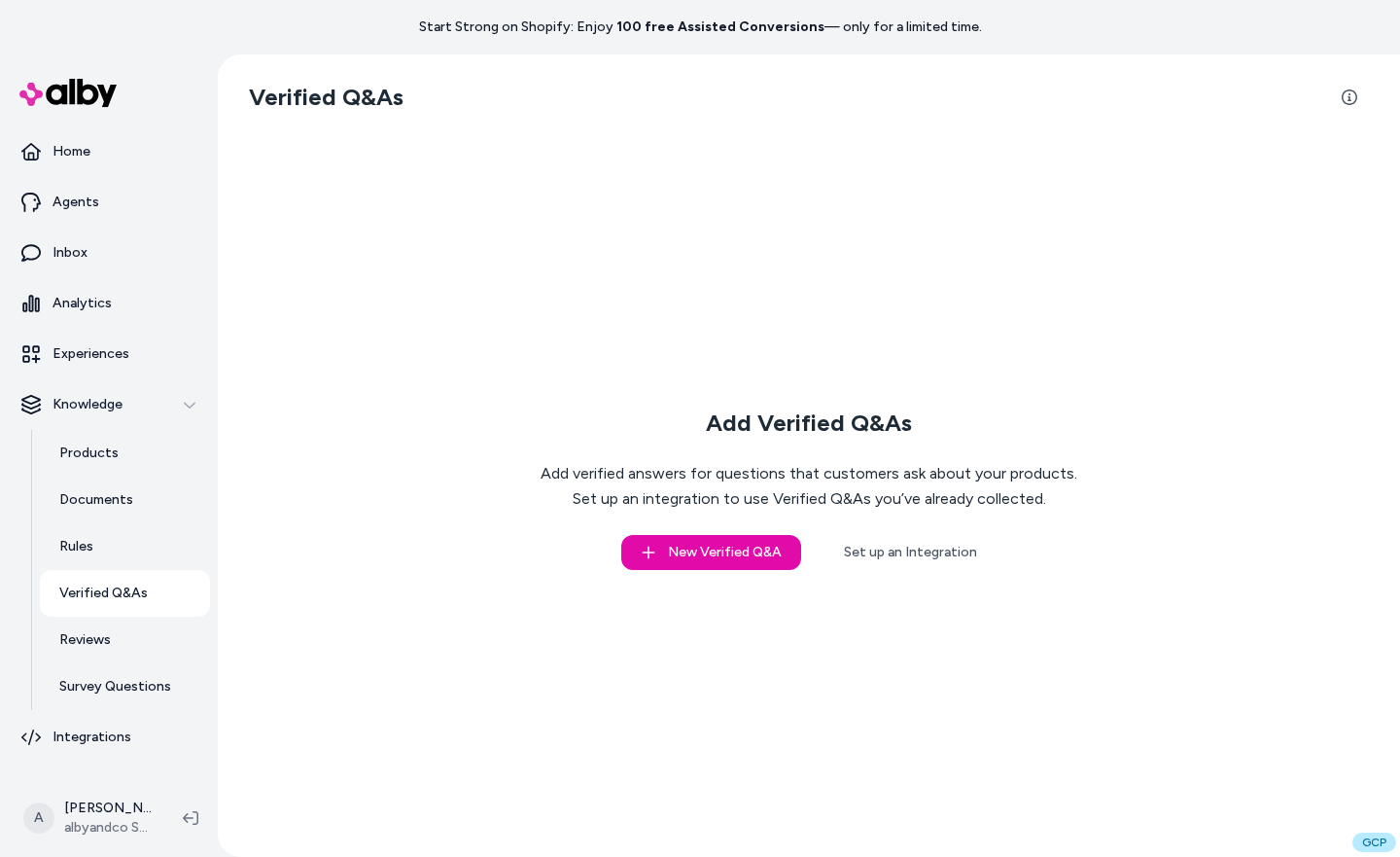 click on "Add Verified Q&As Add verified answers for questions that customers ask about your products.  Set up an integration to use Verified Q&As you’ve already collected. New Verified Q&A Set up an Integration" at bounding box center (809, 488) 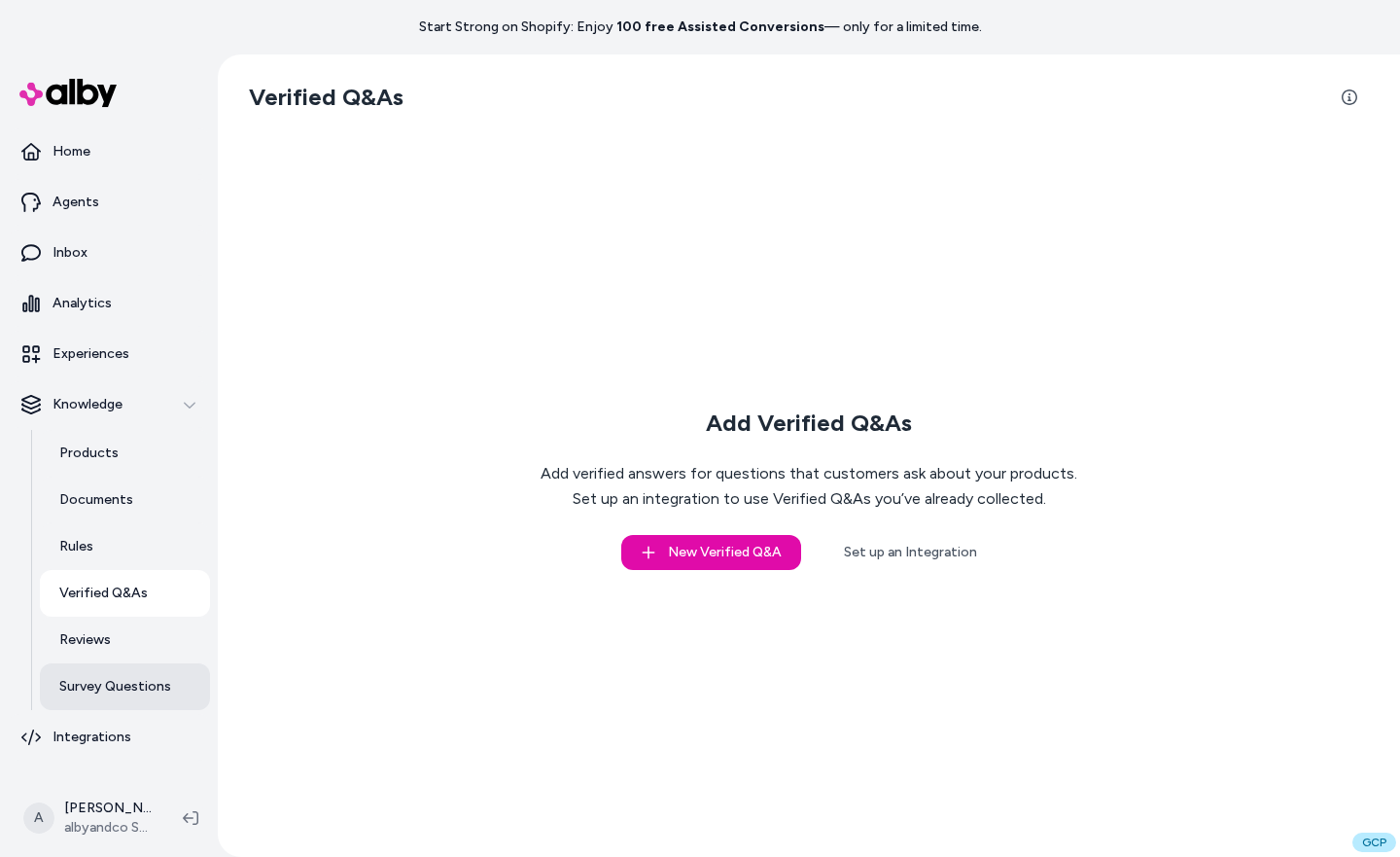 click on "Survey Questions" at bounding box center [115, 687] 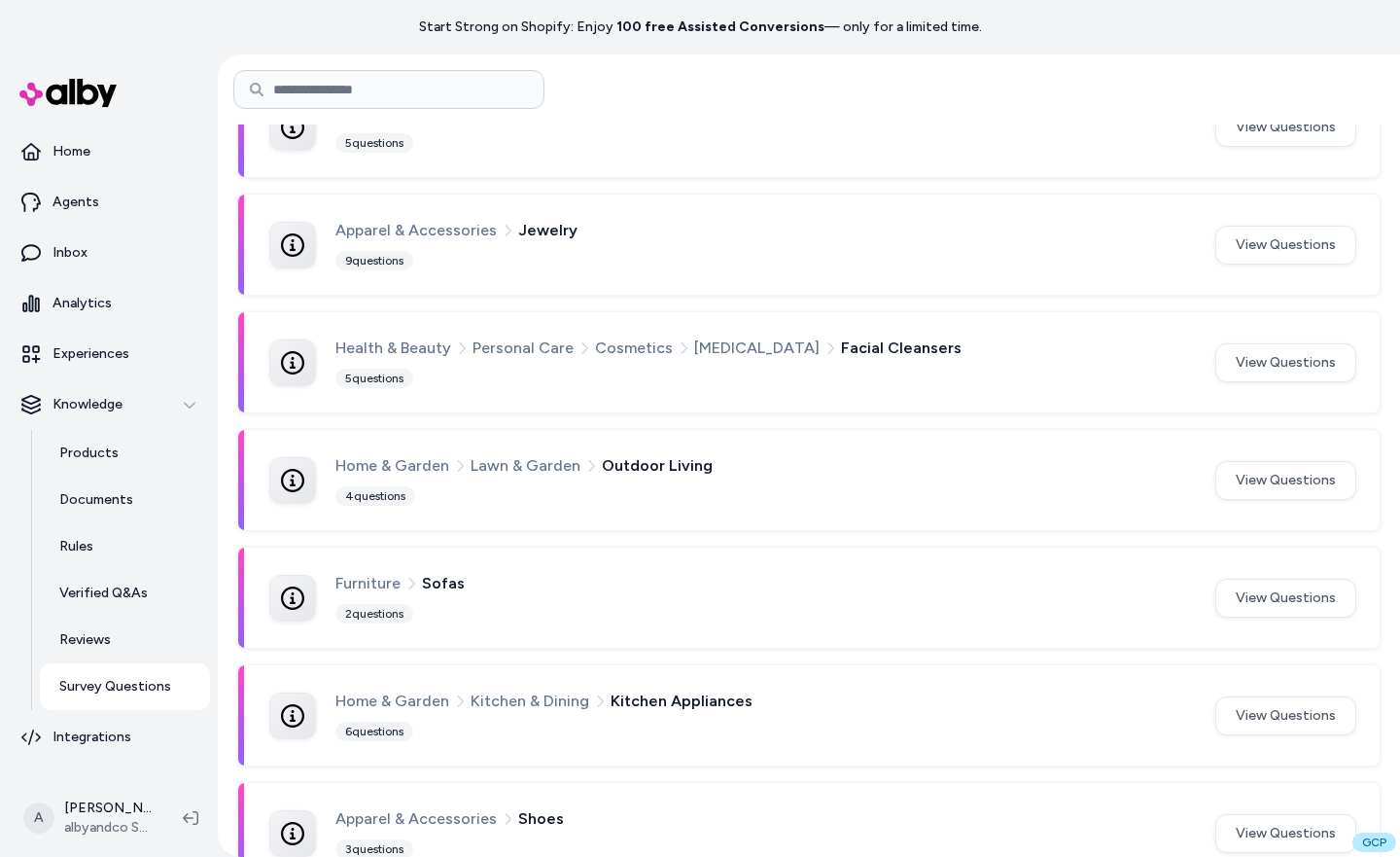 scroll, scrollTop: 0, scrollLeft: 0, axis: both 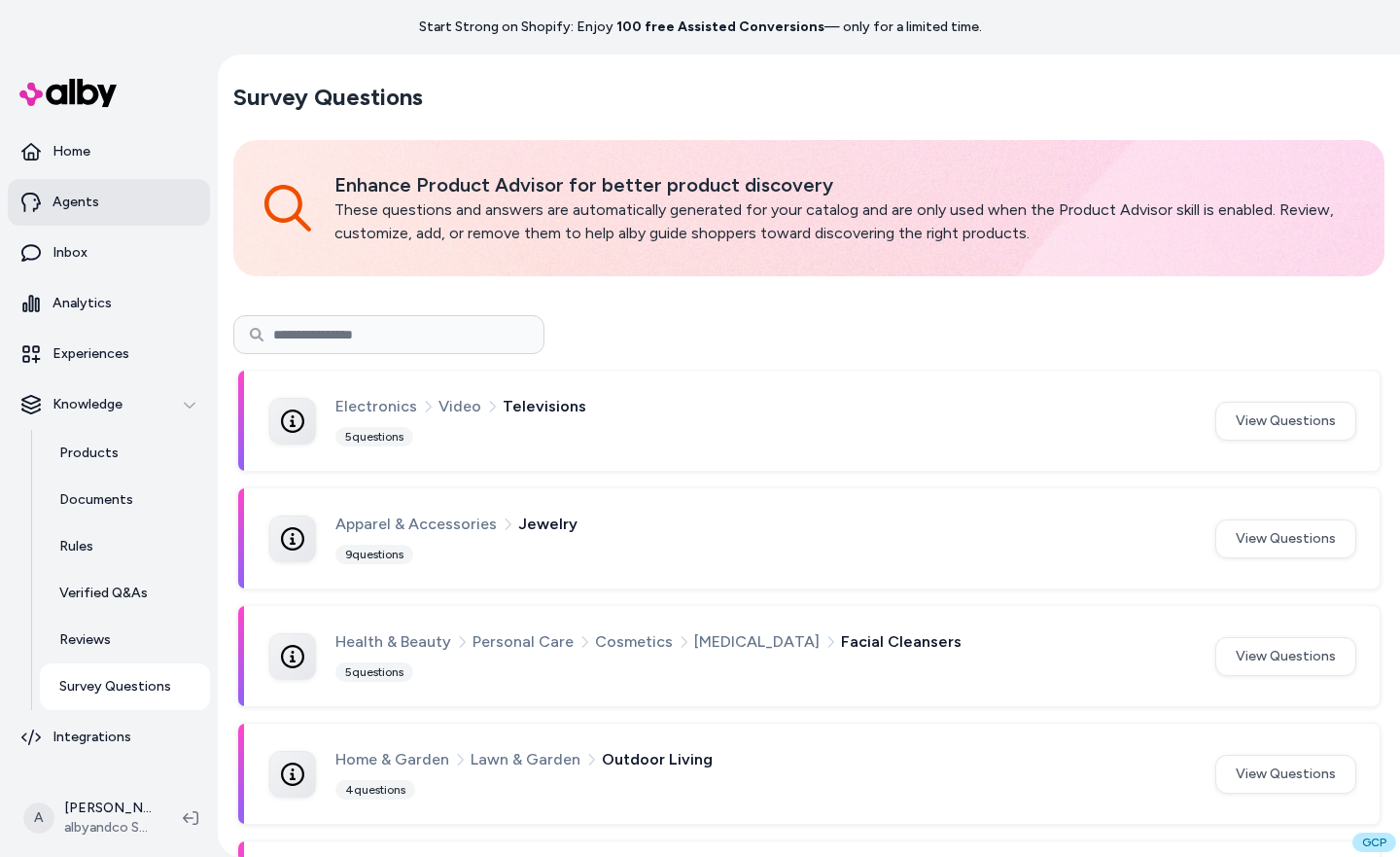 click on "Agents" at bounding box center [109, 202] 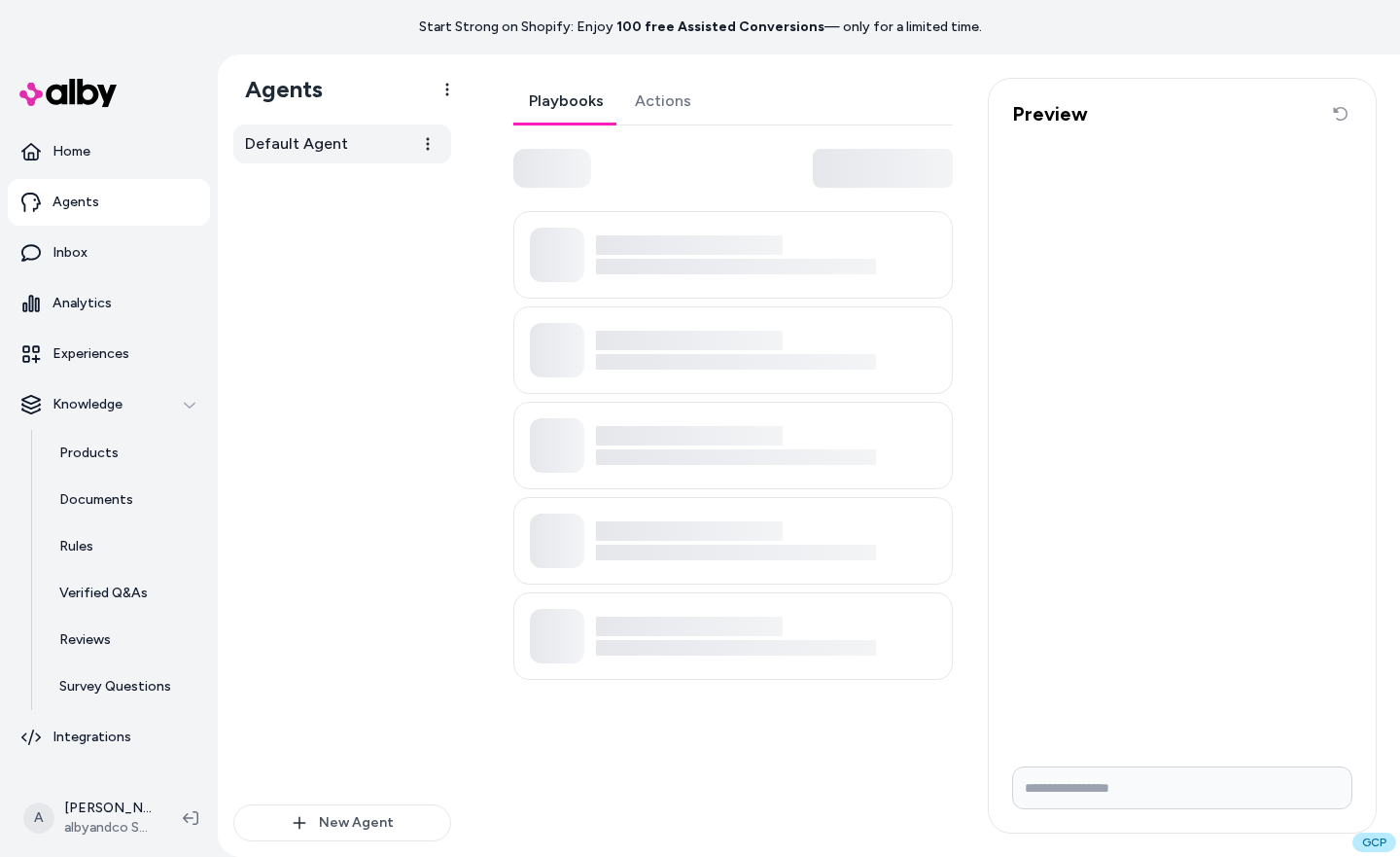 click on "Default Agent" at bounding box center [342, 144] 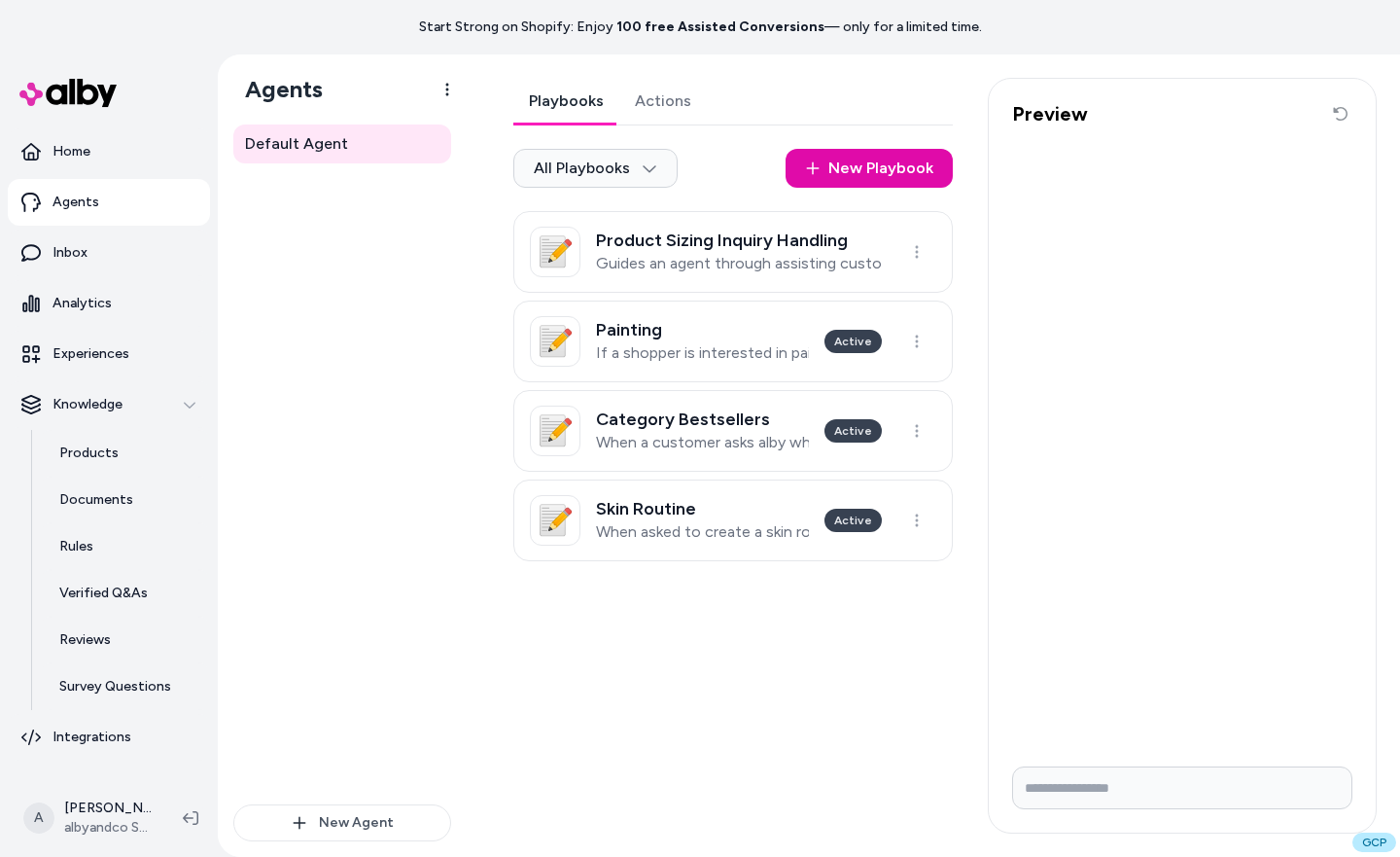 click on "Actions" at bounding box center (663, 101) 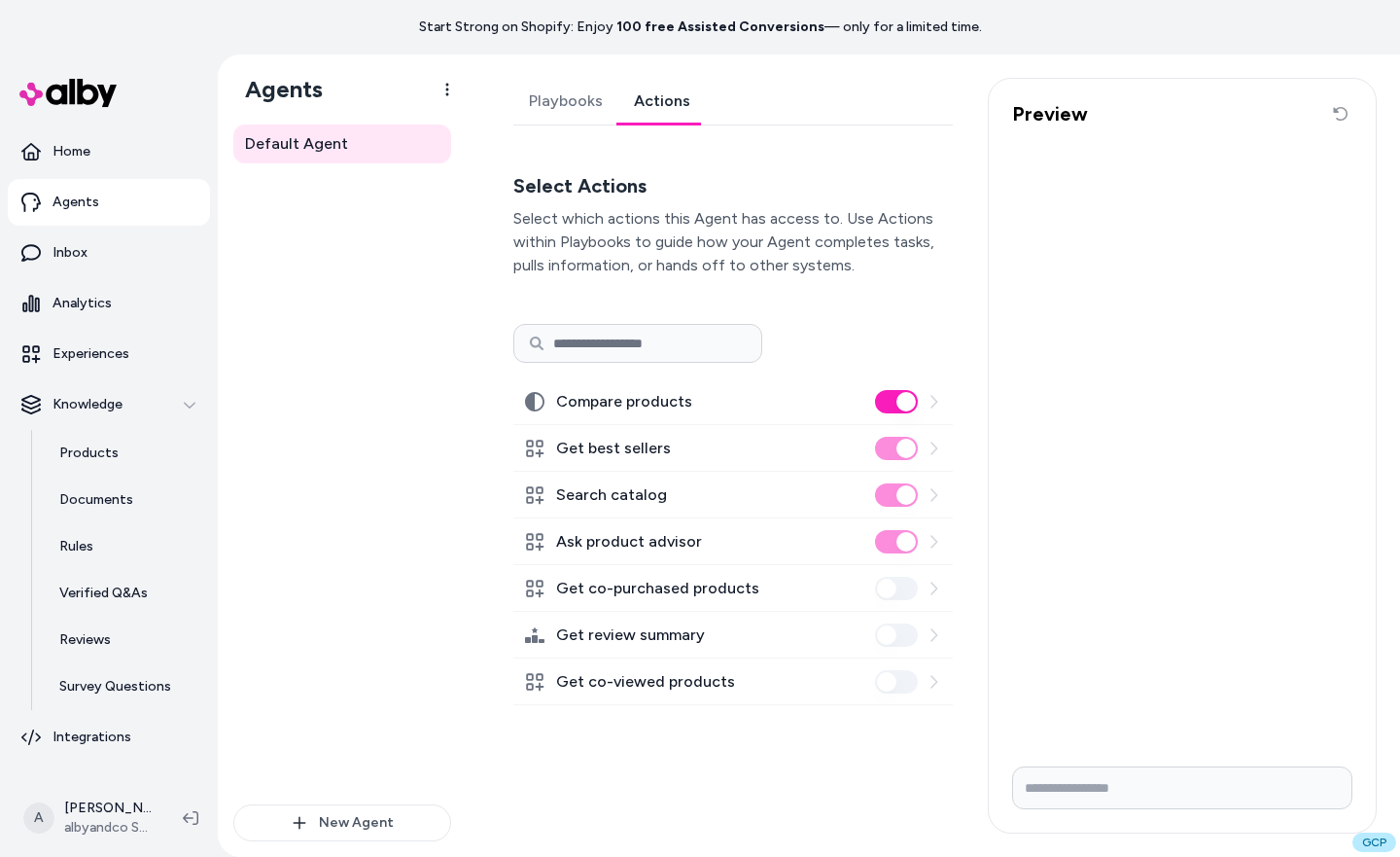 click on "Playbooks Actions Select Actions Select which actions this Agent has access to. Use Actions within Playbooks to guide how your Agent completes tasks, pulls information, or hands off to other systems.   Compare products Get best sellers Search catalog Ask product advisor Get co-purchased products Get review summary Get co-viewed products" at bounding box center (733, 391) 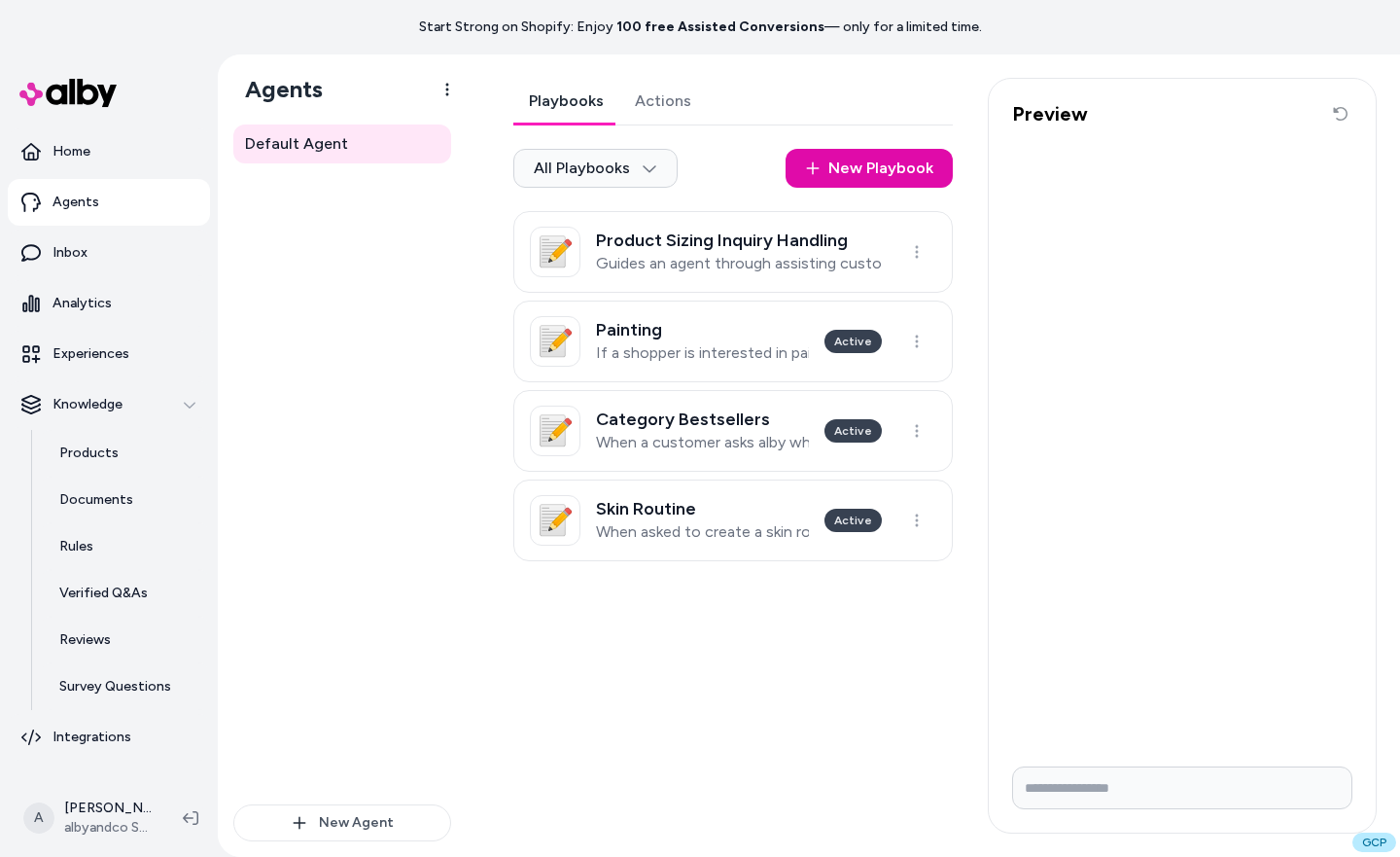 click on "Playbooks" at bounding box center (566, 101) 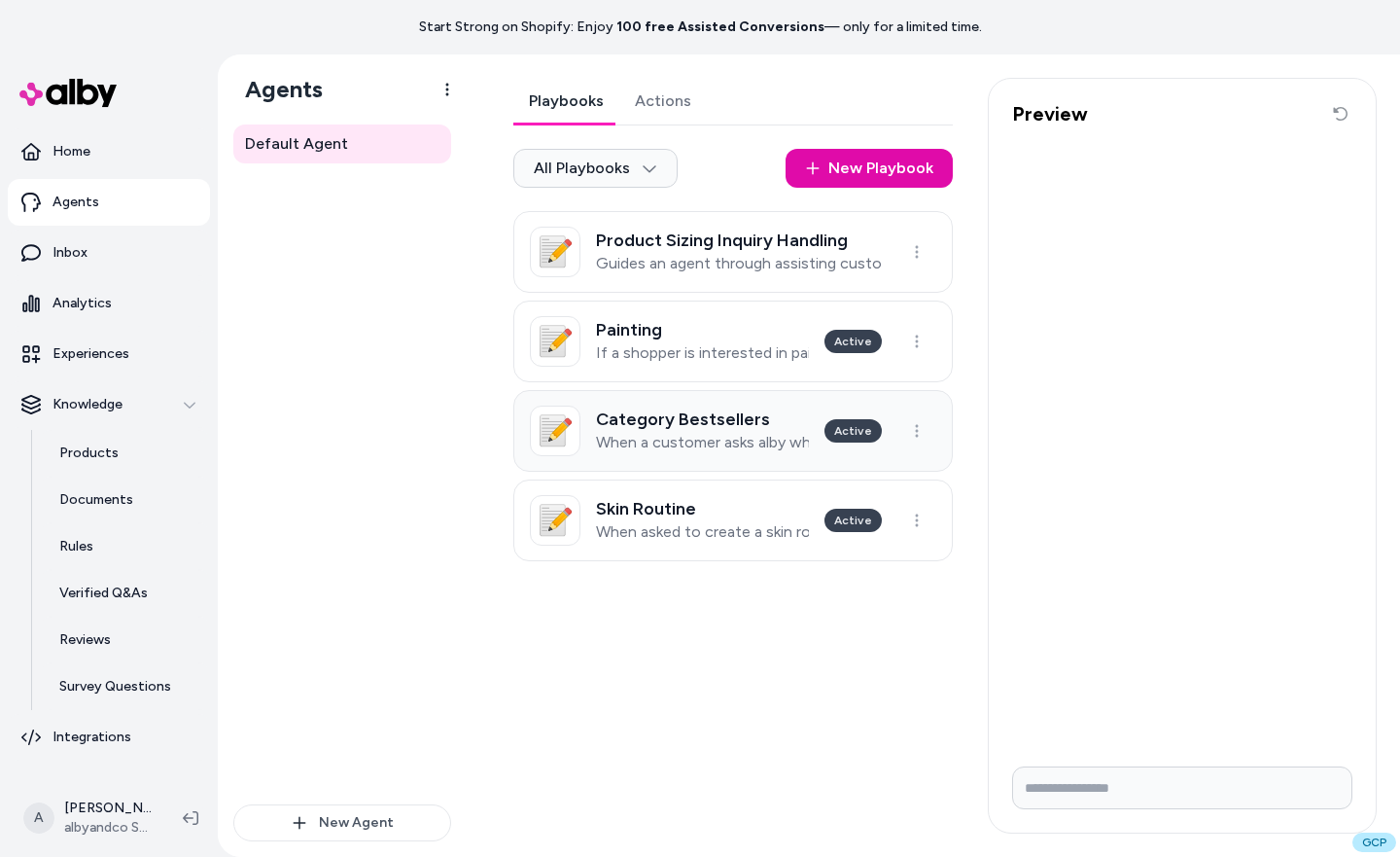 click on "When a customer asks alby what is trending right now" at bounding box center (702, 443) 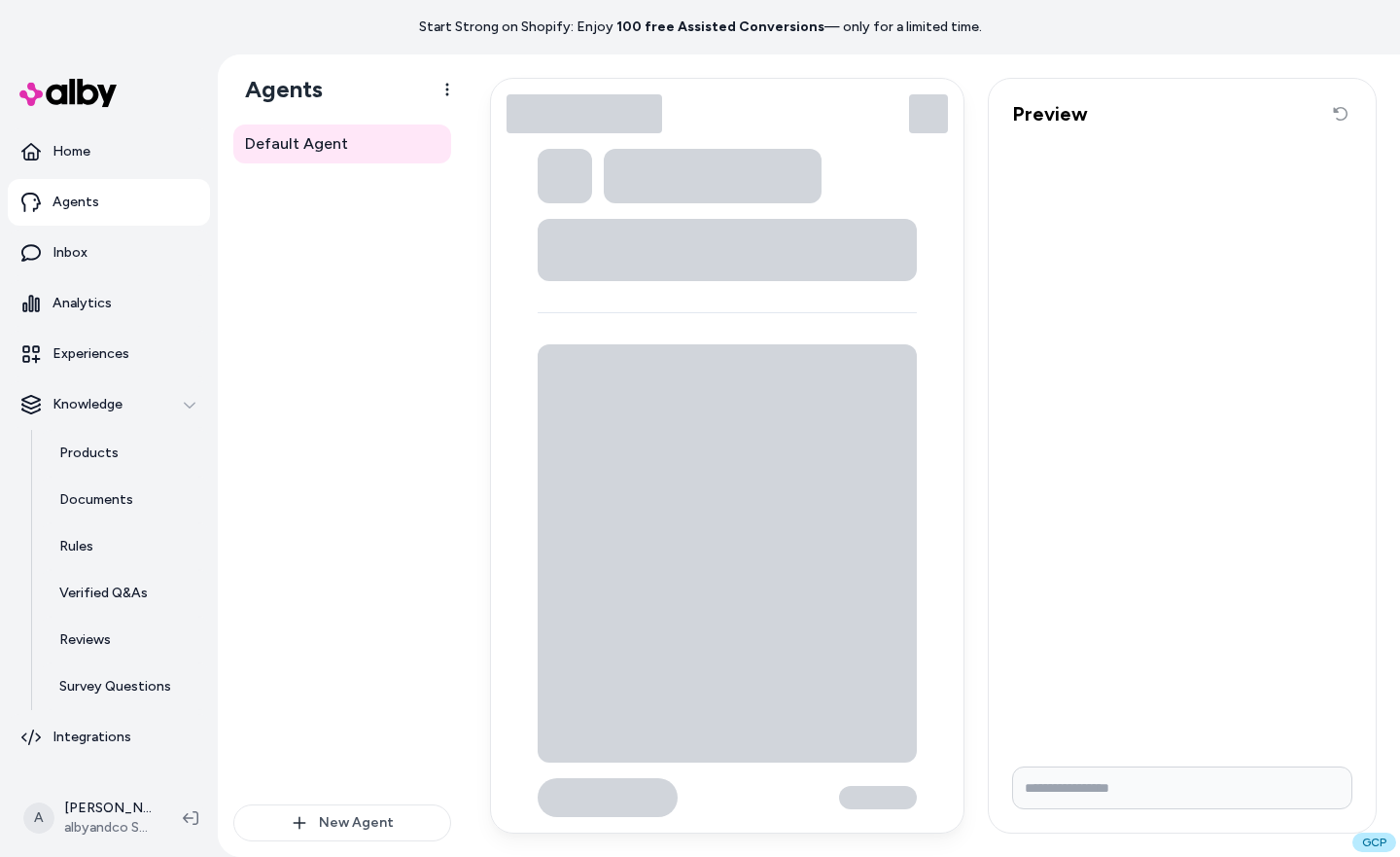type on "*" 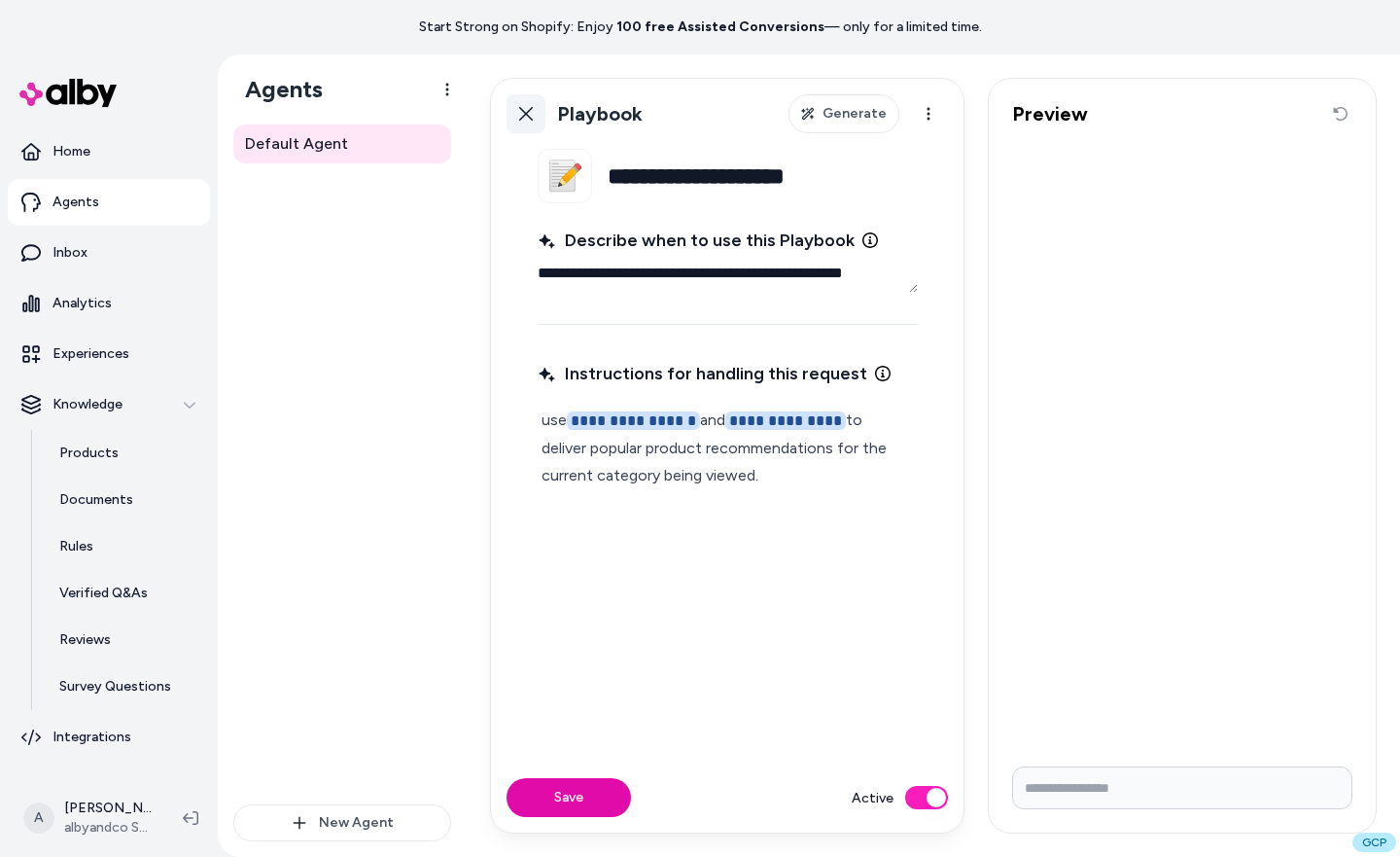 click on "Back" at bounding box center [526, 114] 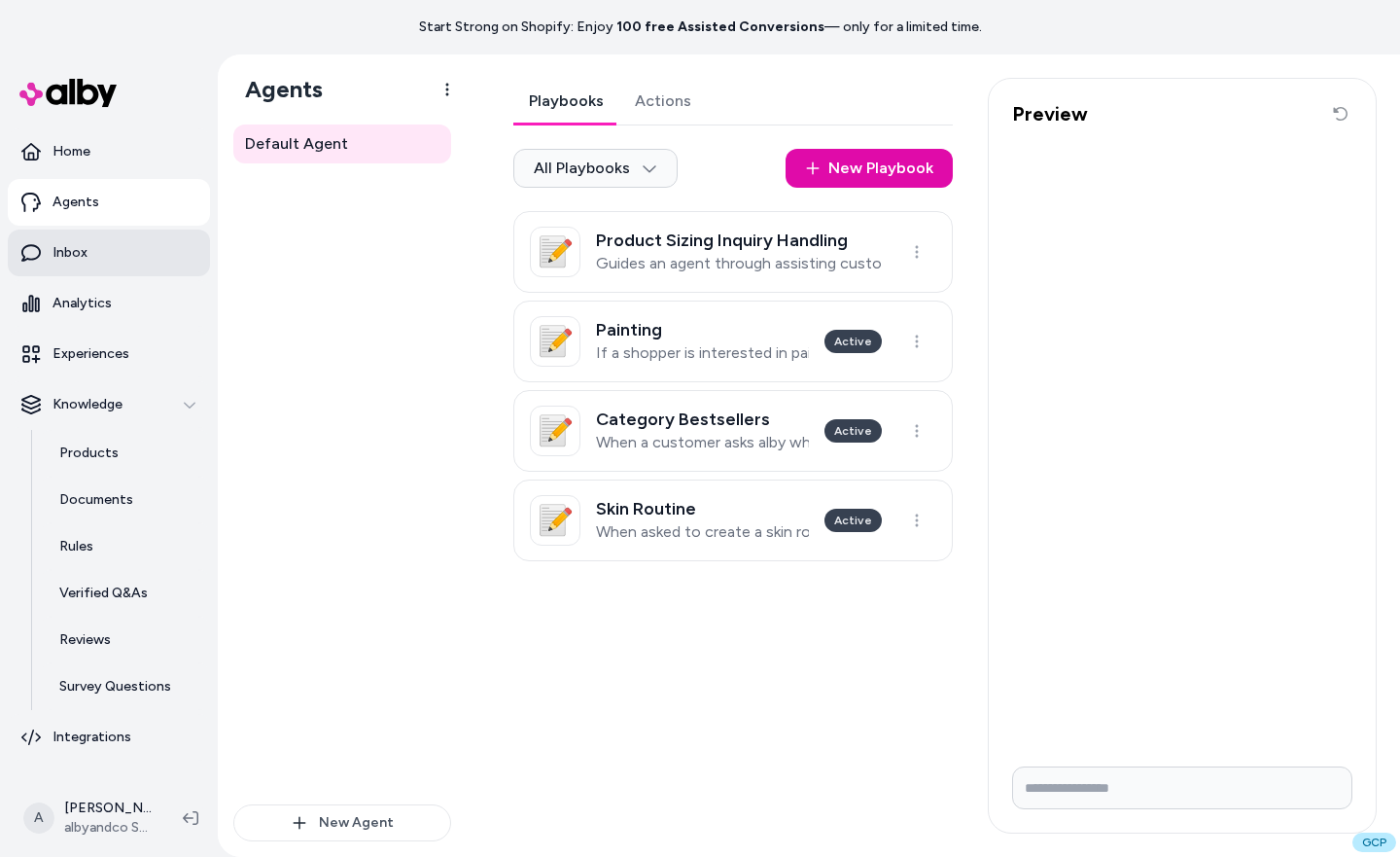 click on "Inbox" at bounding box center (109, 253) 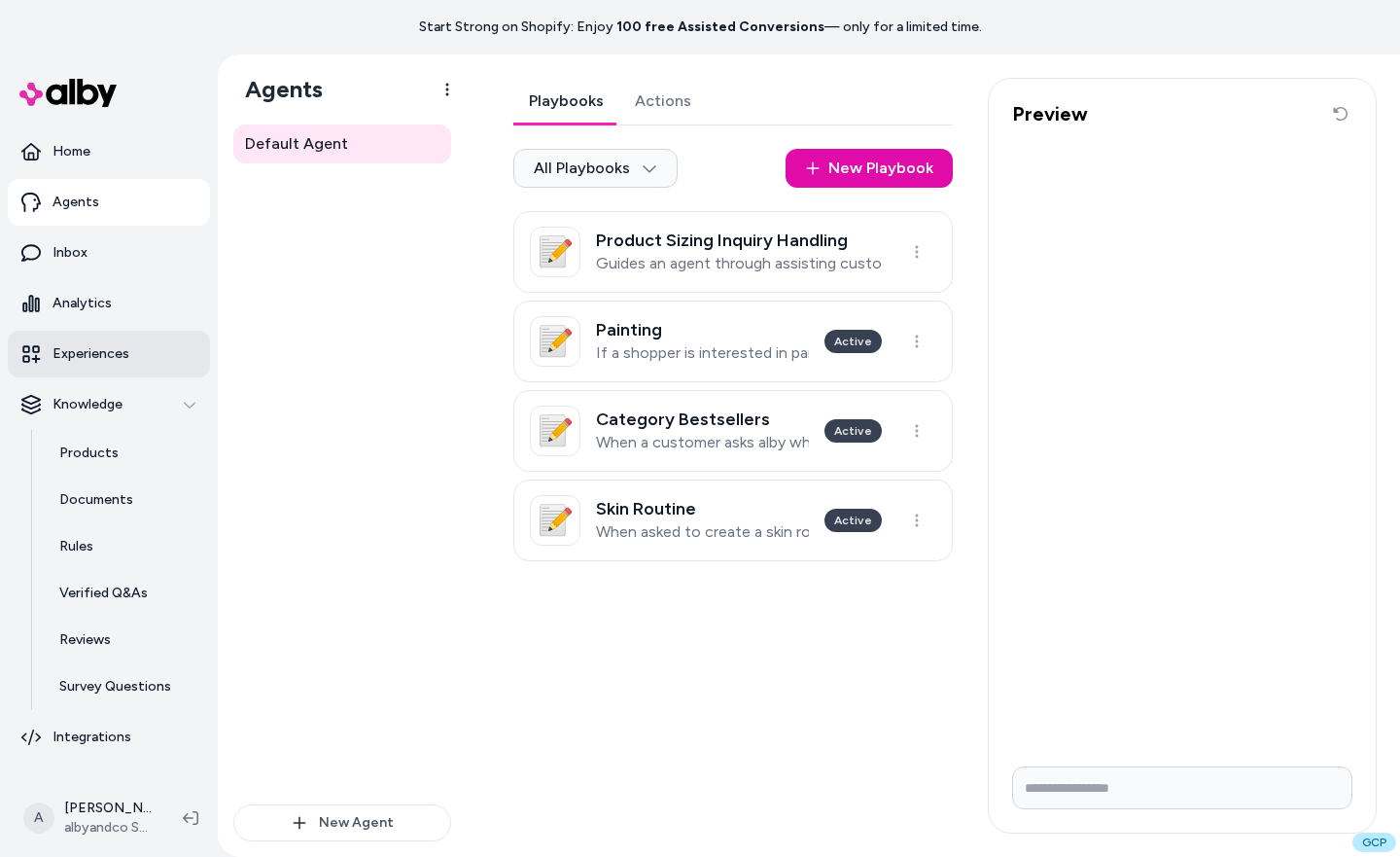 click on "Experiences" at bounding box center [109, 354] 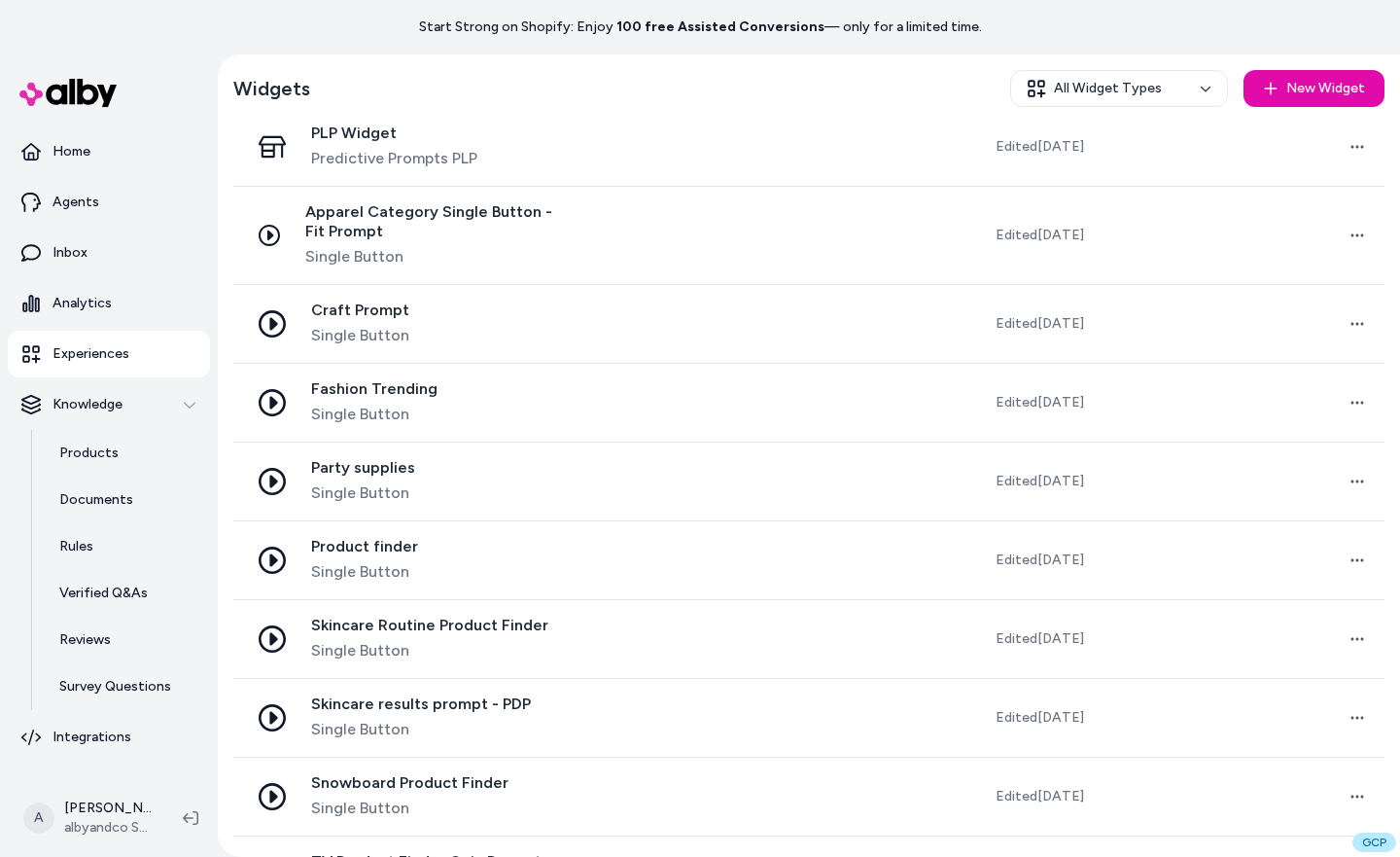 scroll, scrollTop: 531, scrollLeft: 0, axis: vertical 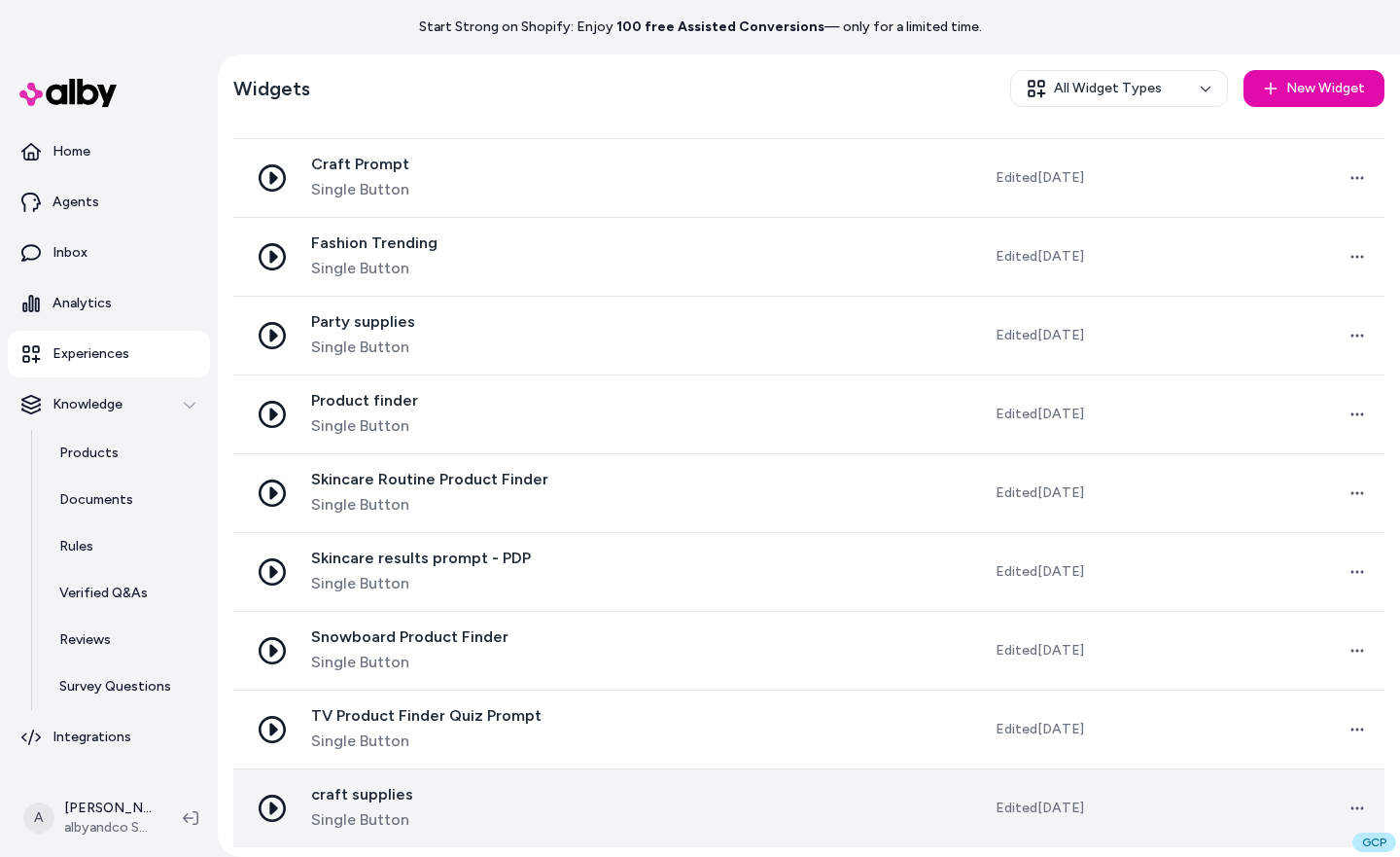 click on "craft supplies Single Button" at bounding box center [407, 808] 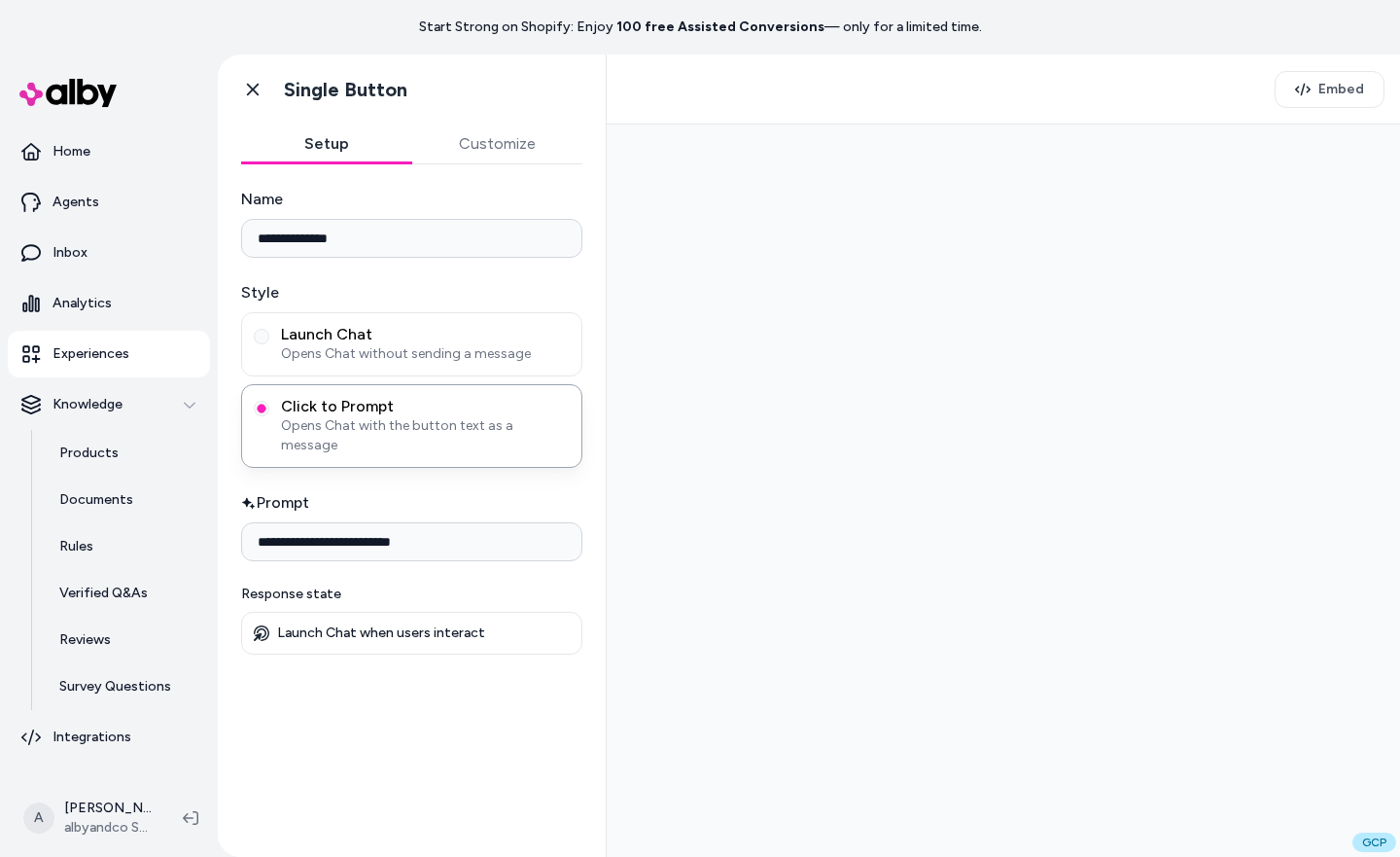 scroll, scrollTop: 0, scrollLeft: 0, axis: both 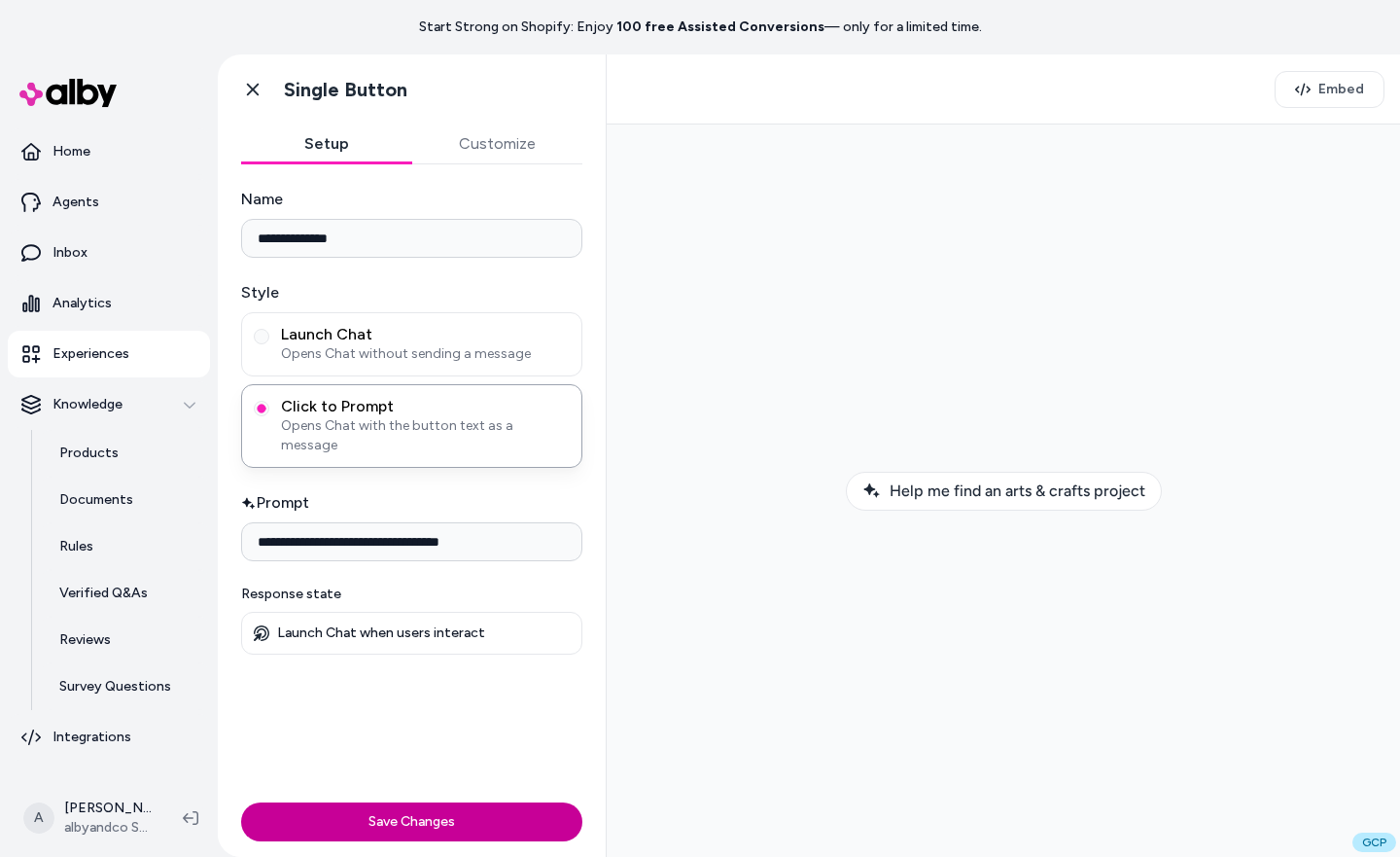 type on "**********" 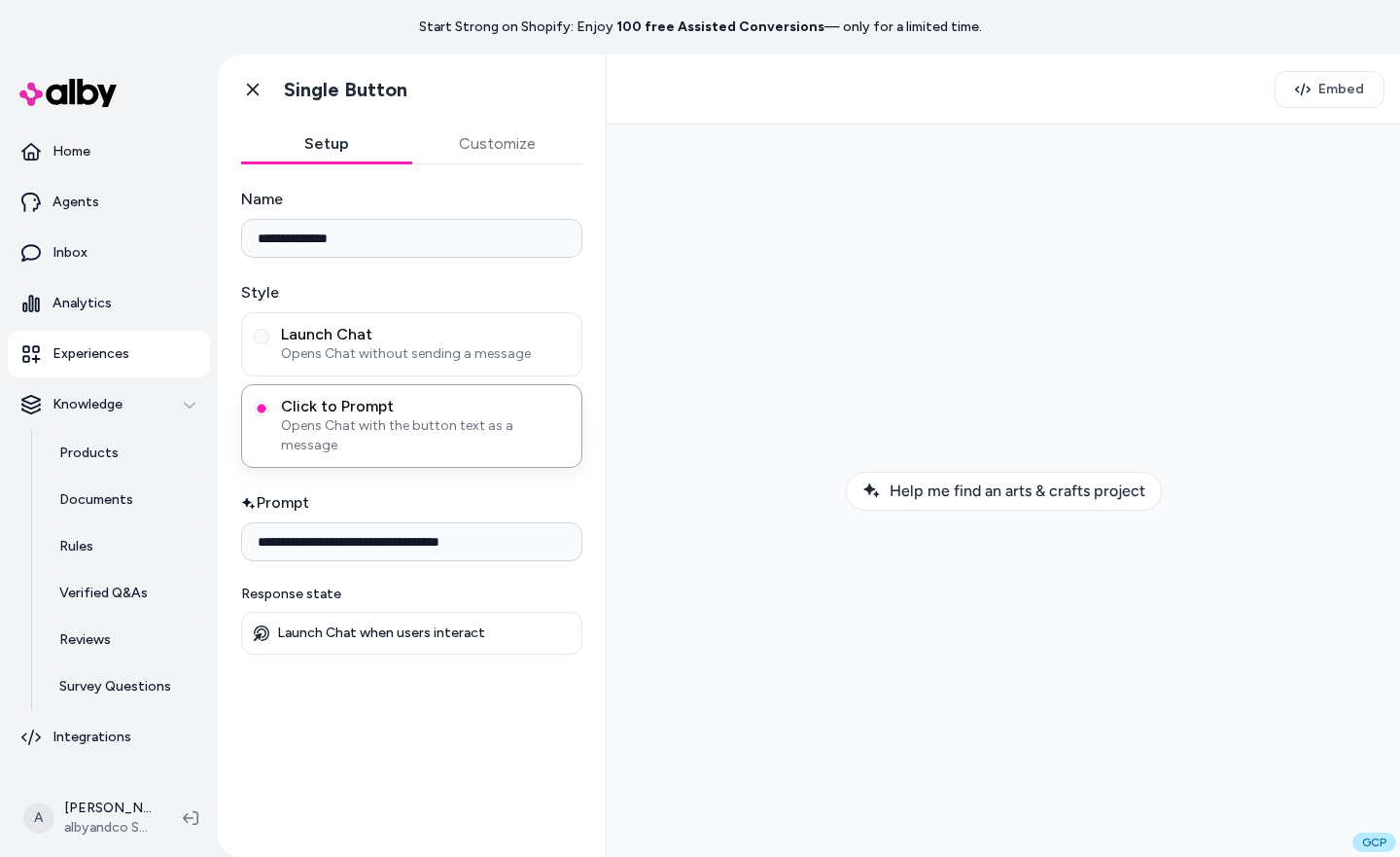 click on "**********" at bounding box center (411, 542) 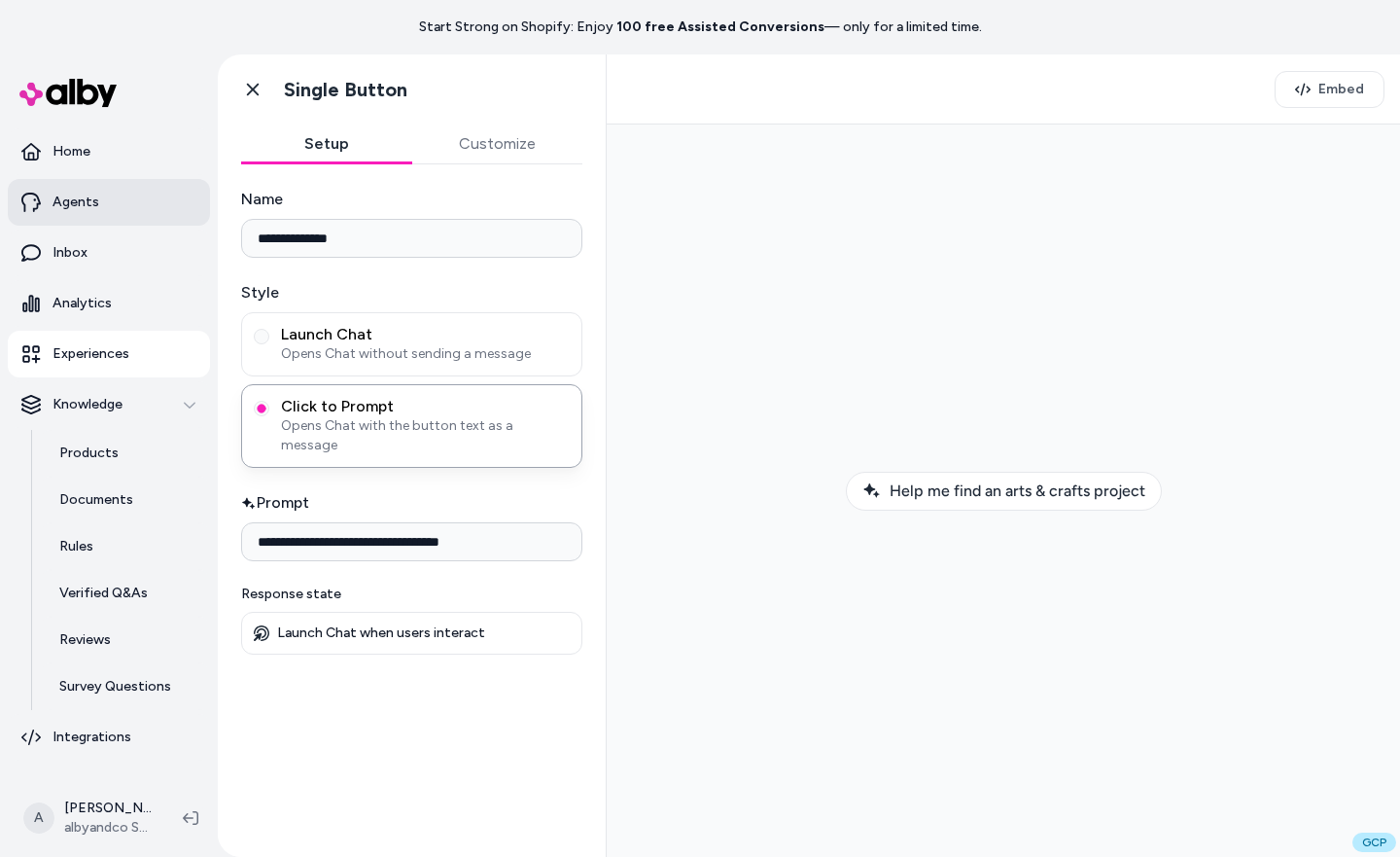 click on "Agents" at bounding box center (76, 202) 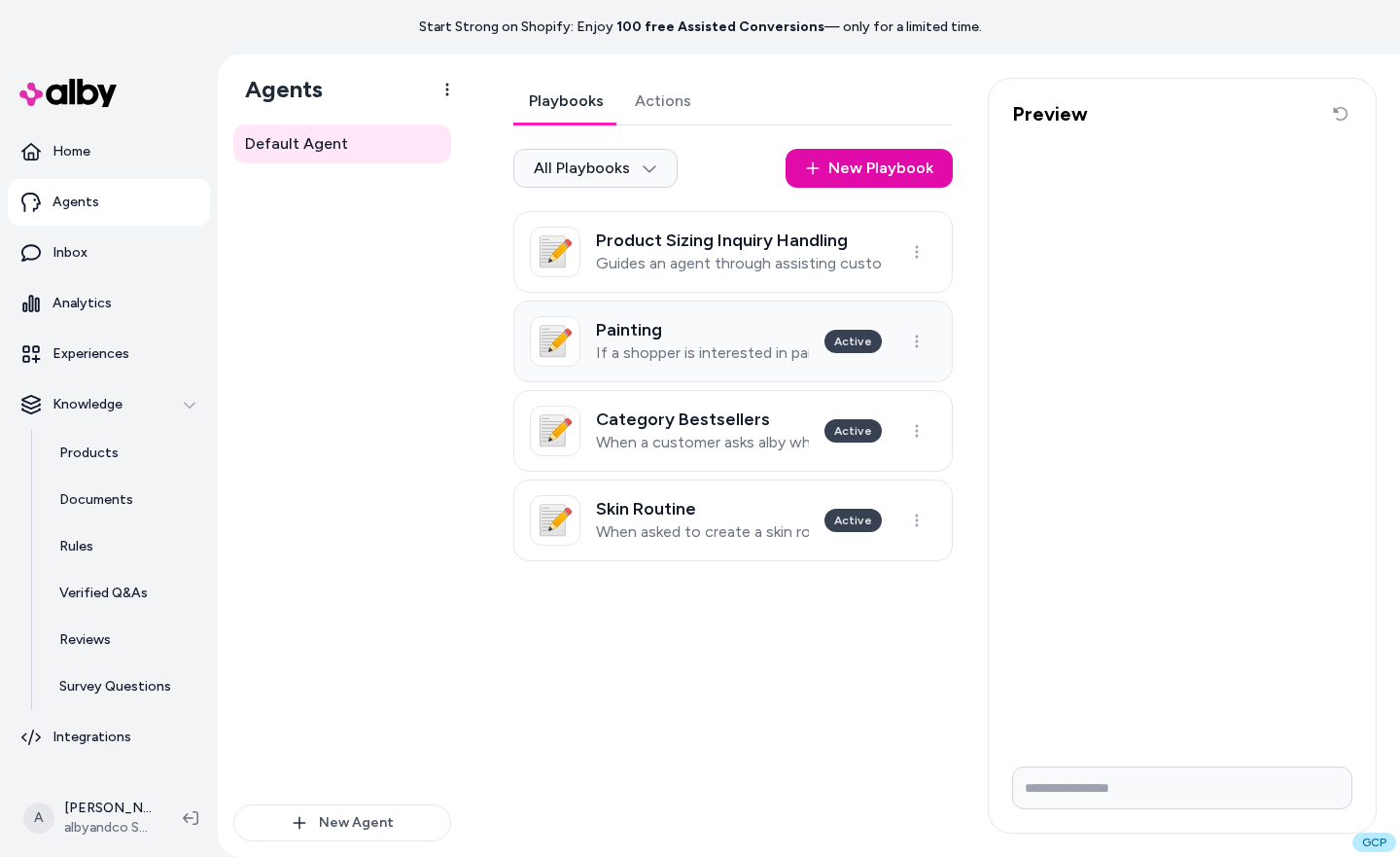 click on "If a shopper is interested in painting, but doesnt know where to start, use this playbook to guide the shopper through a survey to find the right products in the arts and crafts category" at bounding box center (702, 353) 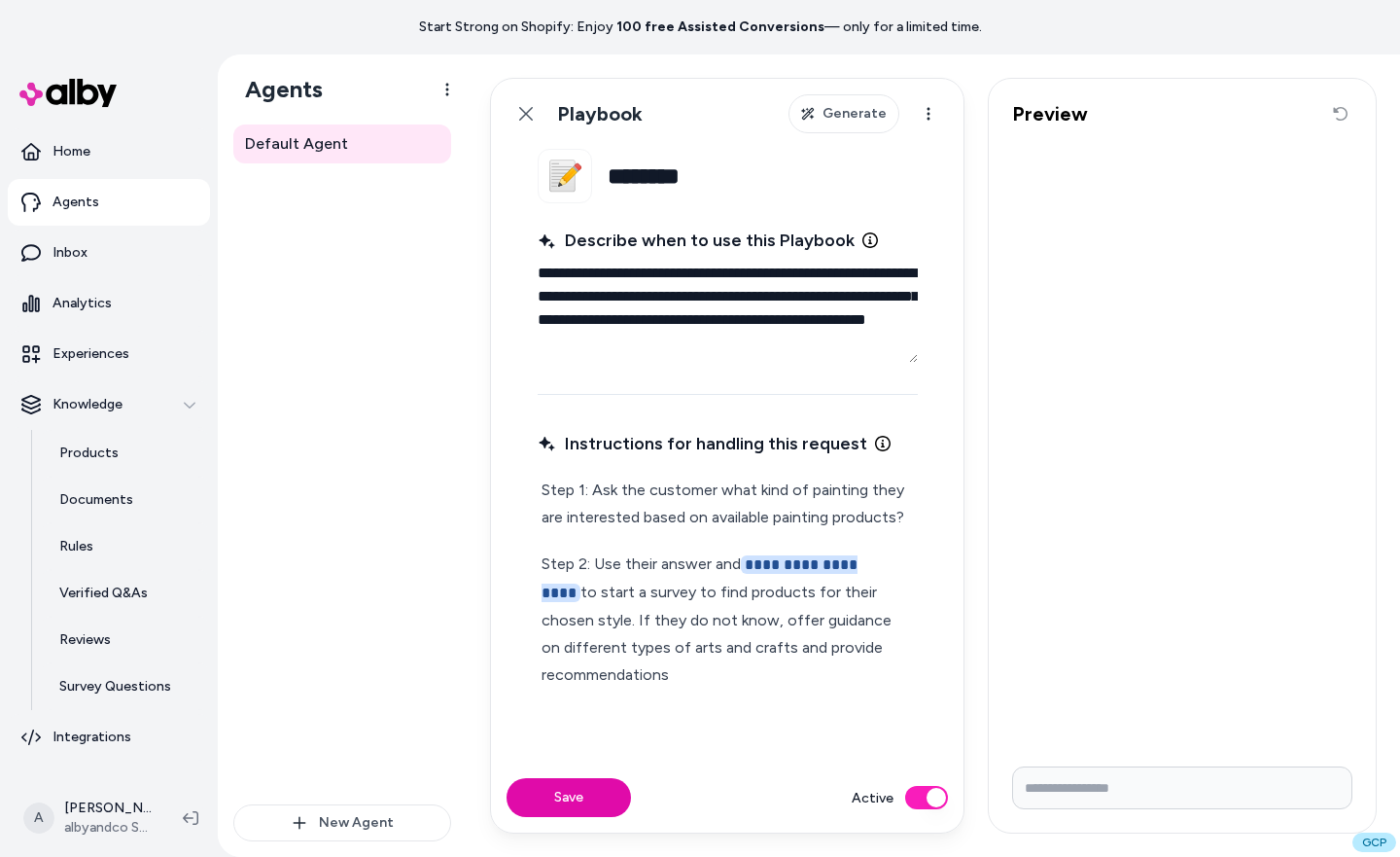 click on "**********" at bounding box center (727, 455) 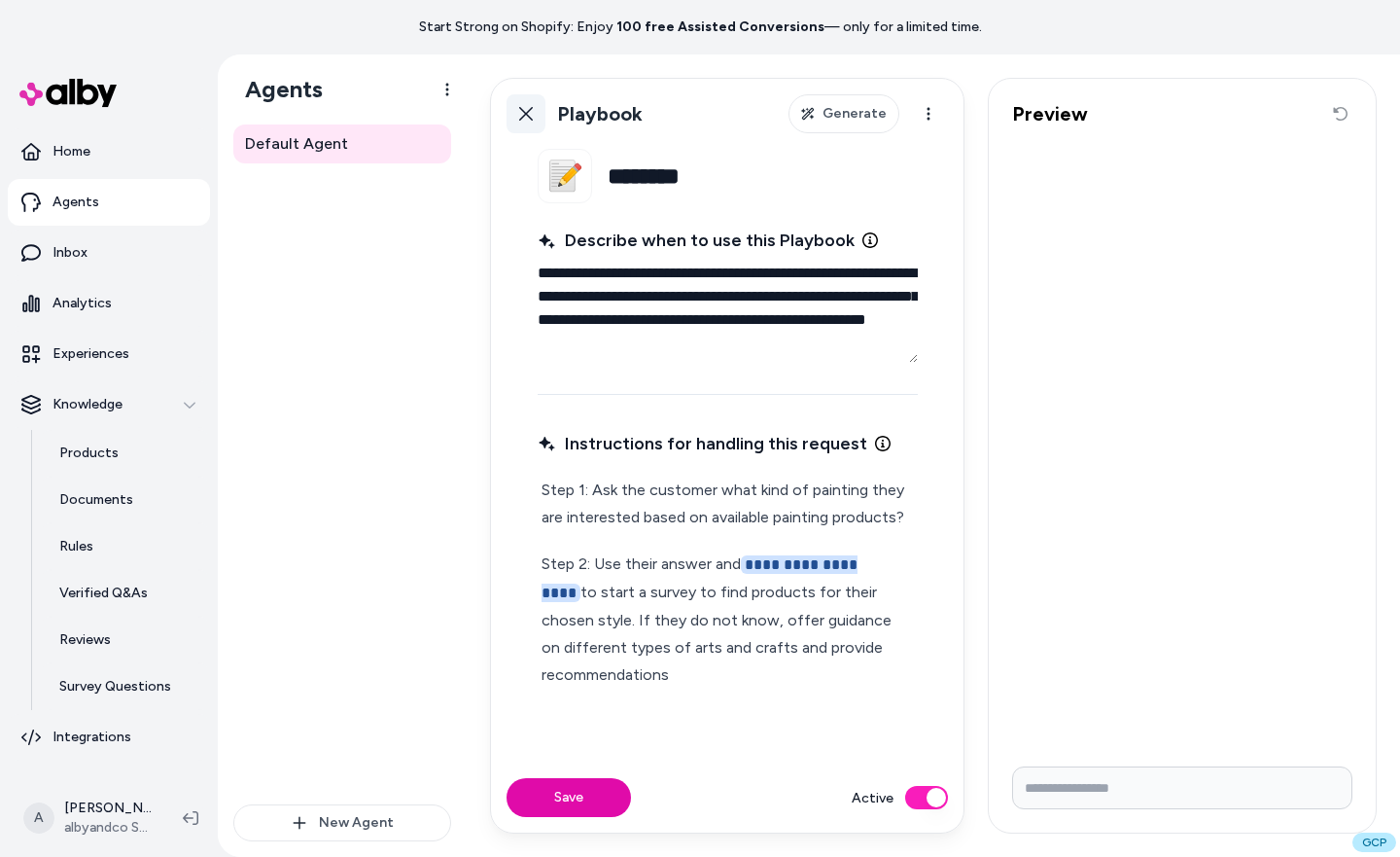 click 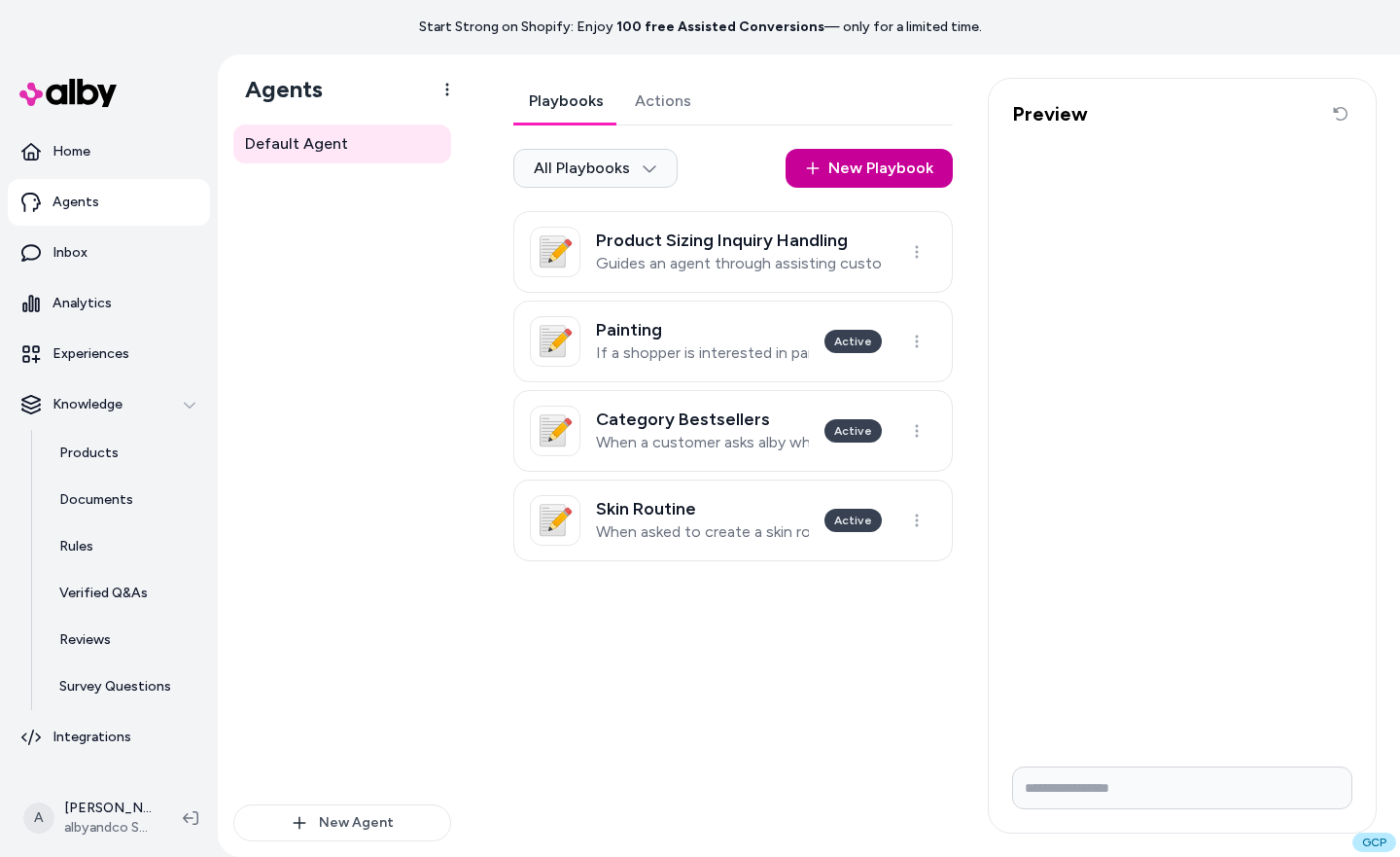 click on "New Playbook" at bounding box center (869, 168) 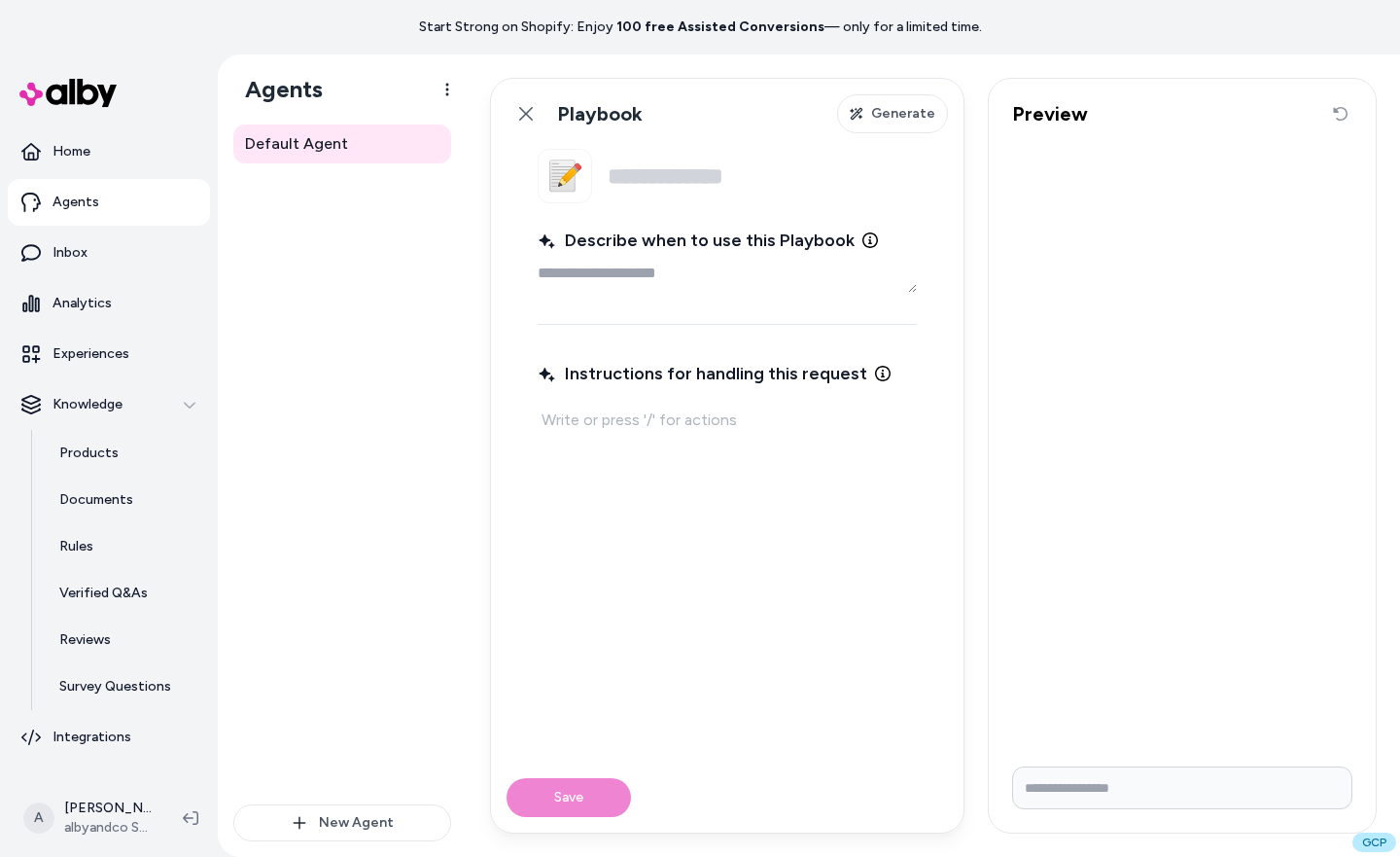 click on "📝 Name Describe when to use this Playbook Instructions for handling this request" at bounding box center [727, 455] 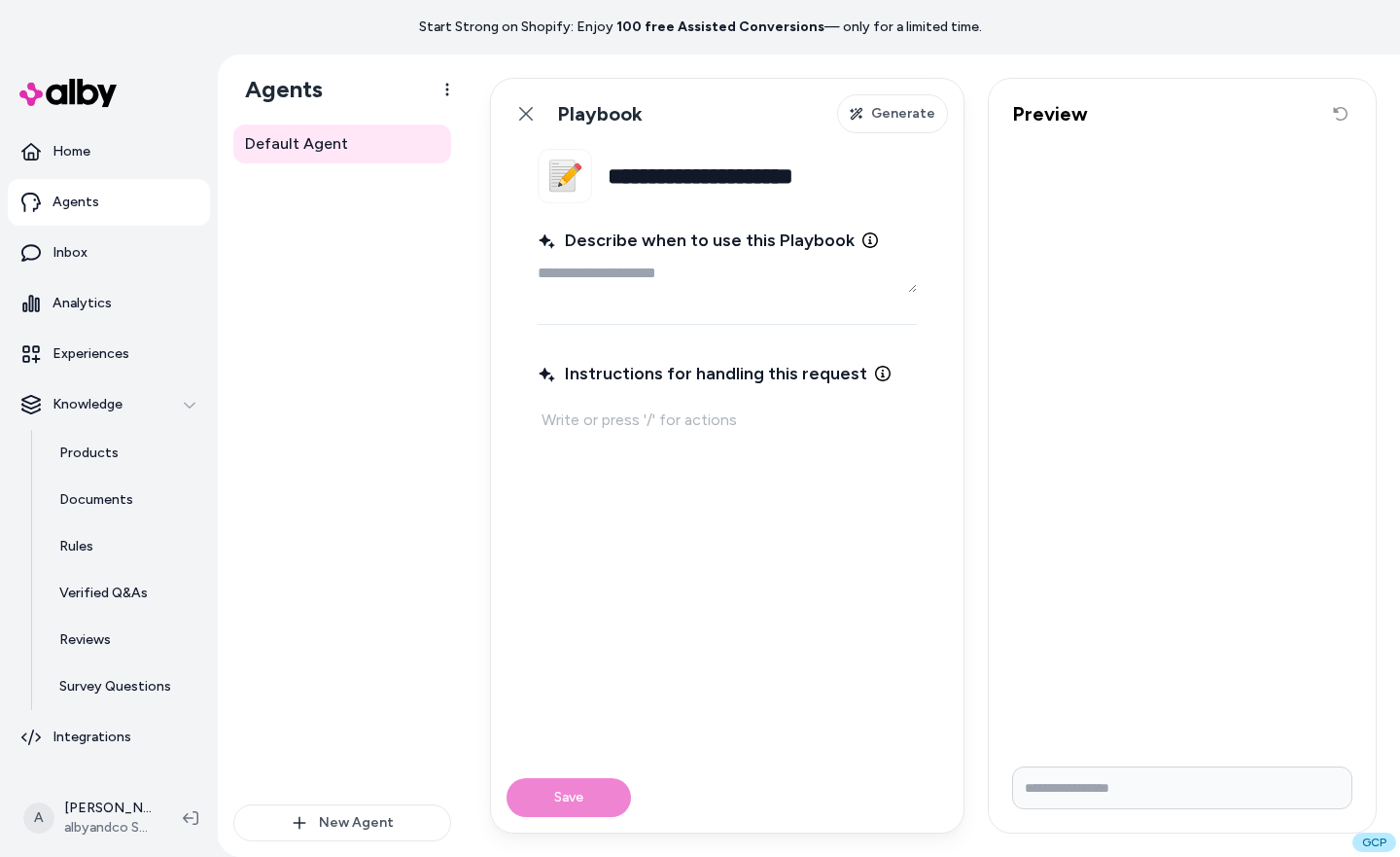 type on "**********" 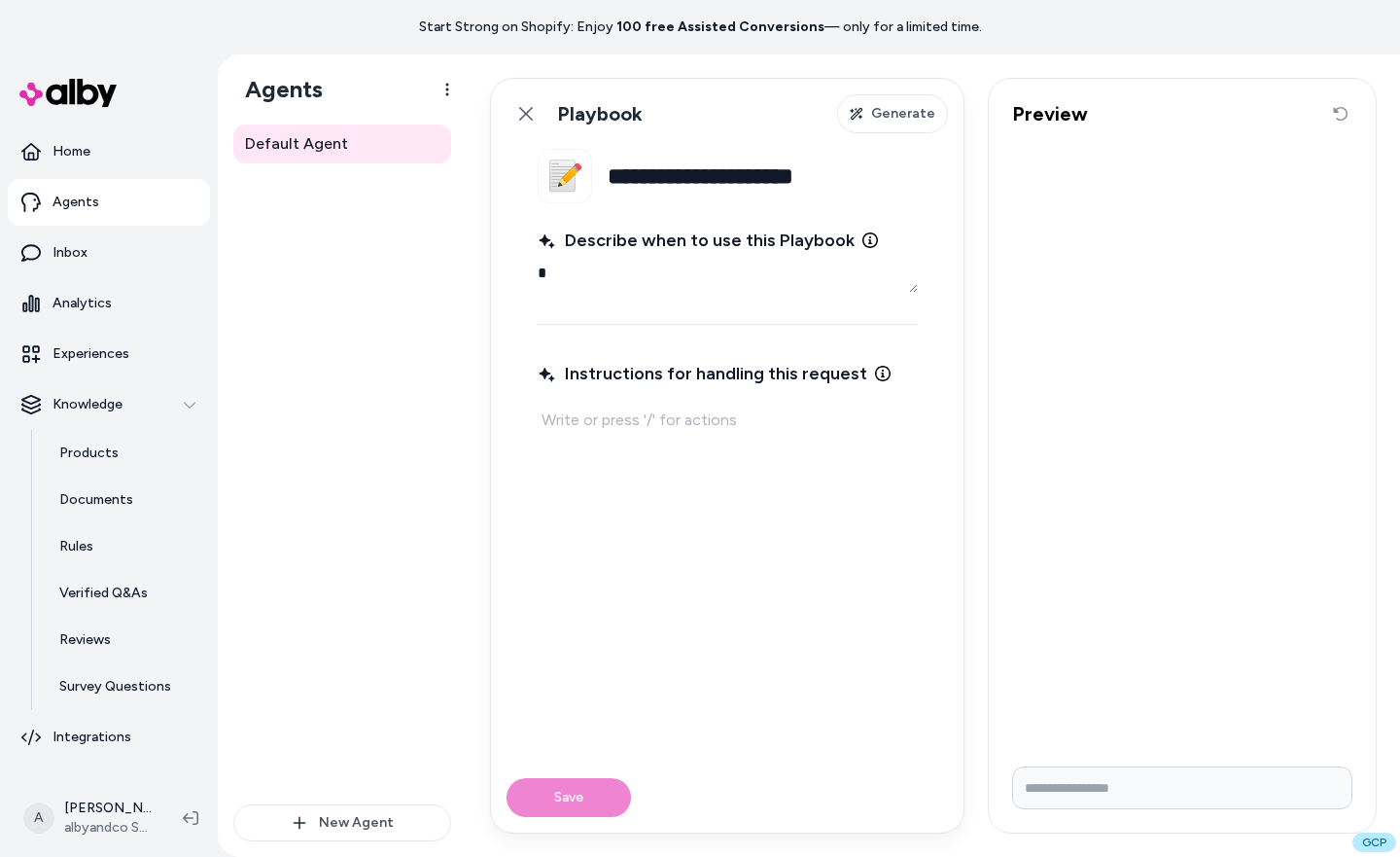 type on "*" 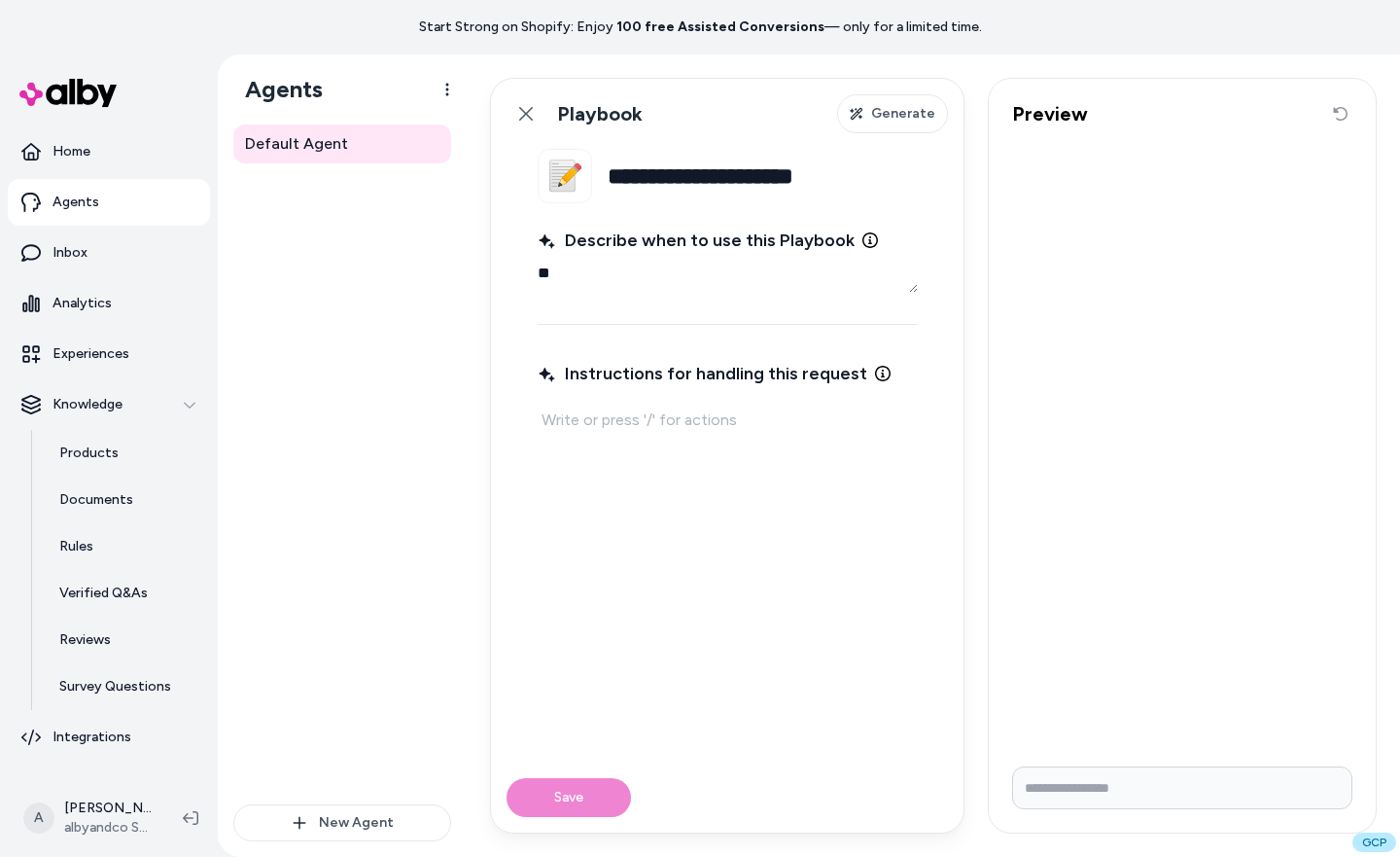 type on "*" 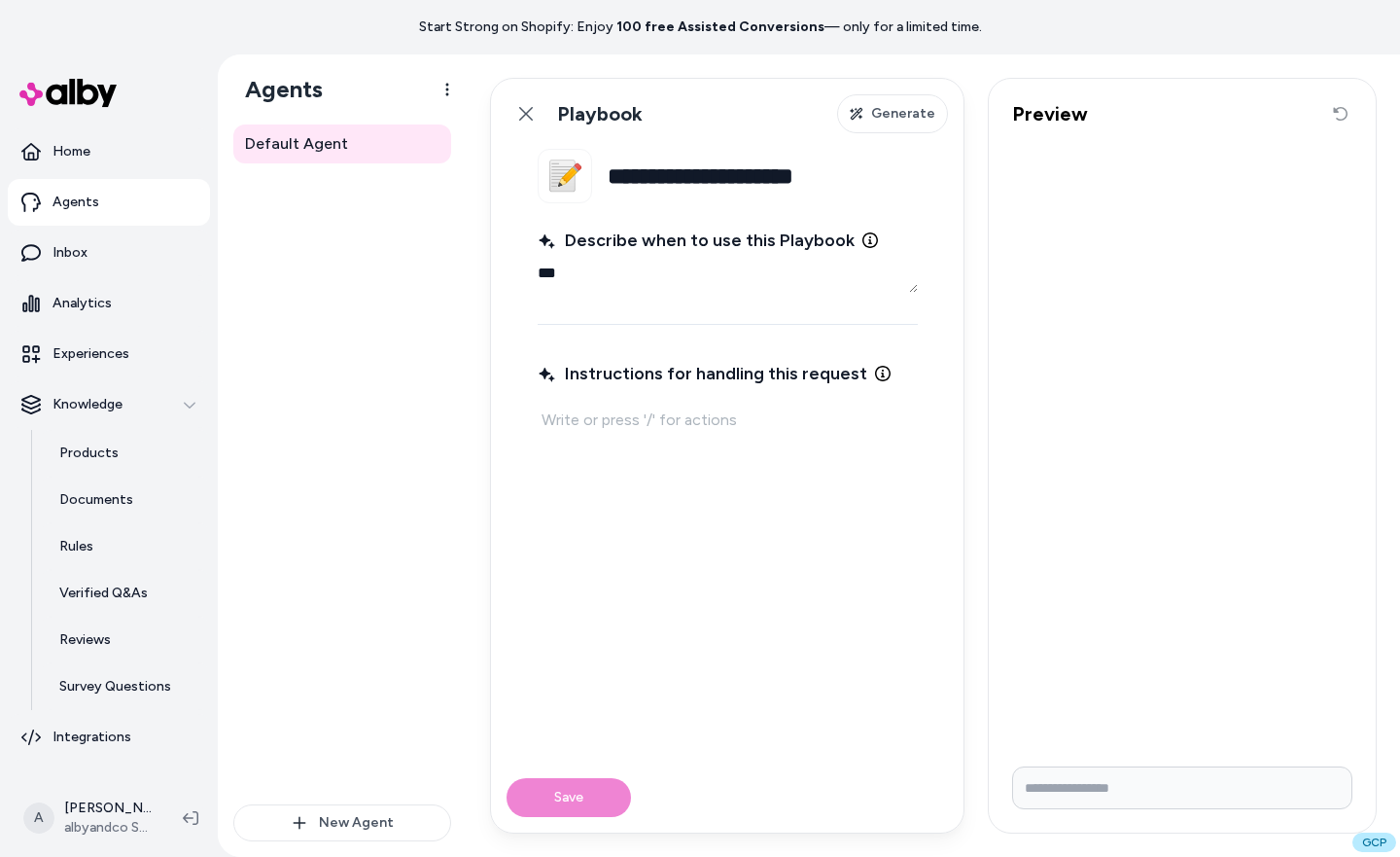type on "*" 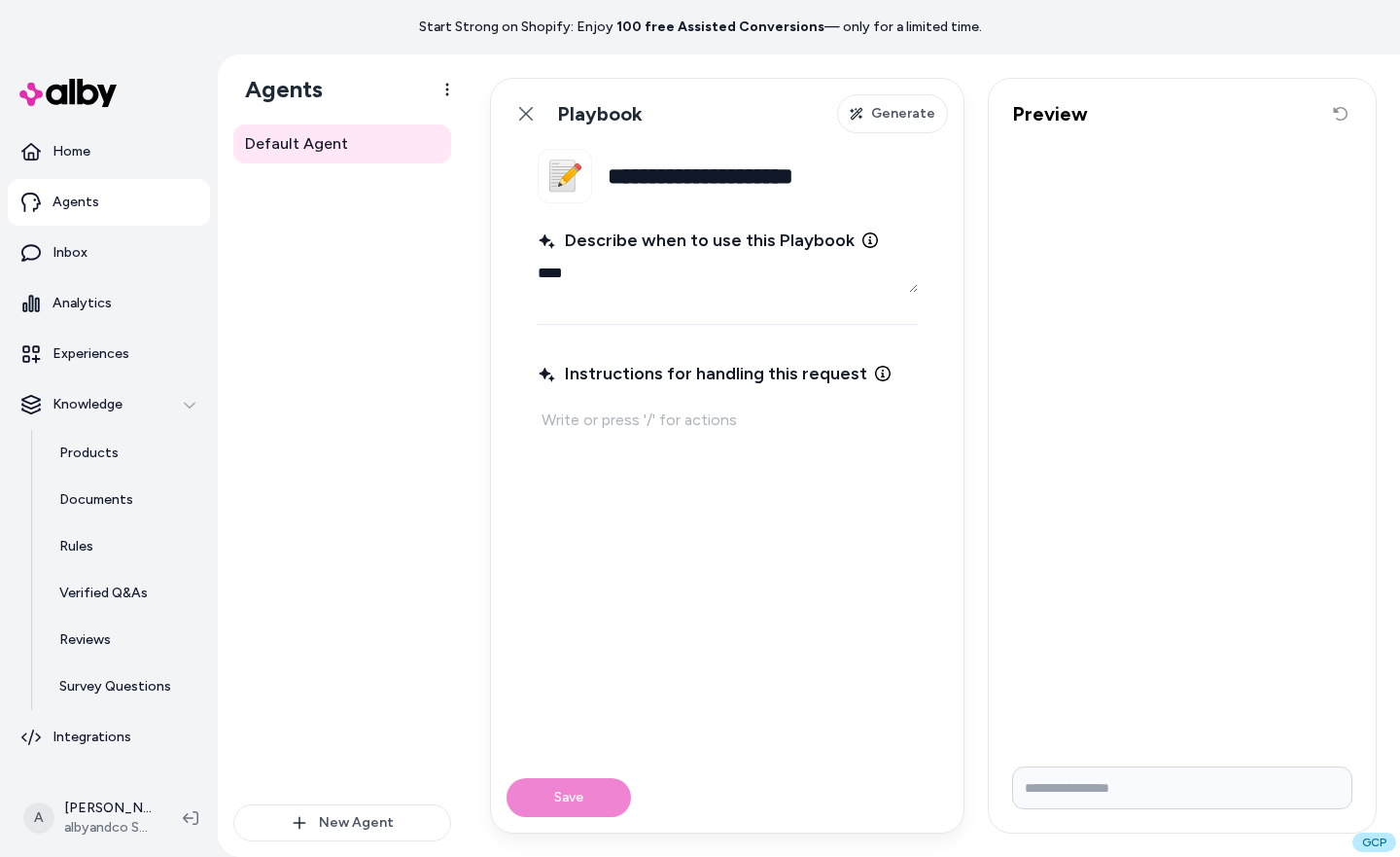 type on "*" 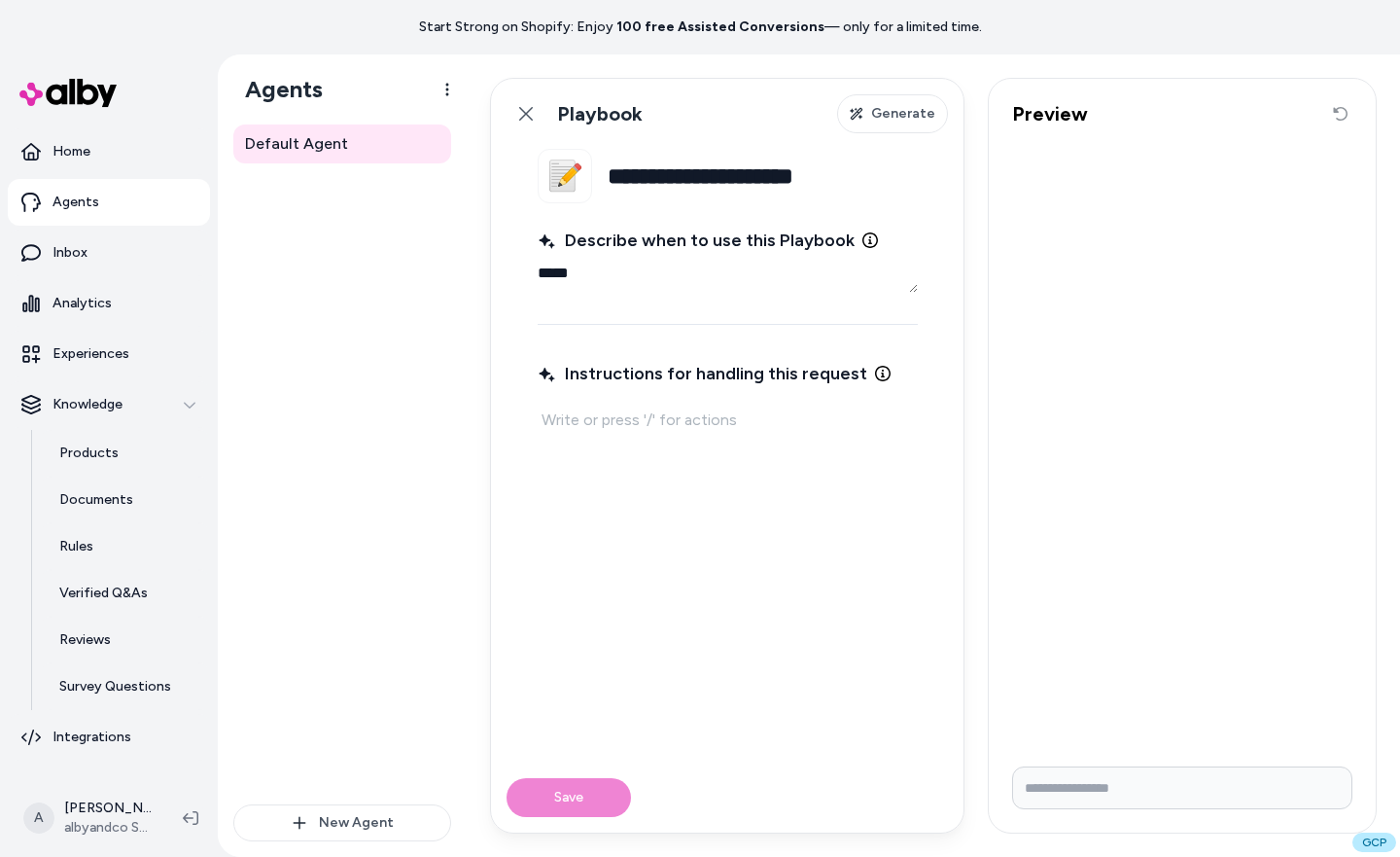 type on "*" 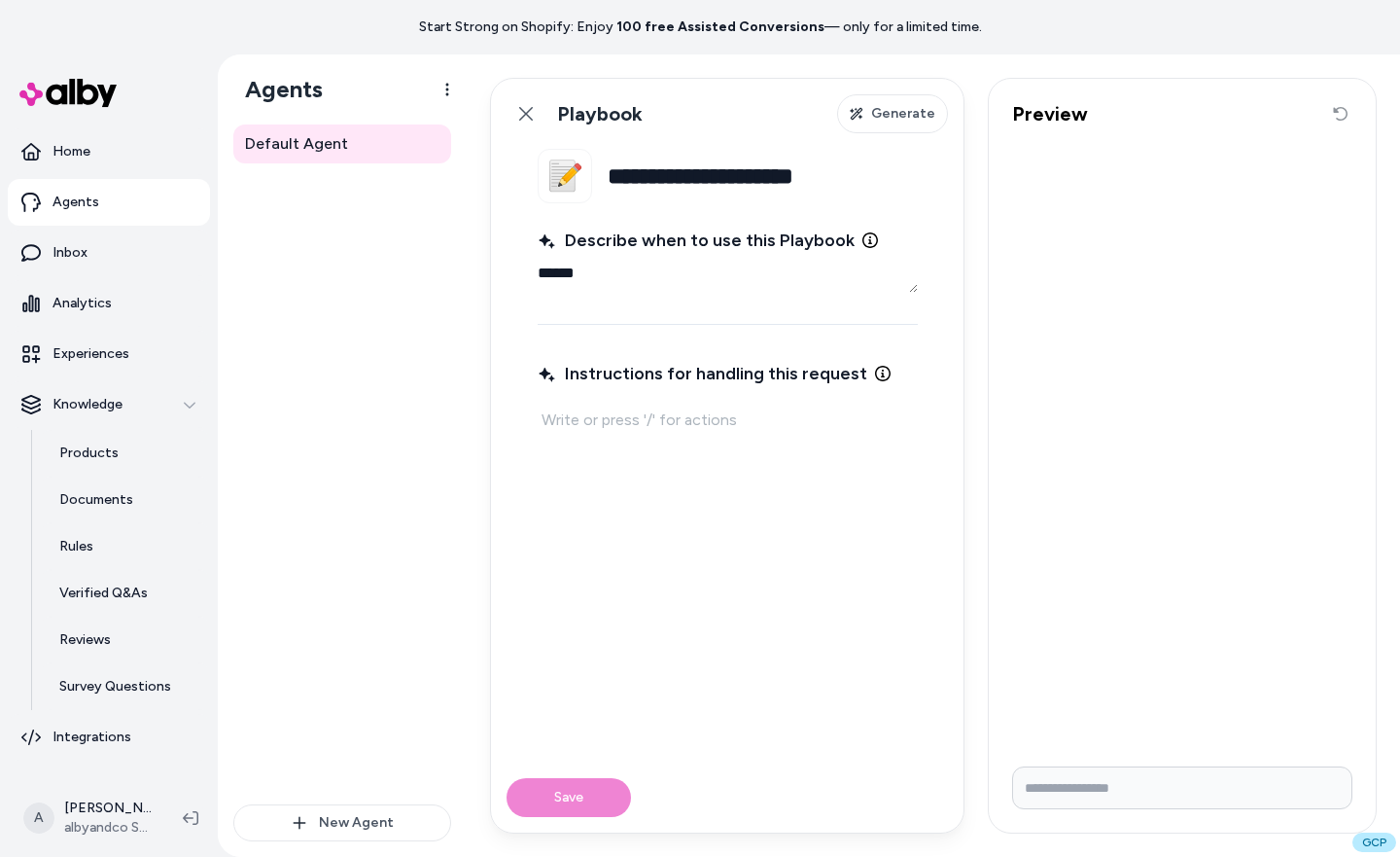 type on "*" 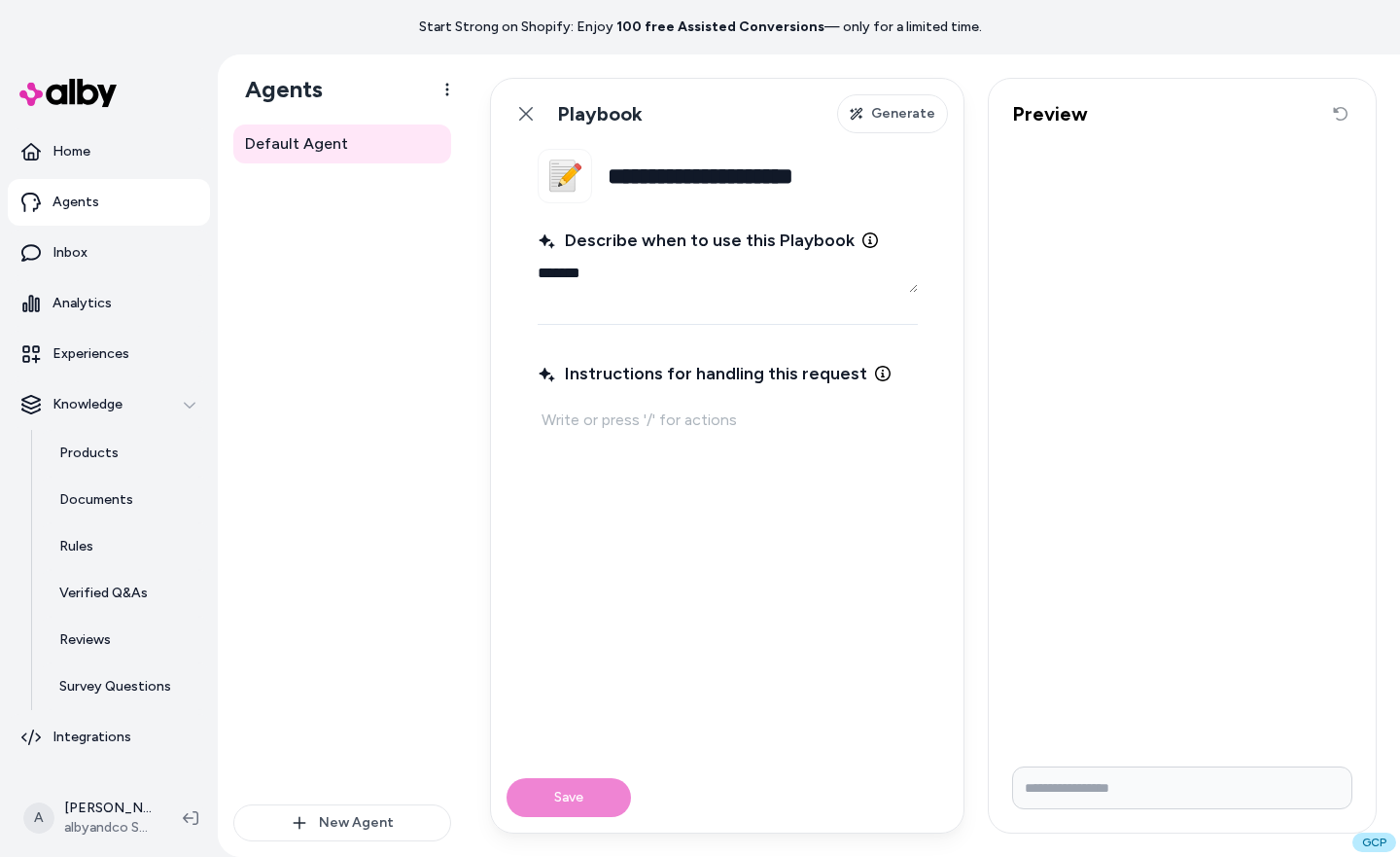 type on "*" 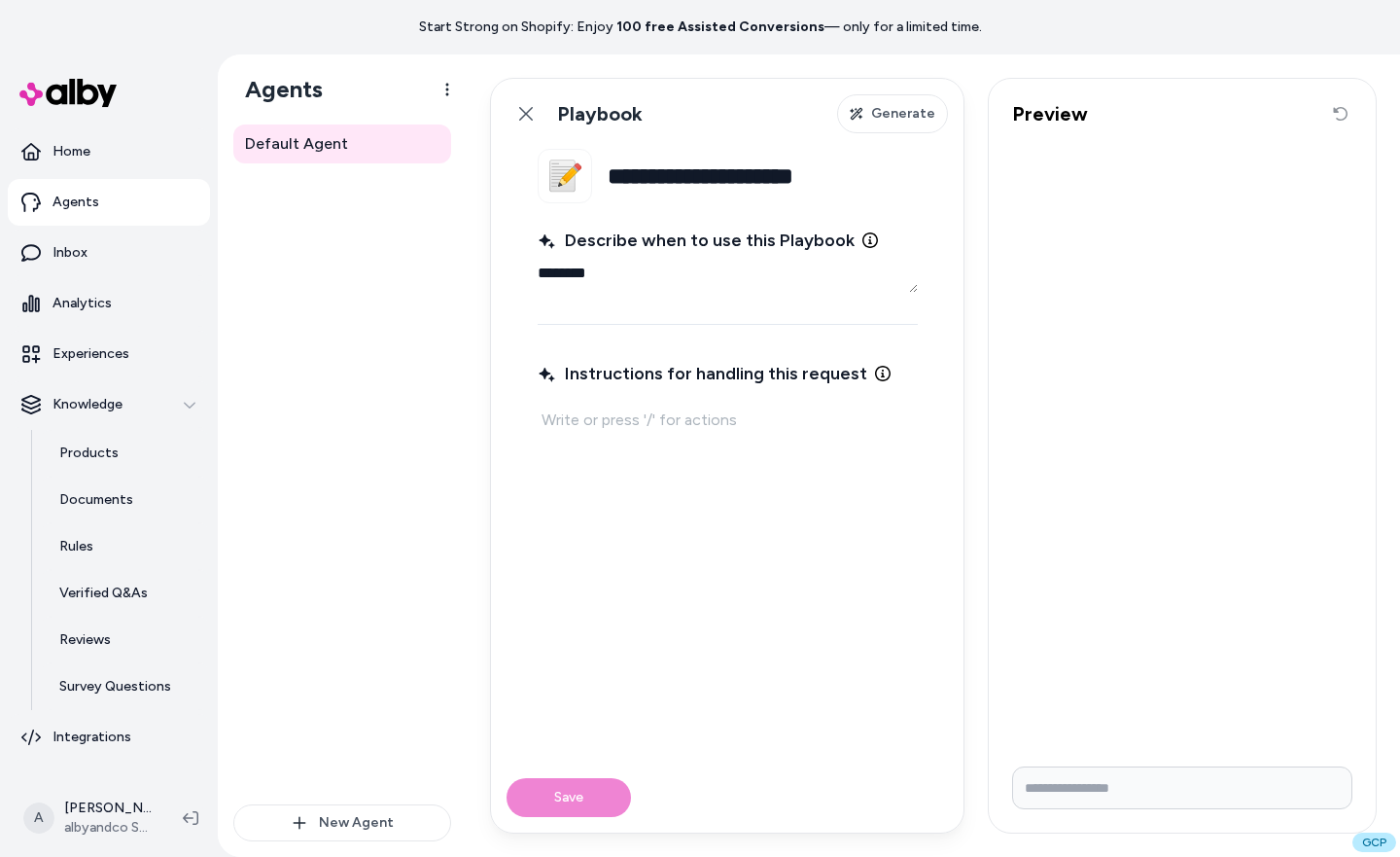 type on "*" 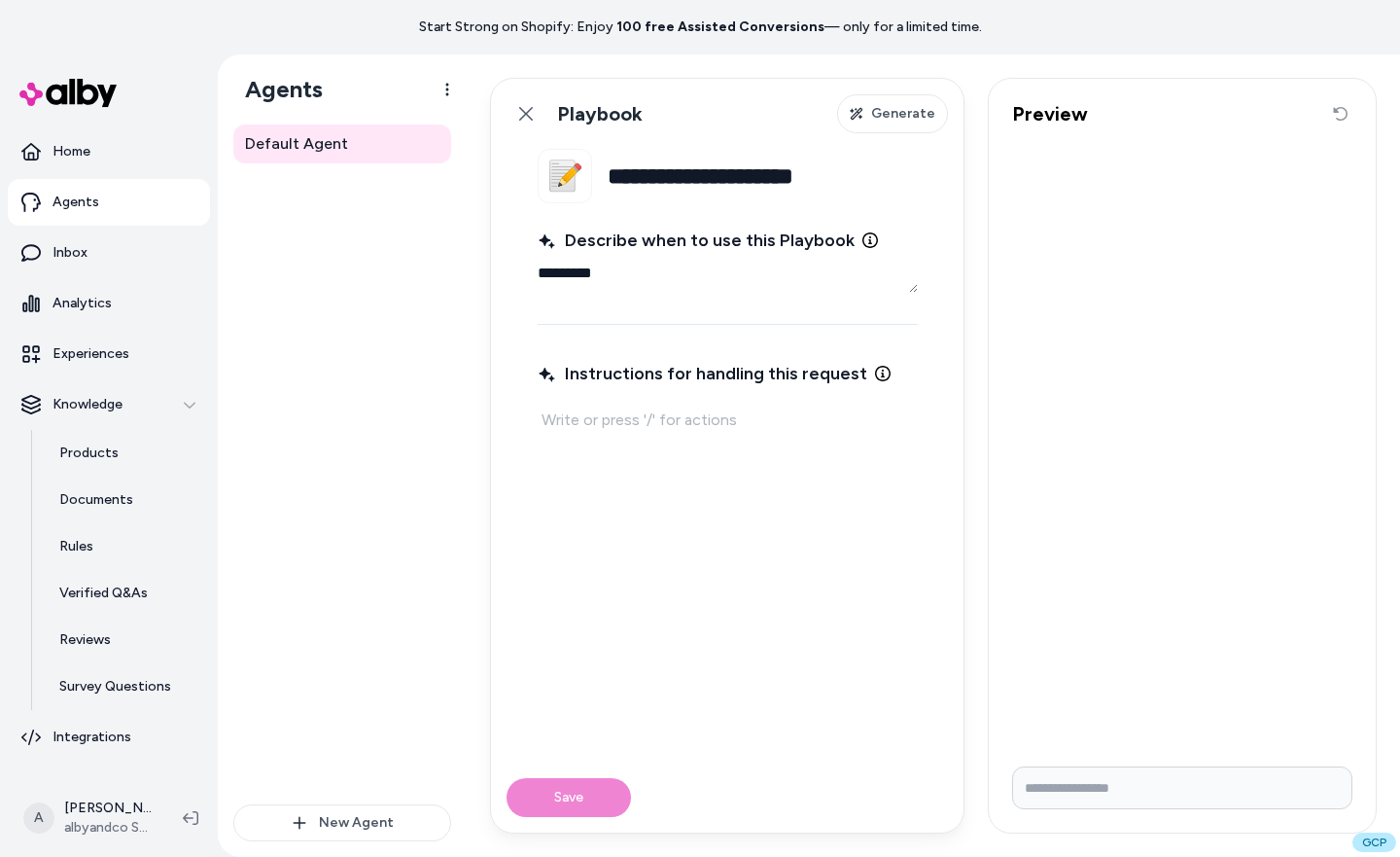 type on "*" 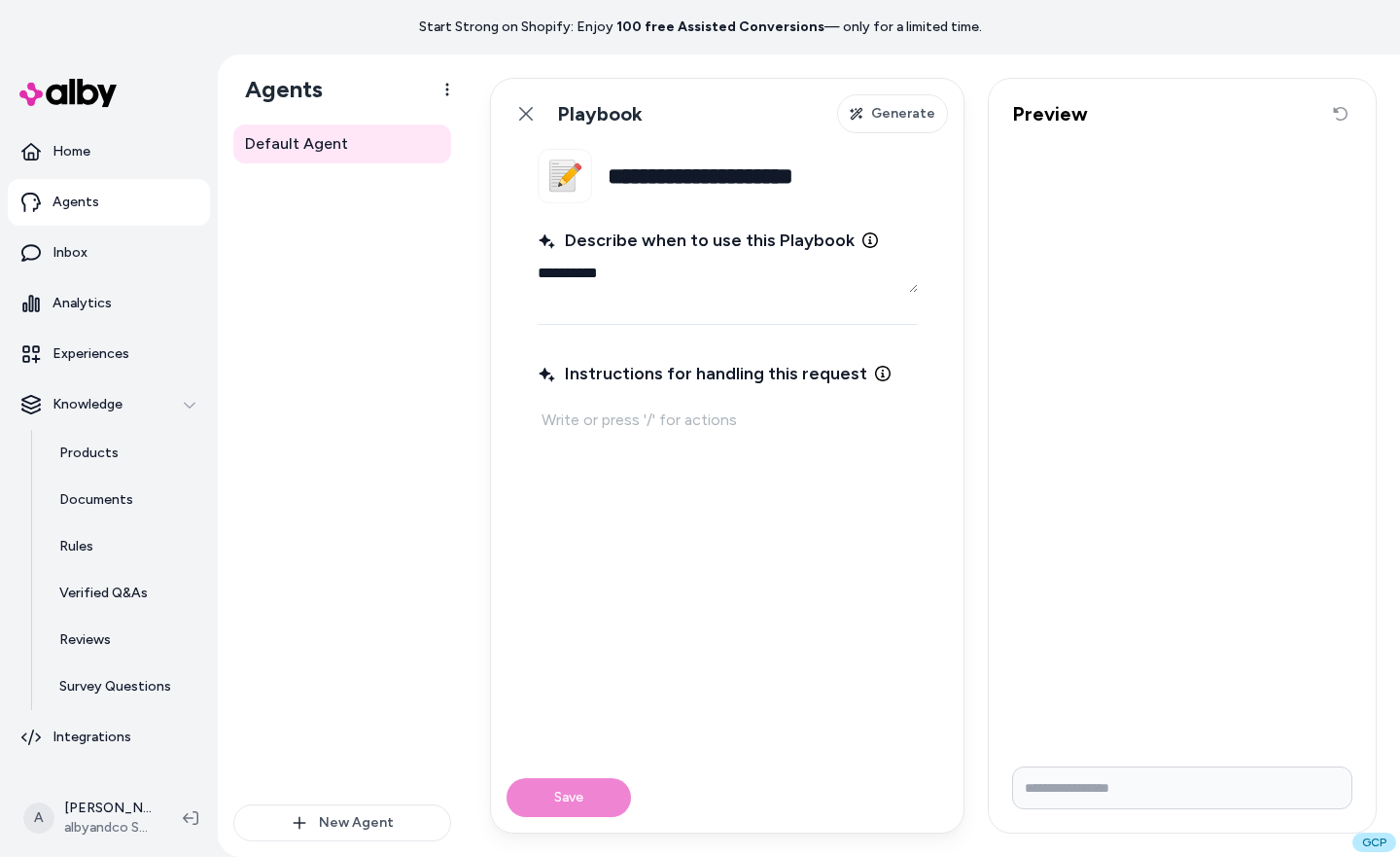 type on "*" 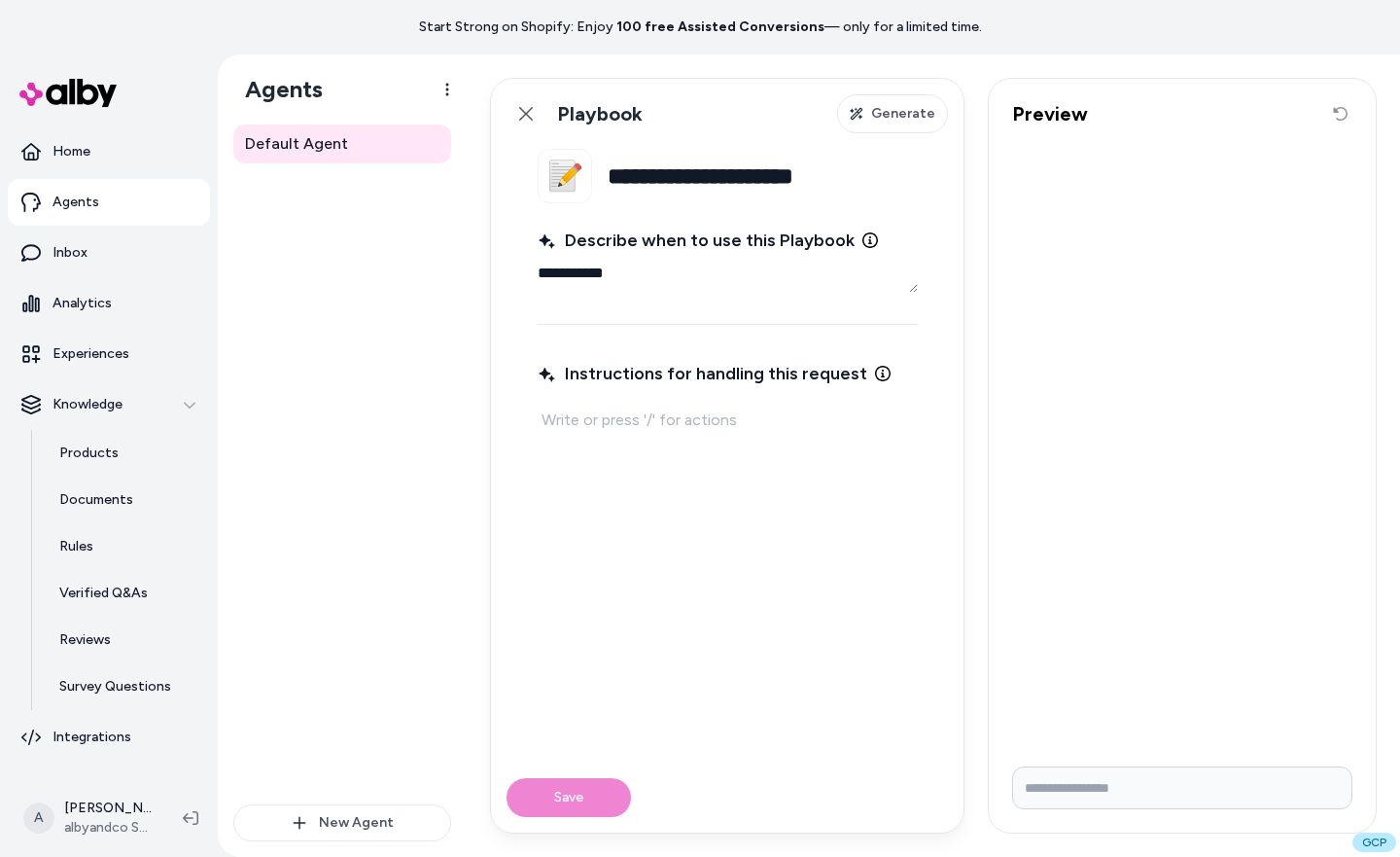 type on "*" 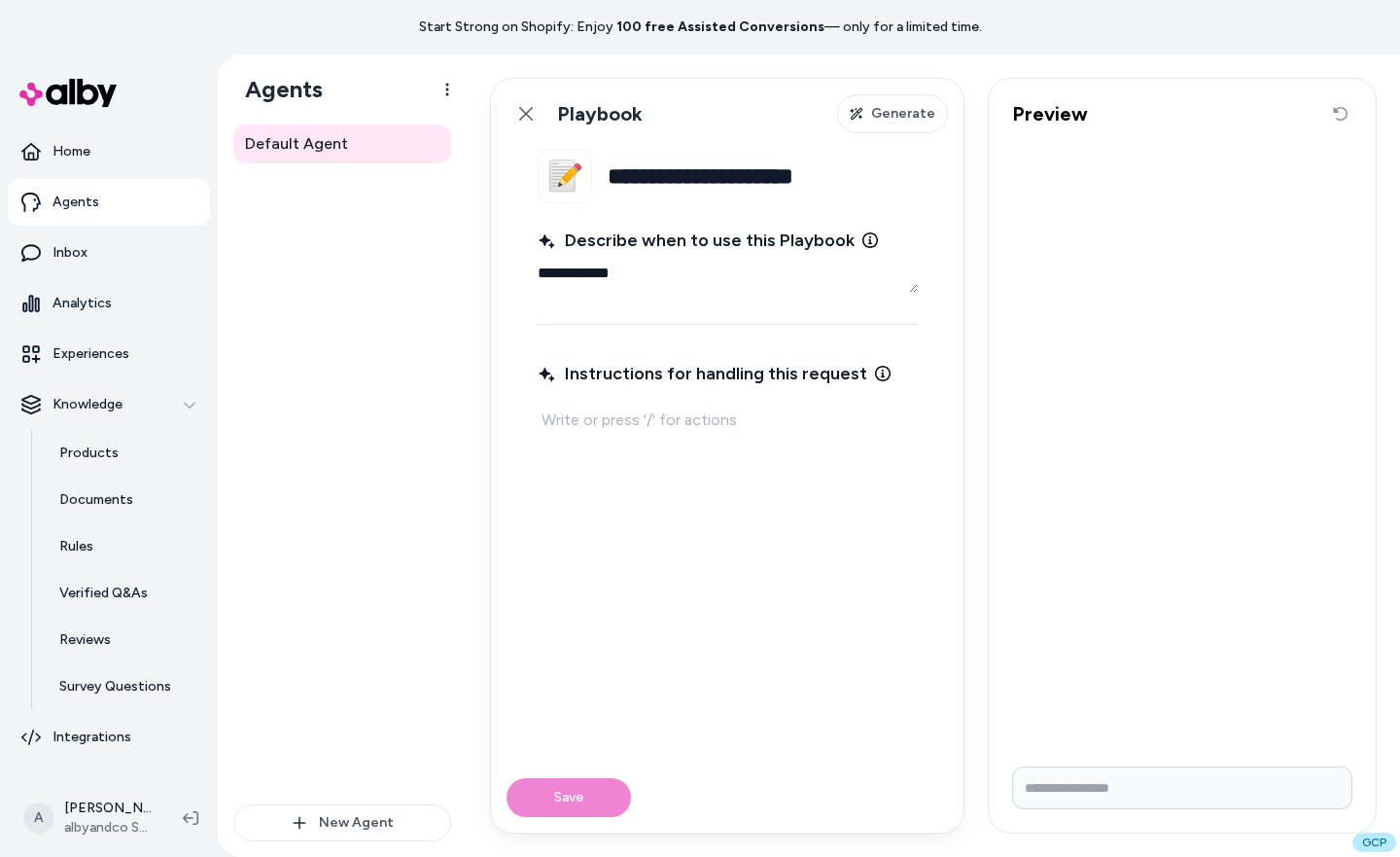 type on "*" 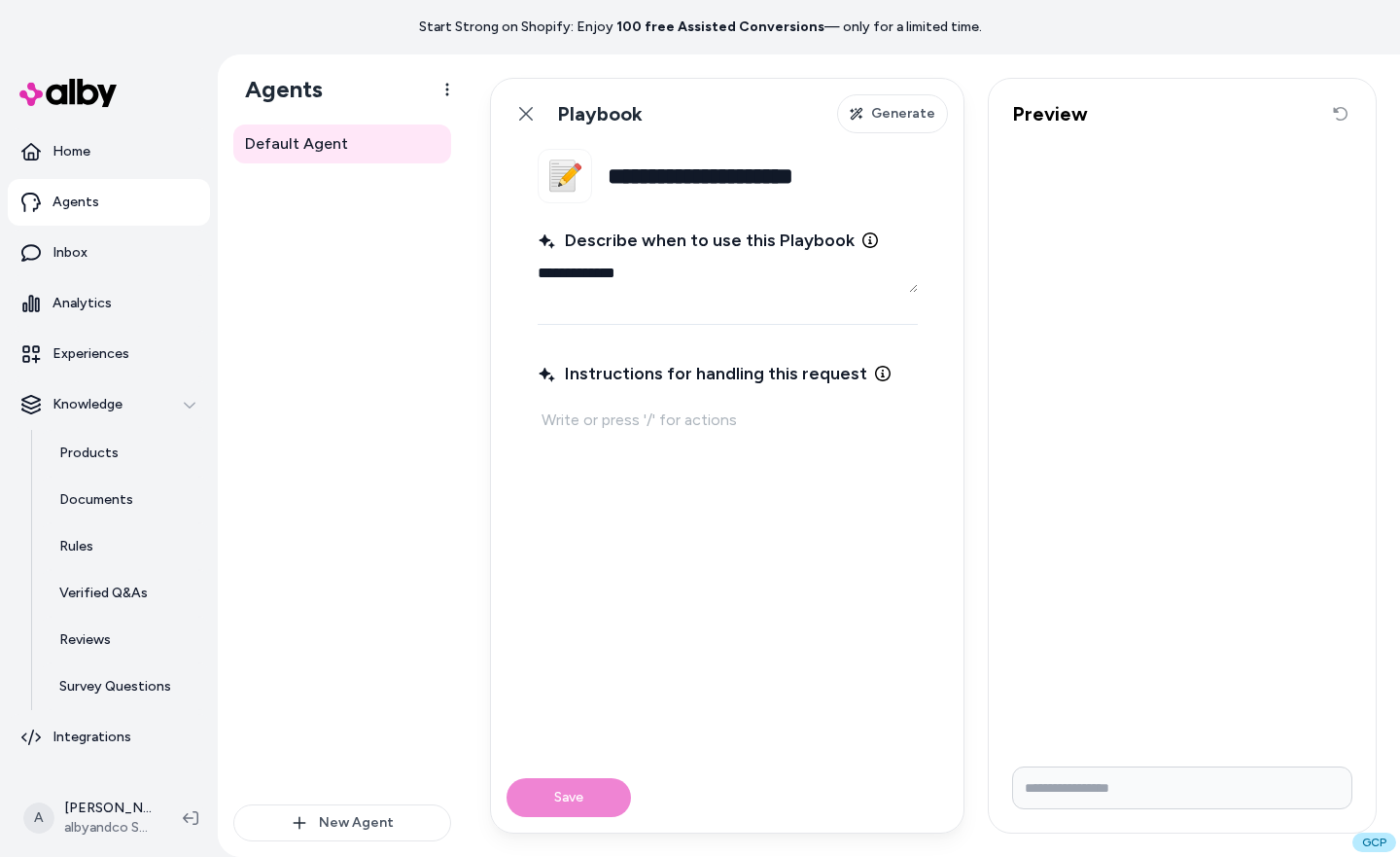 type on "*" 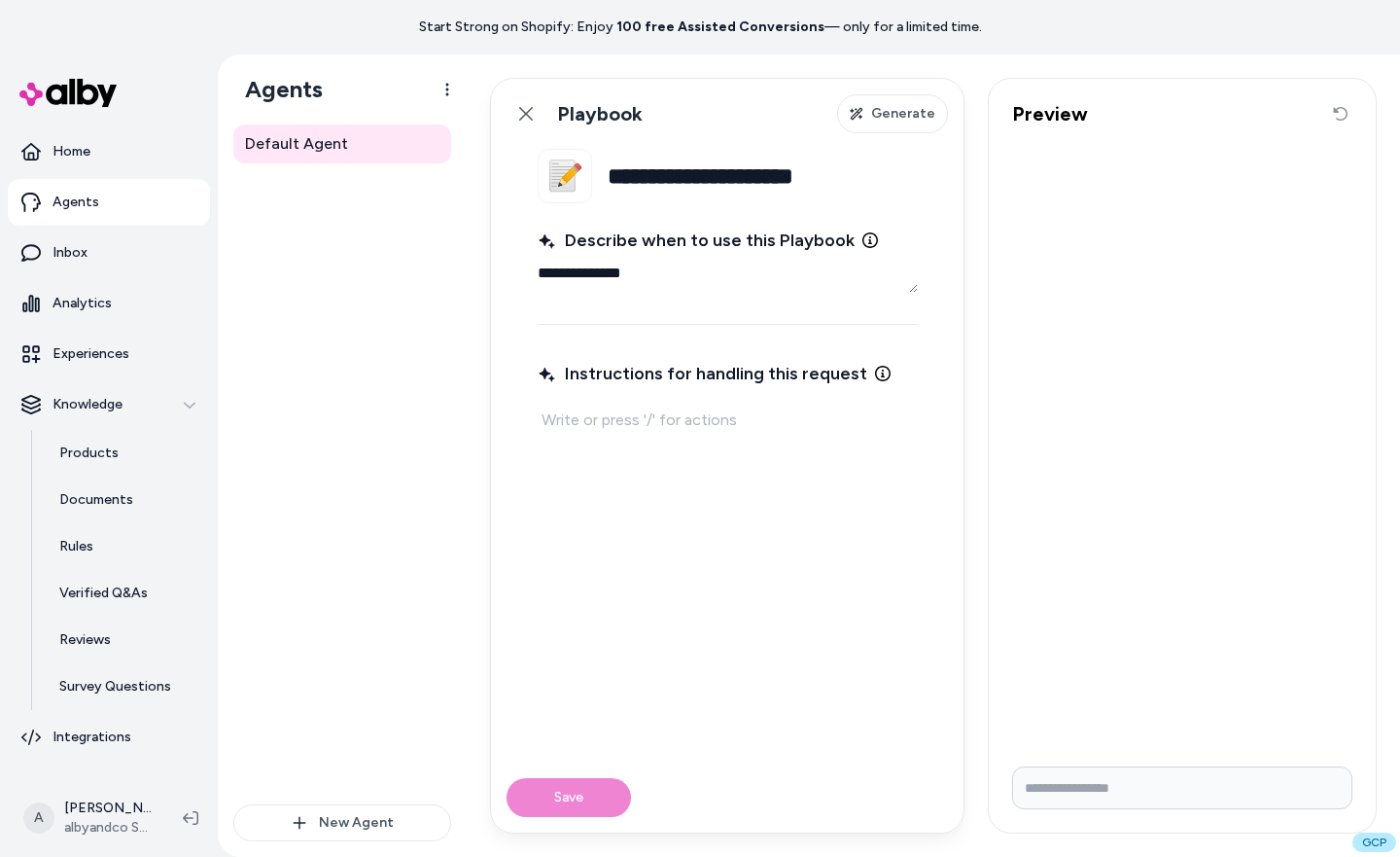 type on "*" 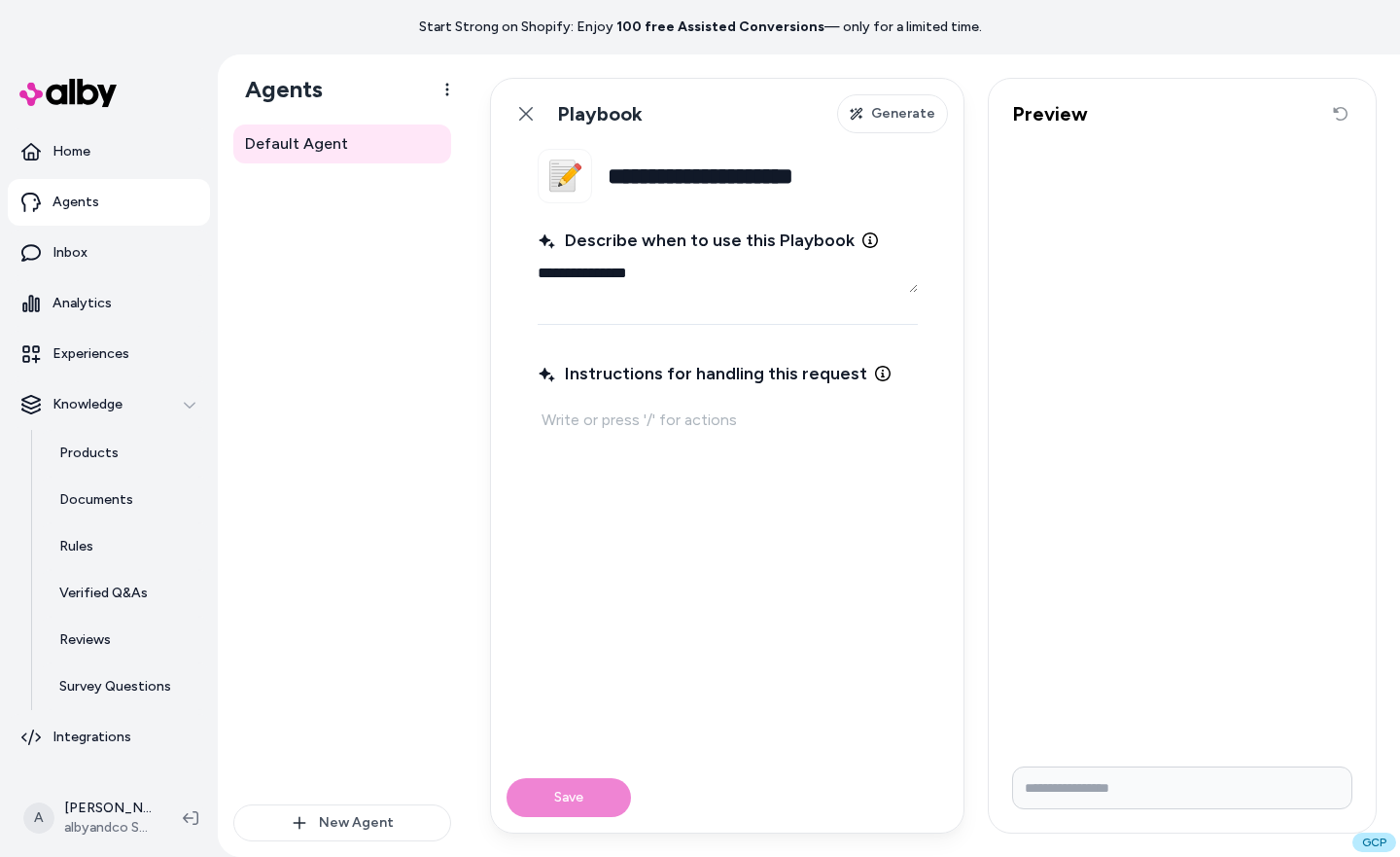 type on "*" 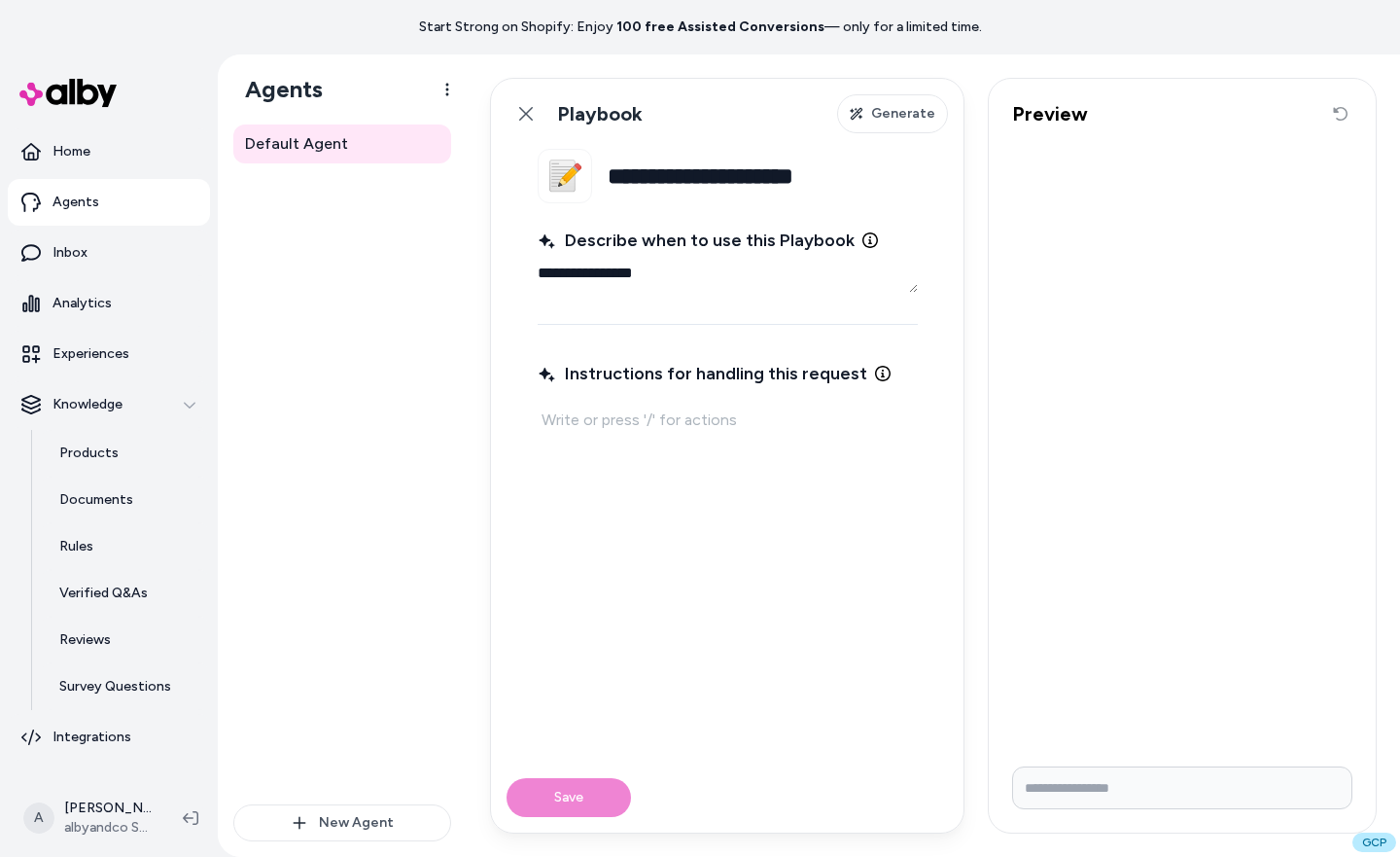 type on "*" 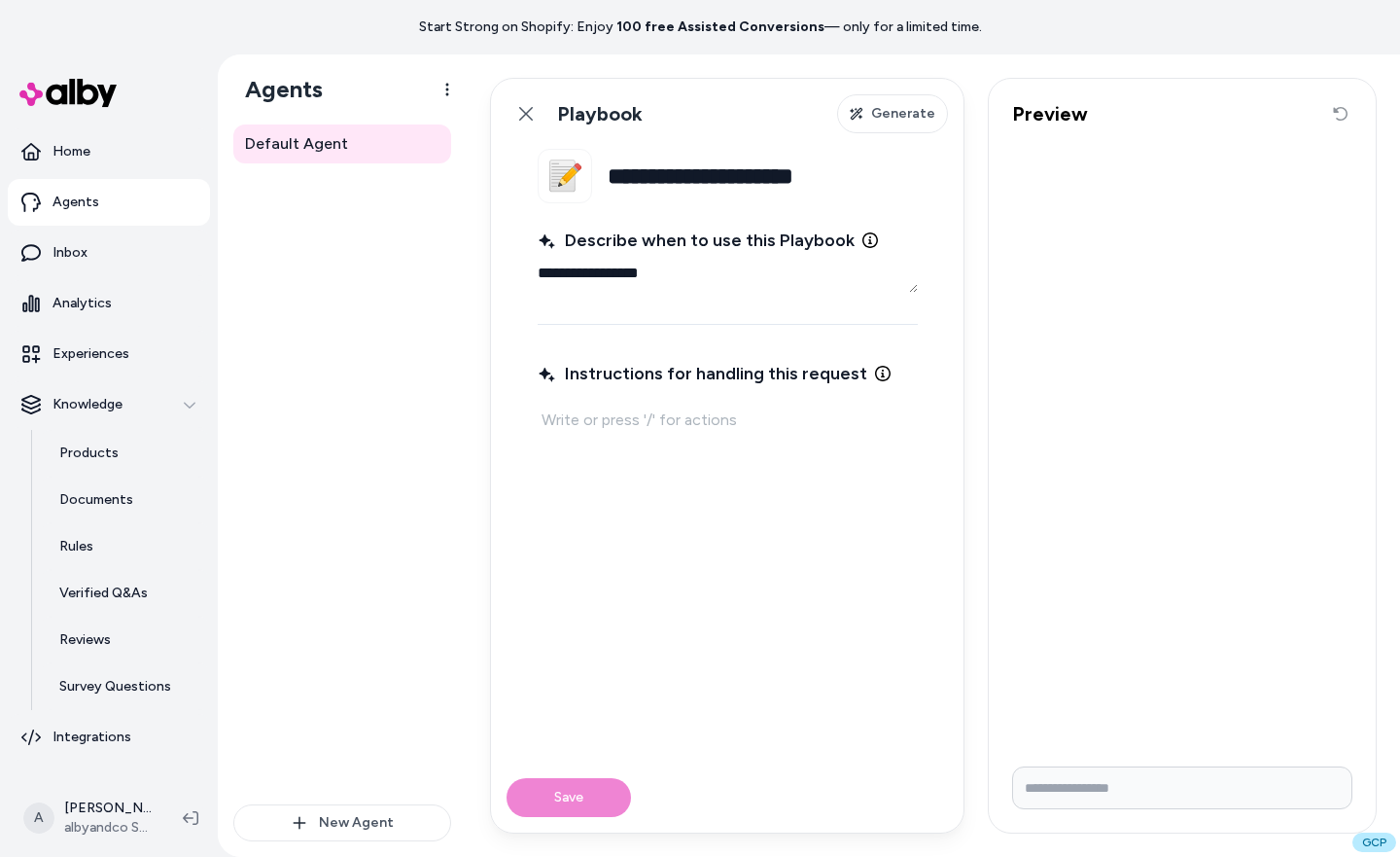 type on "*" 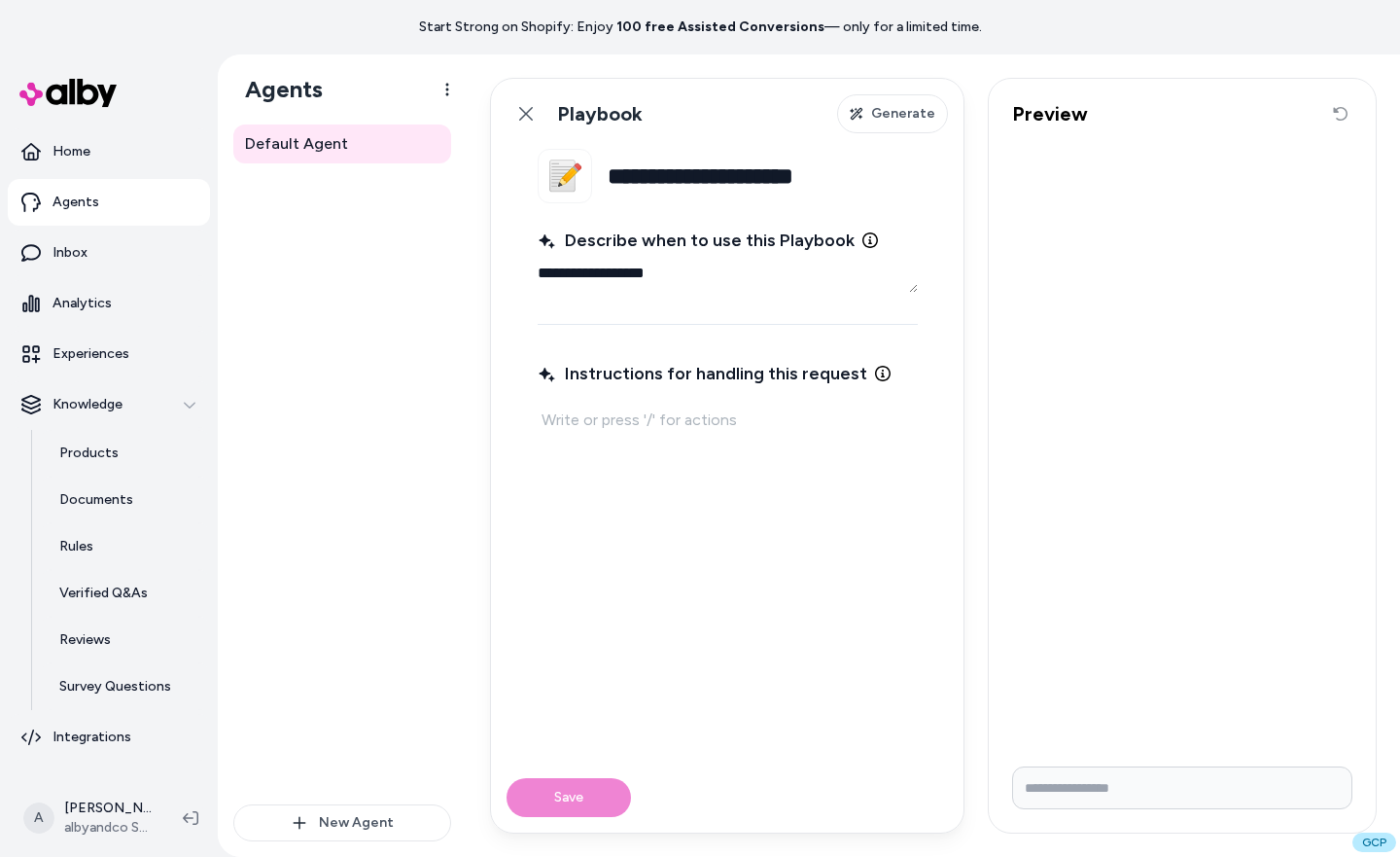 type on "*" 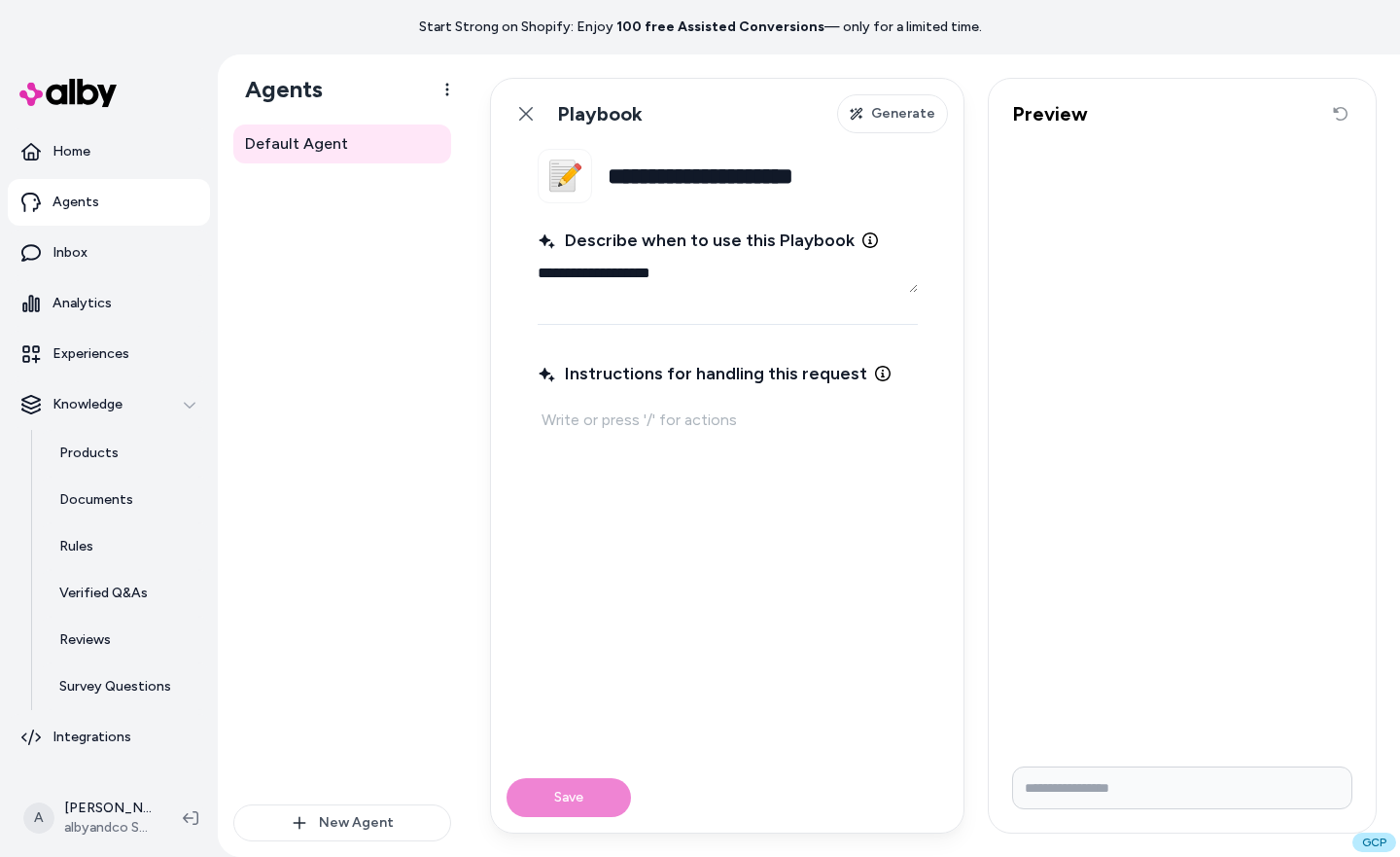 type on "*" 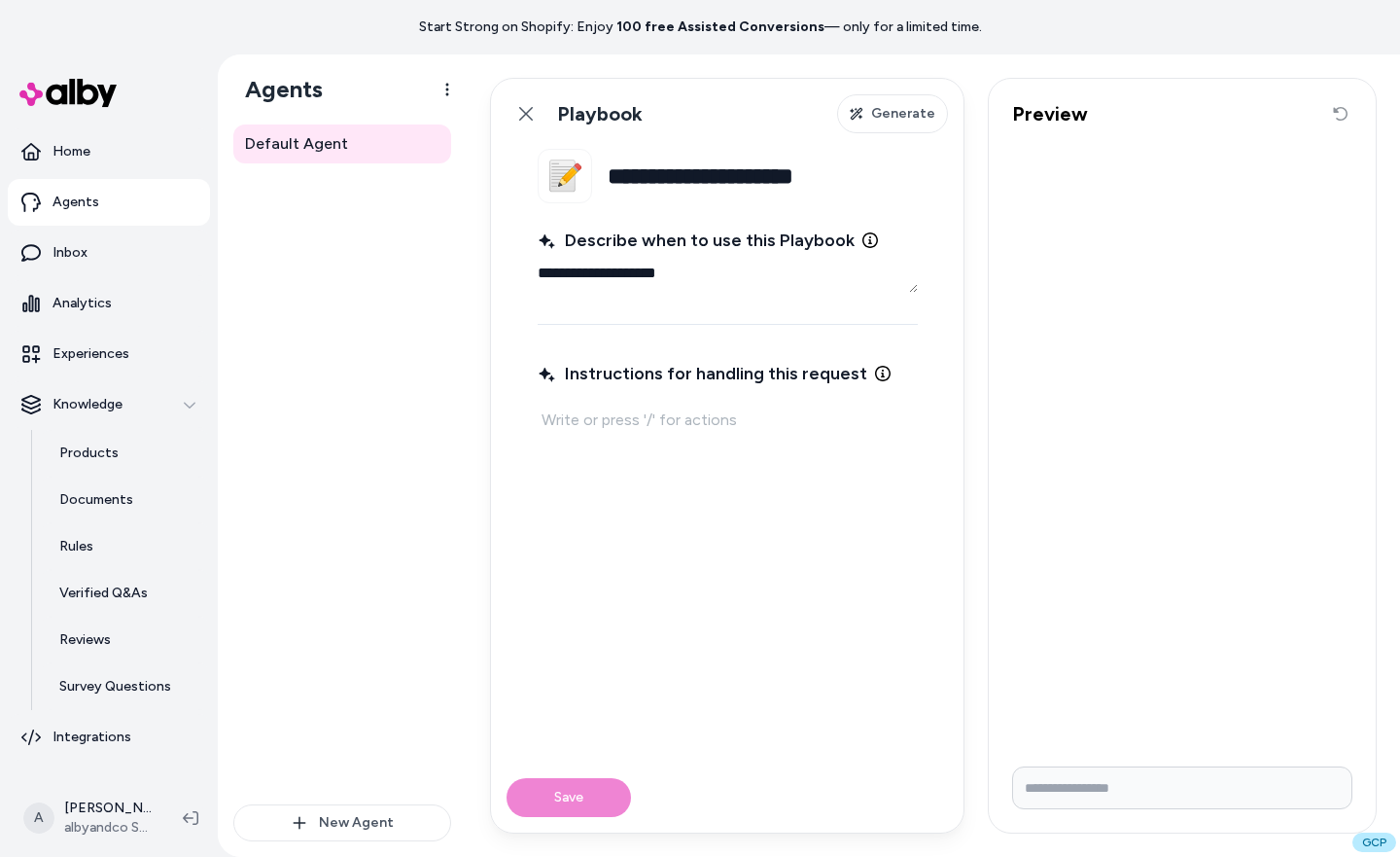 type on "*" 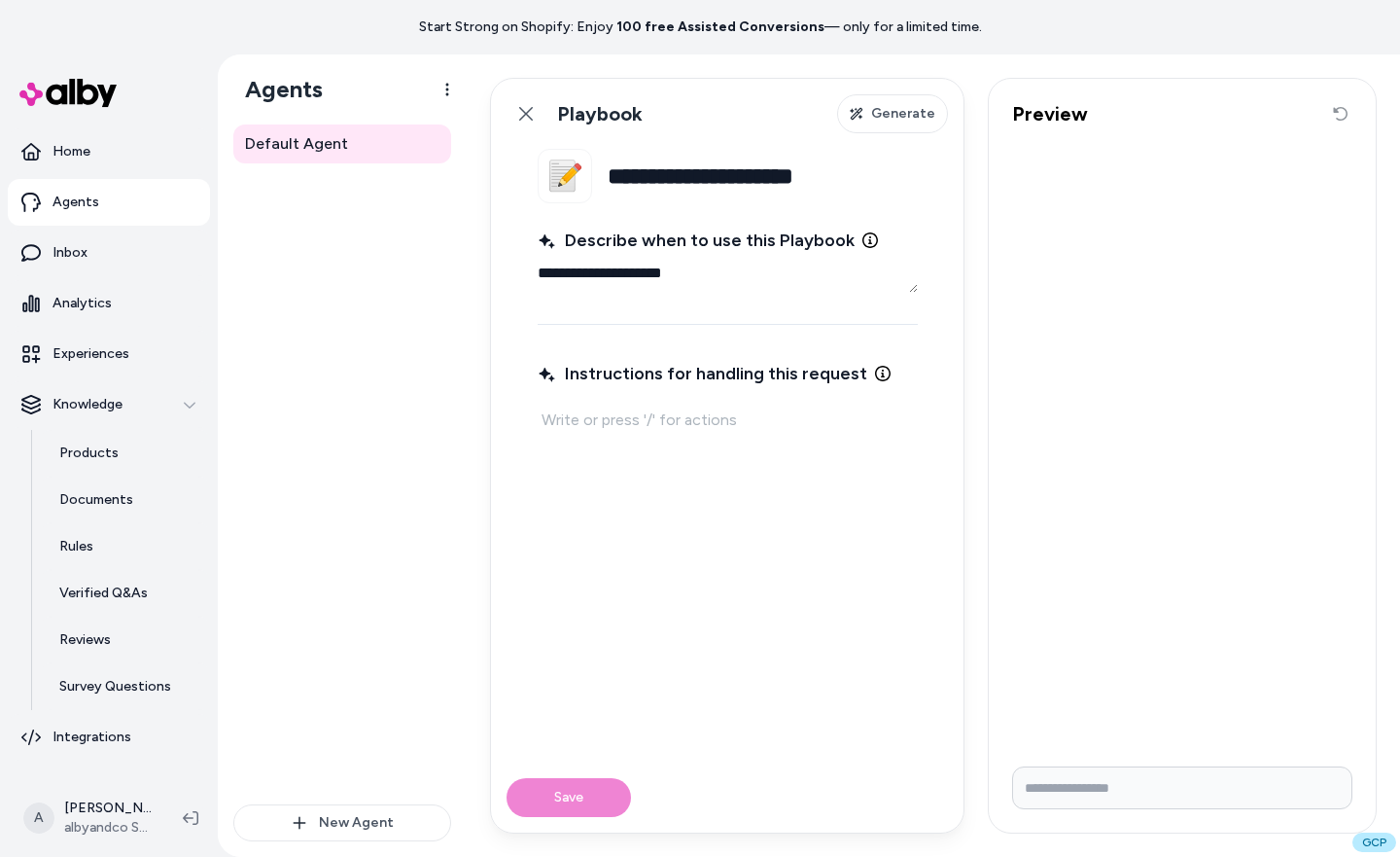 type on "*" 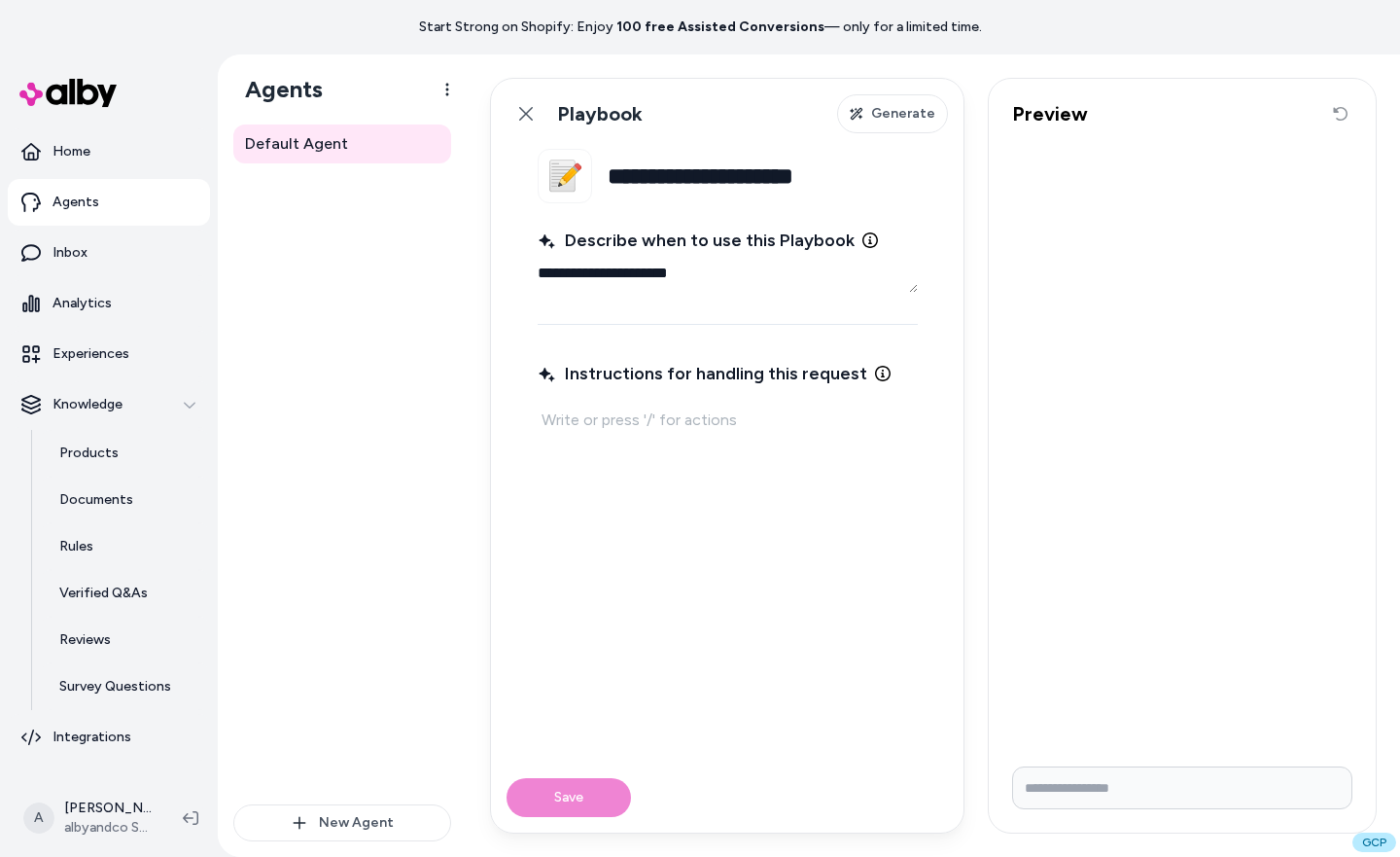 type on "*" 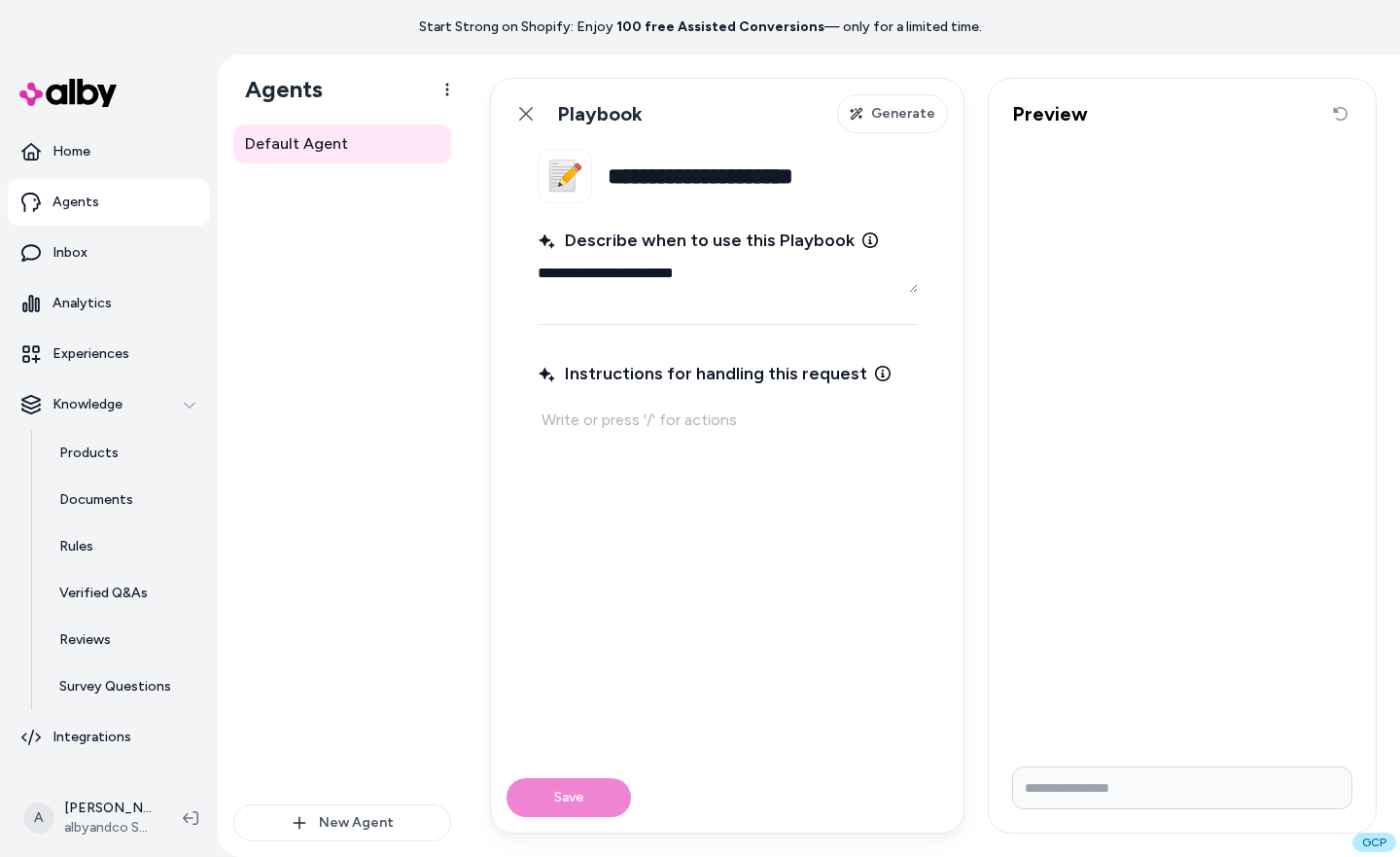 type on "*" 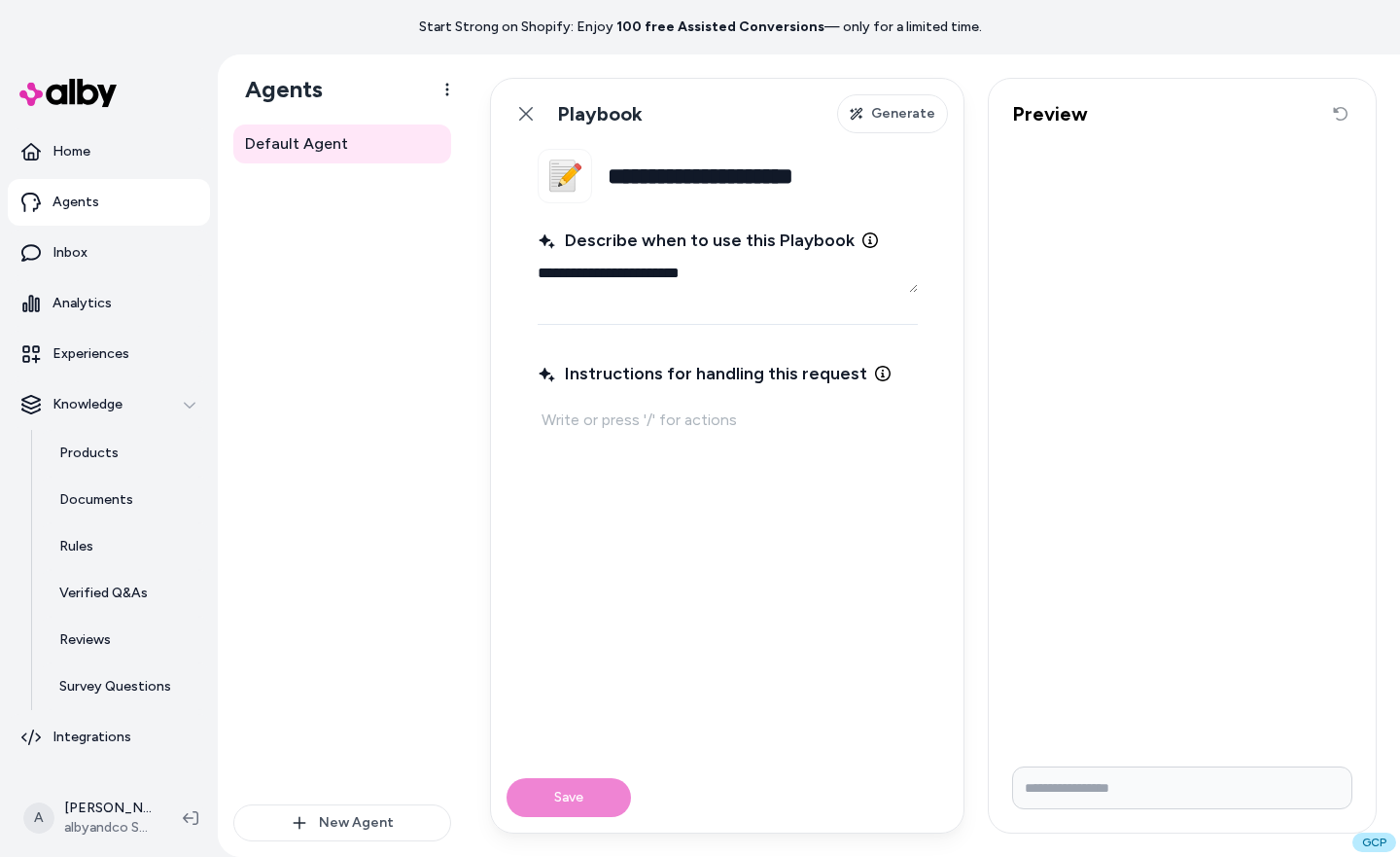 type on "*" 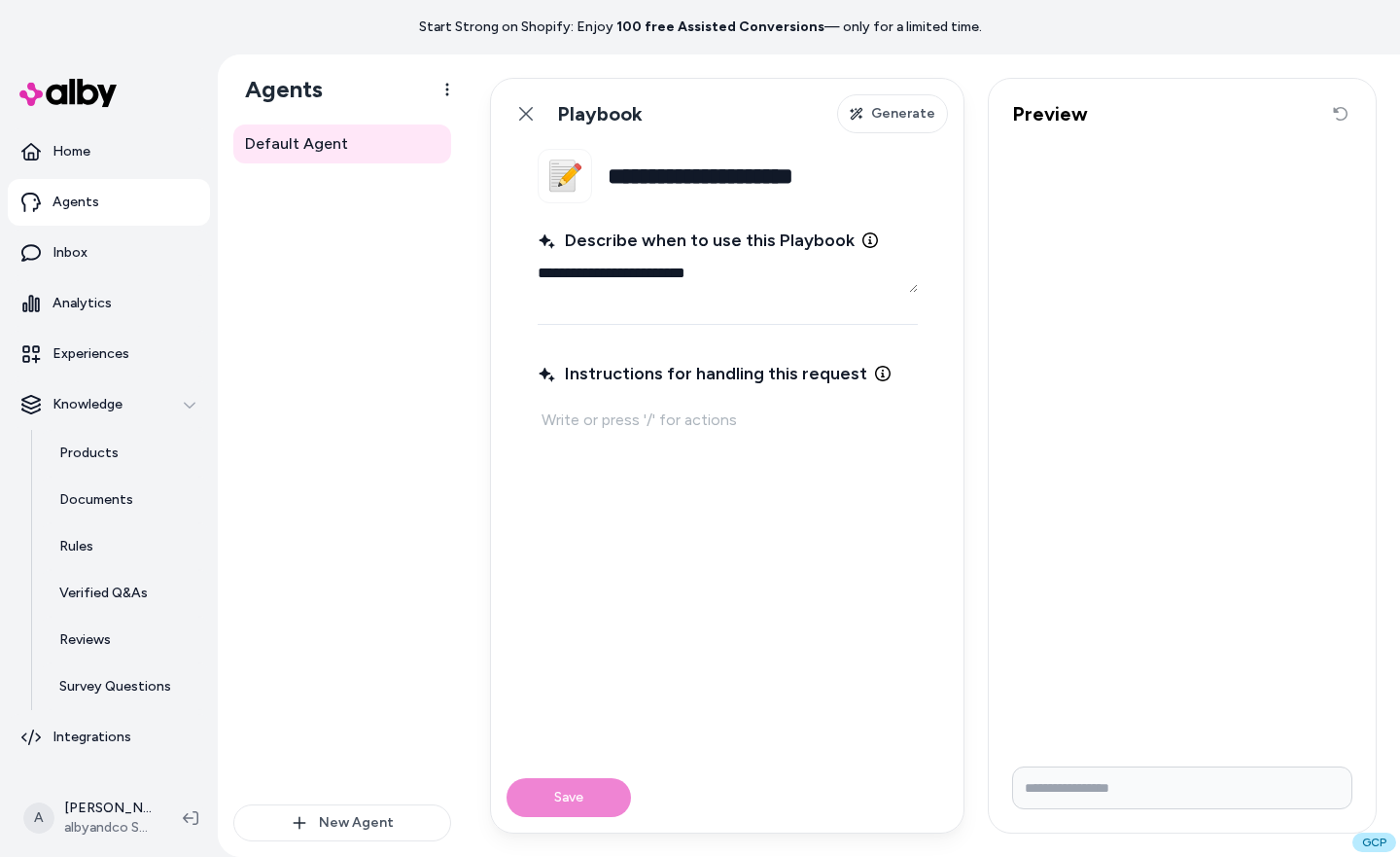 type on "*" 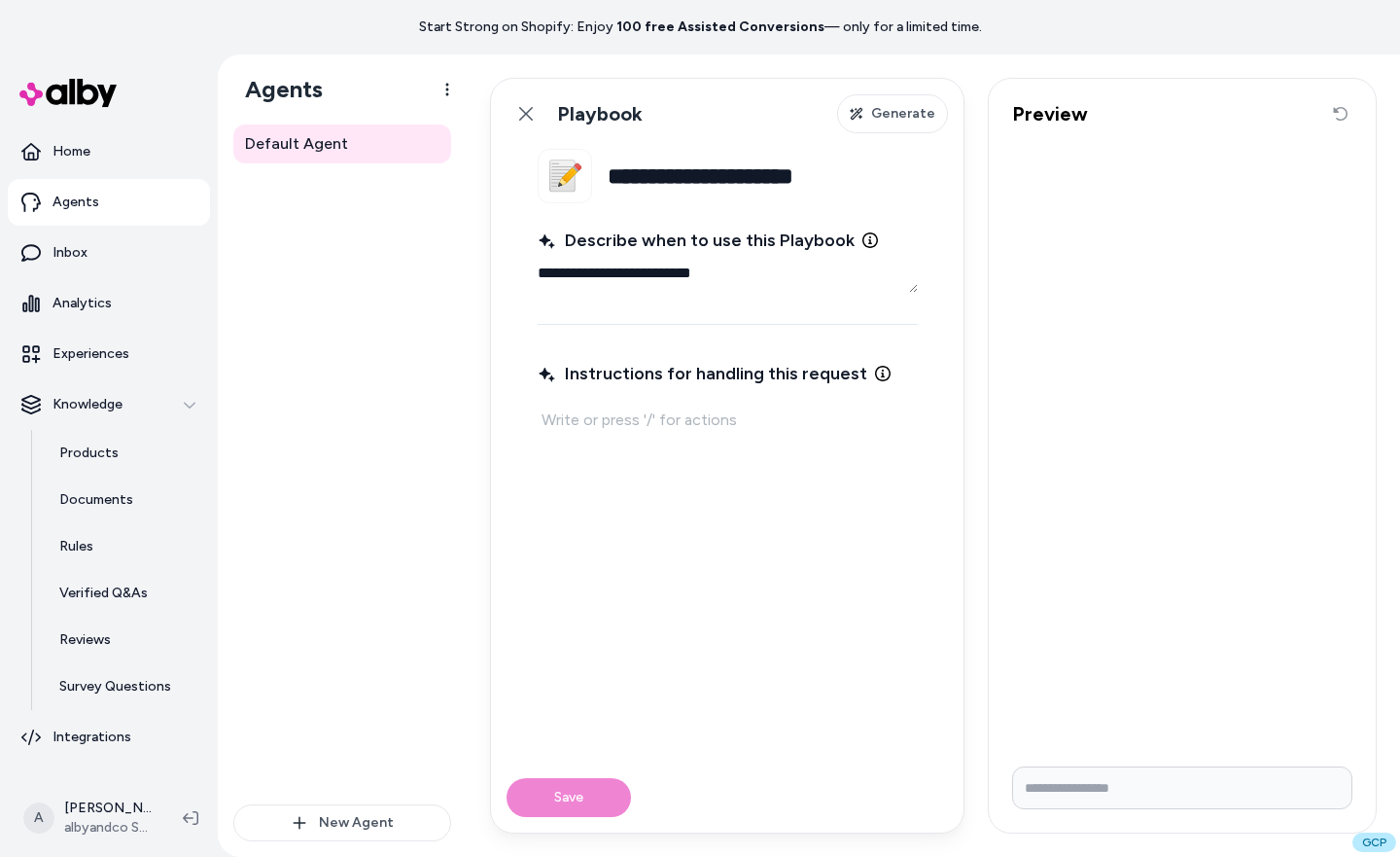 type on "*" 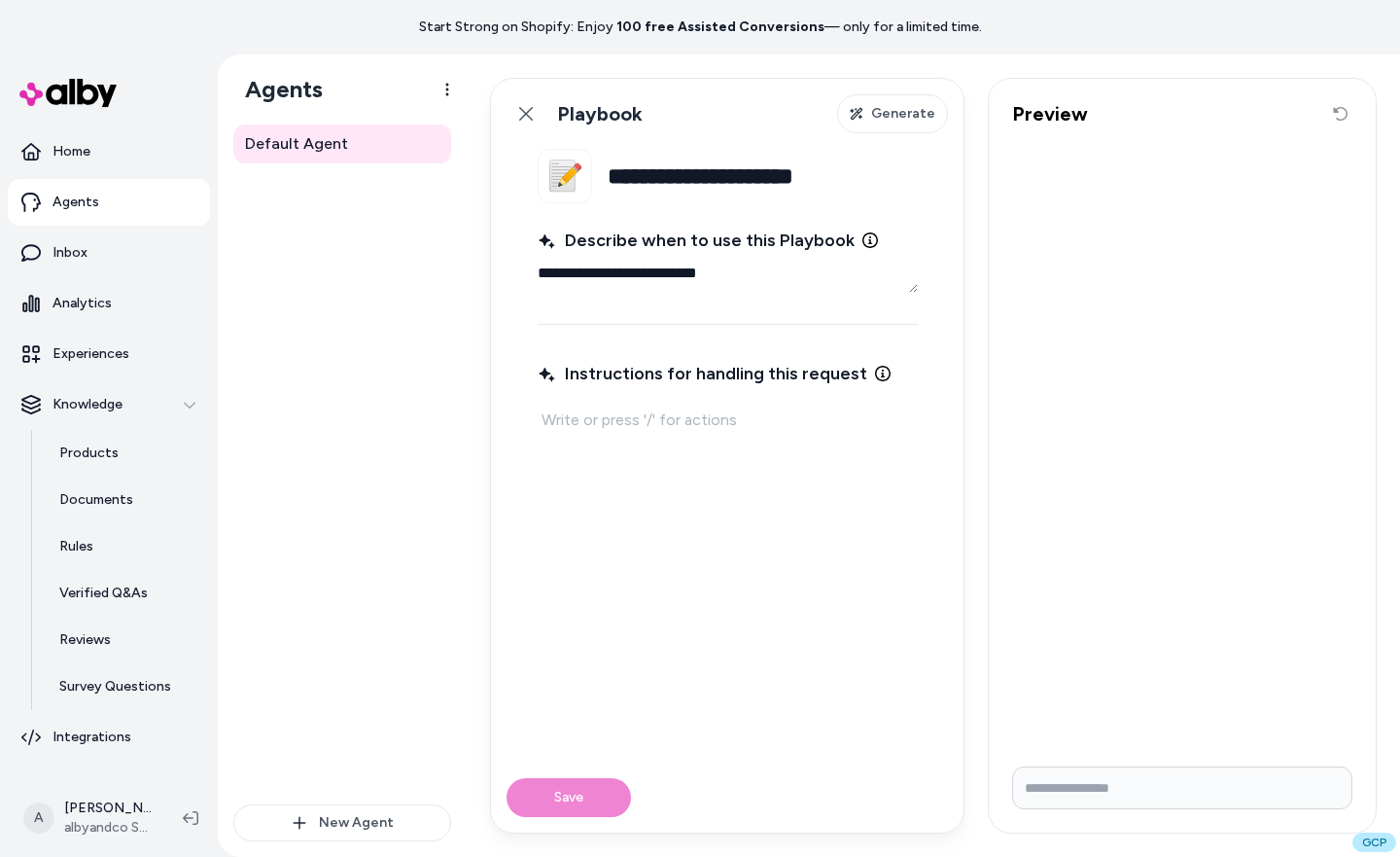 type on "*" 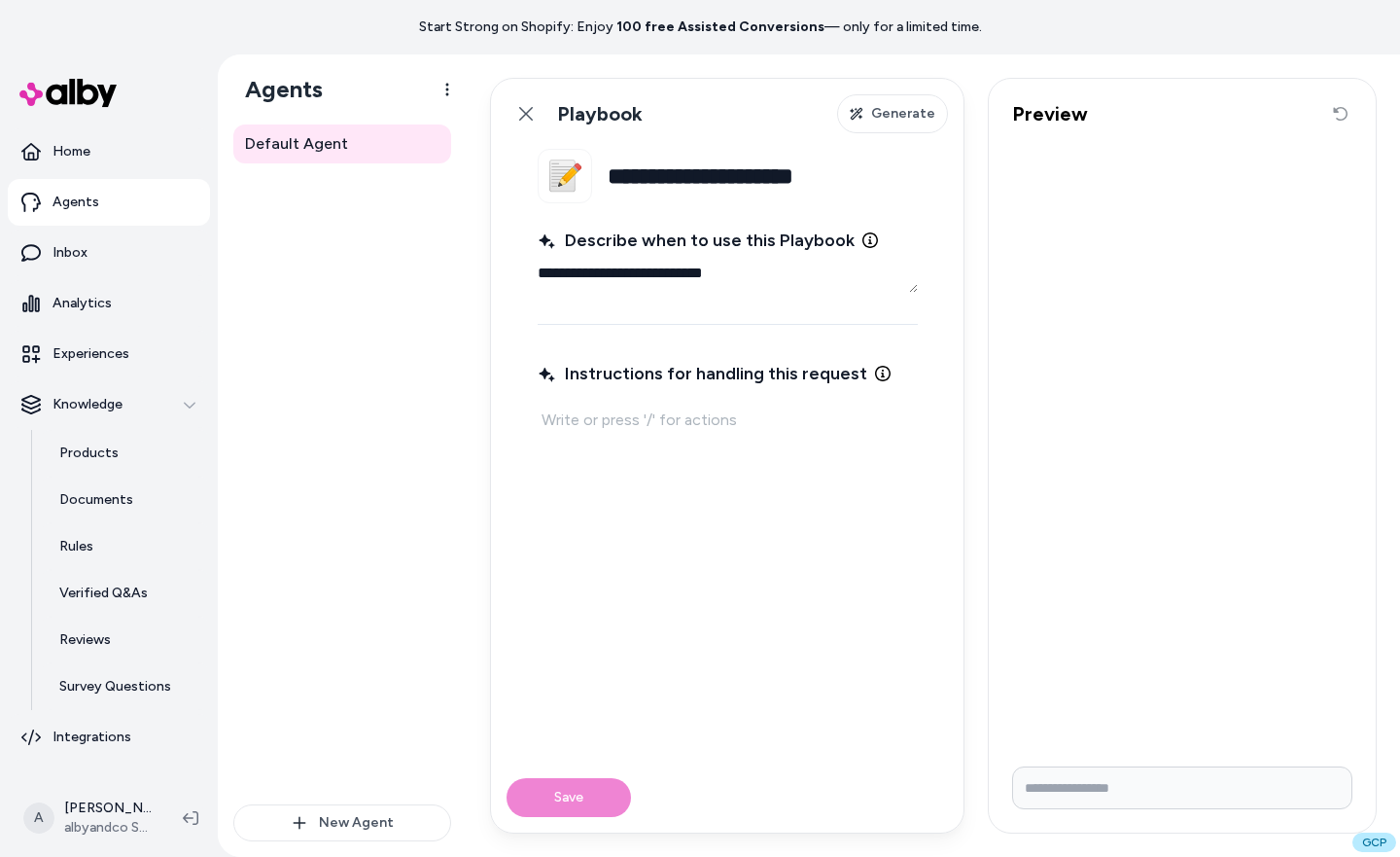 type on "*" 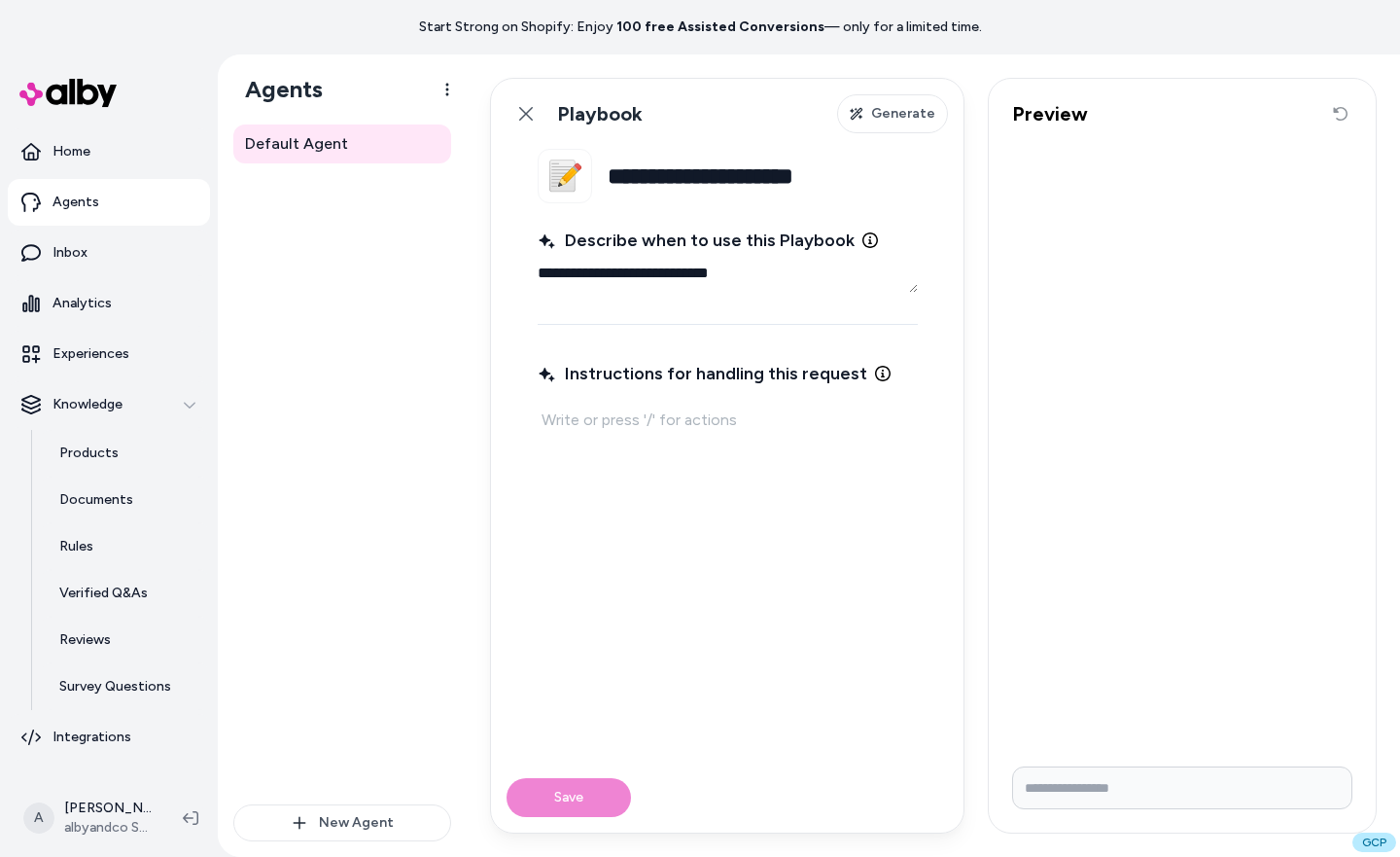 type on "*" 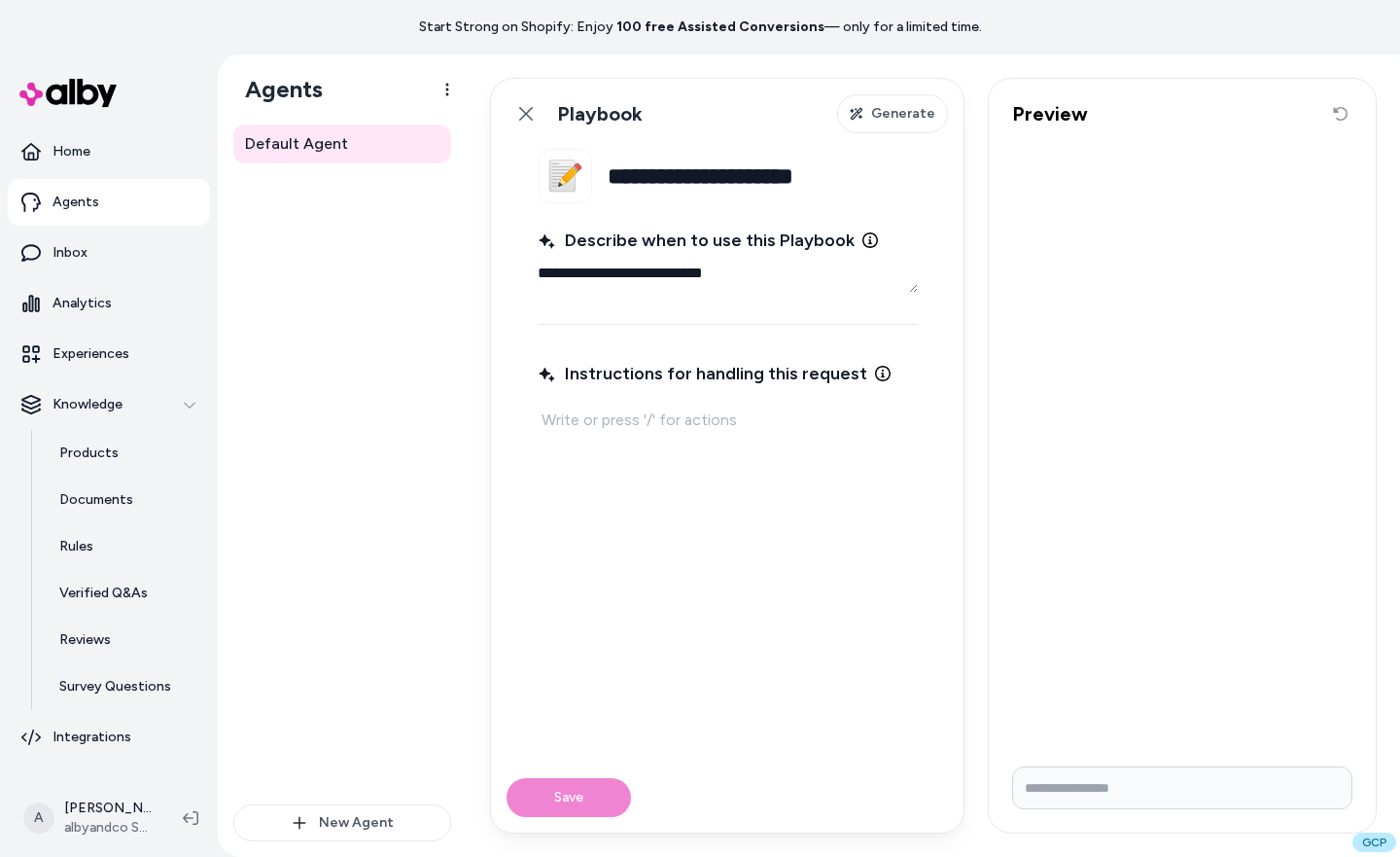type on "*" 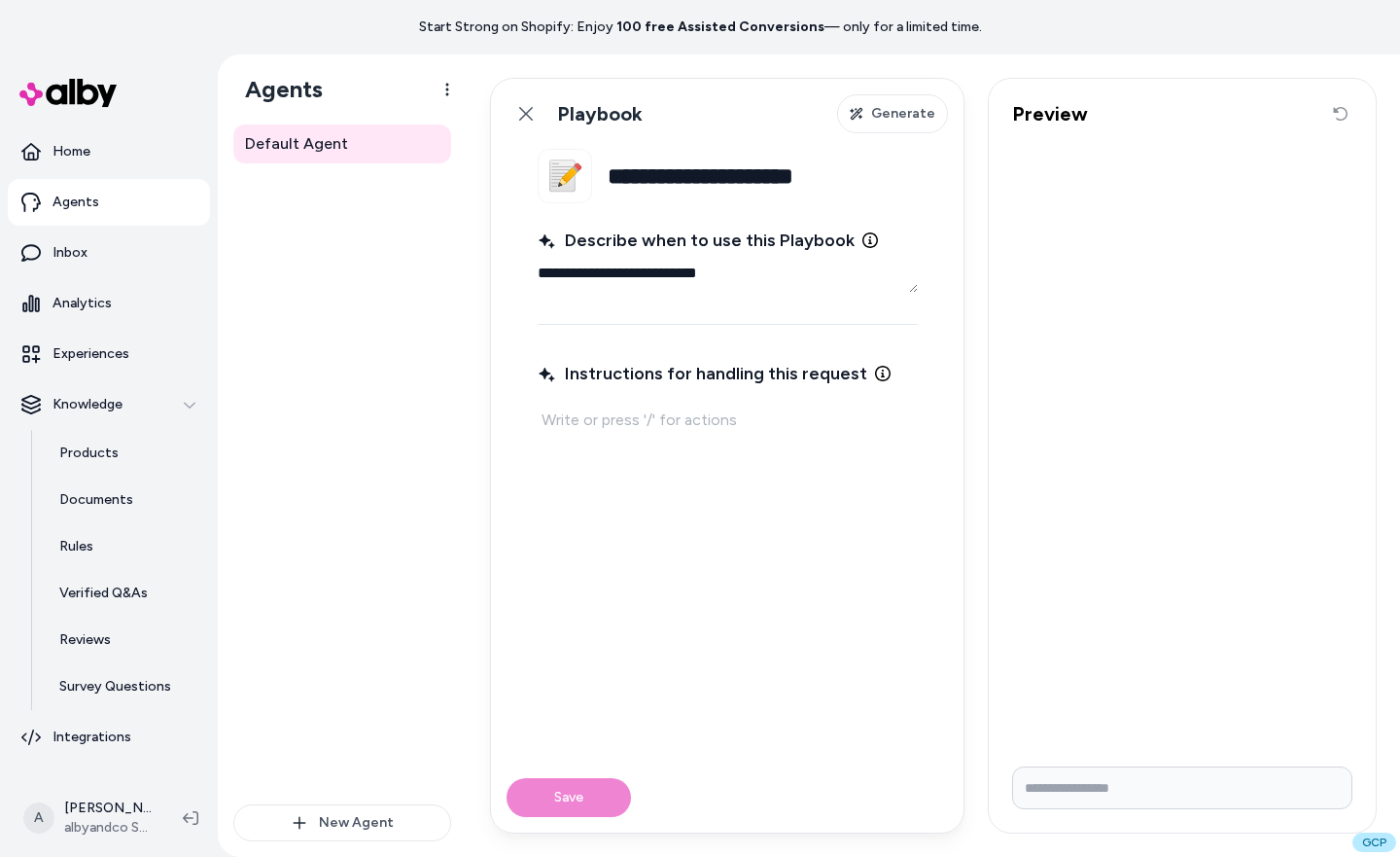 type on "*" 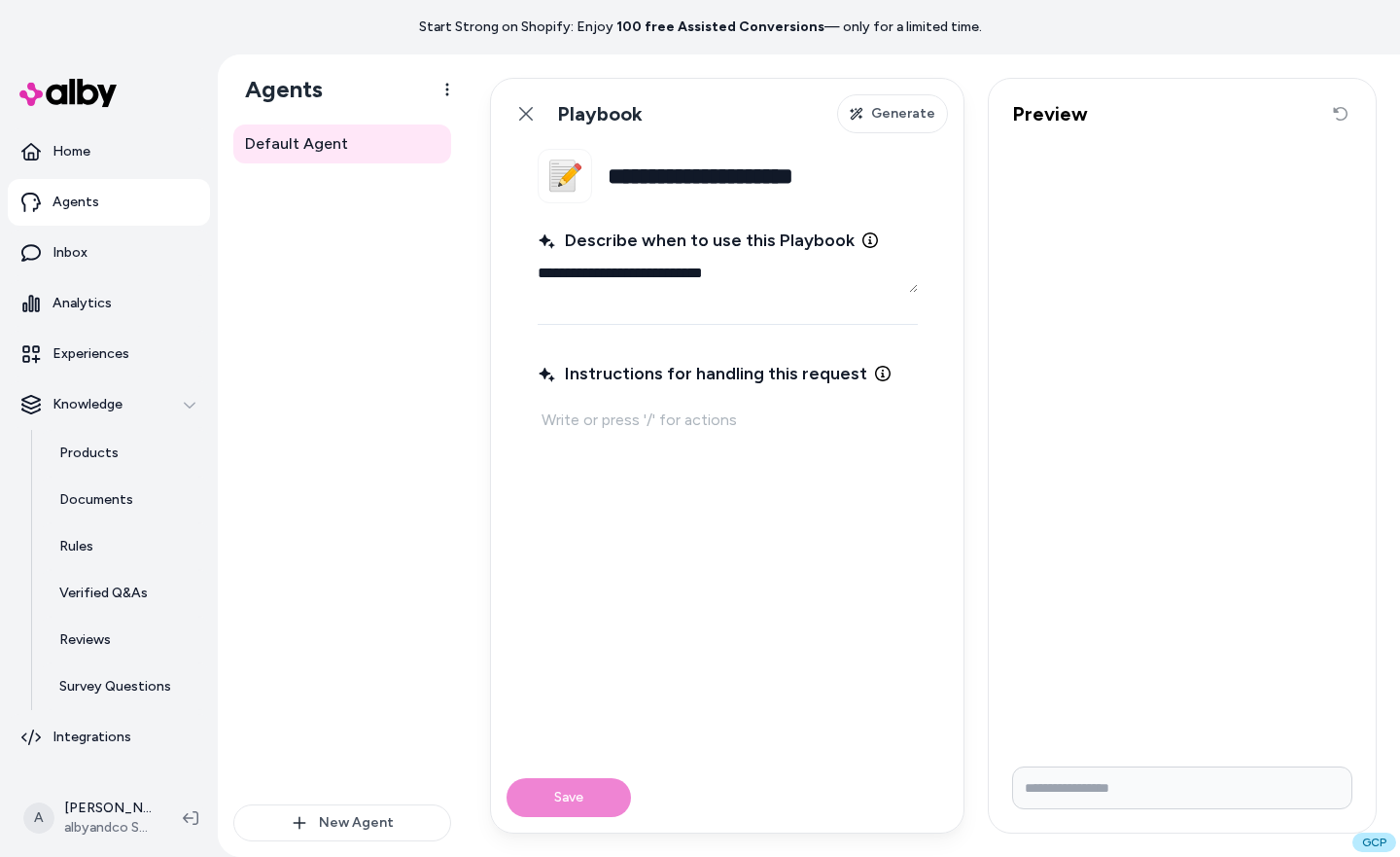 type on "*" 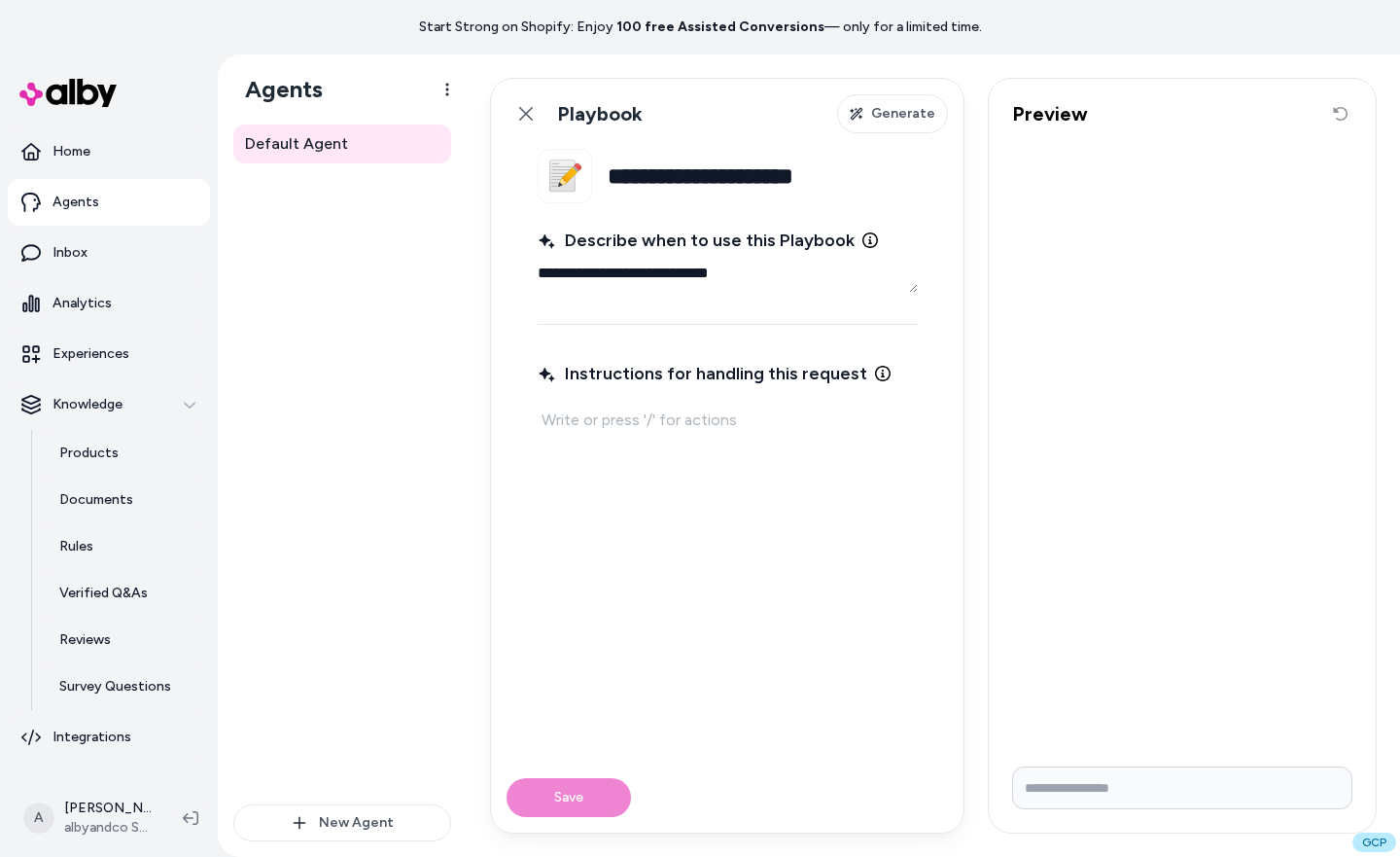 type on "*" 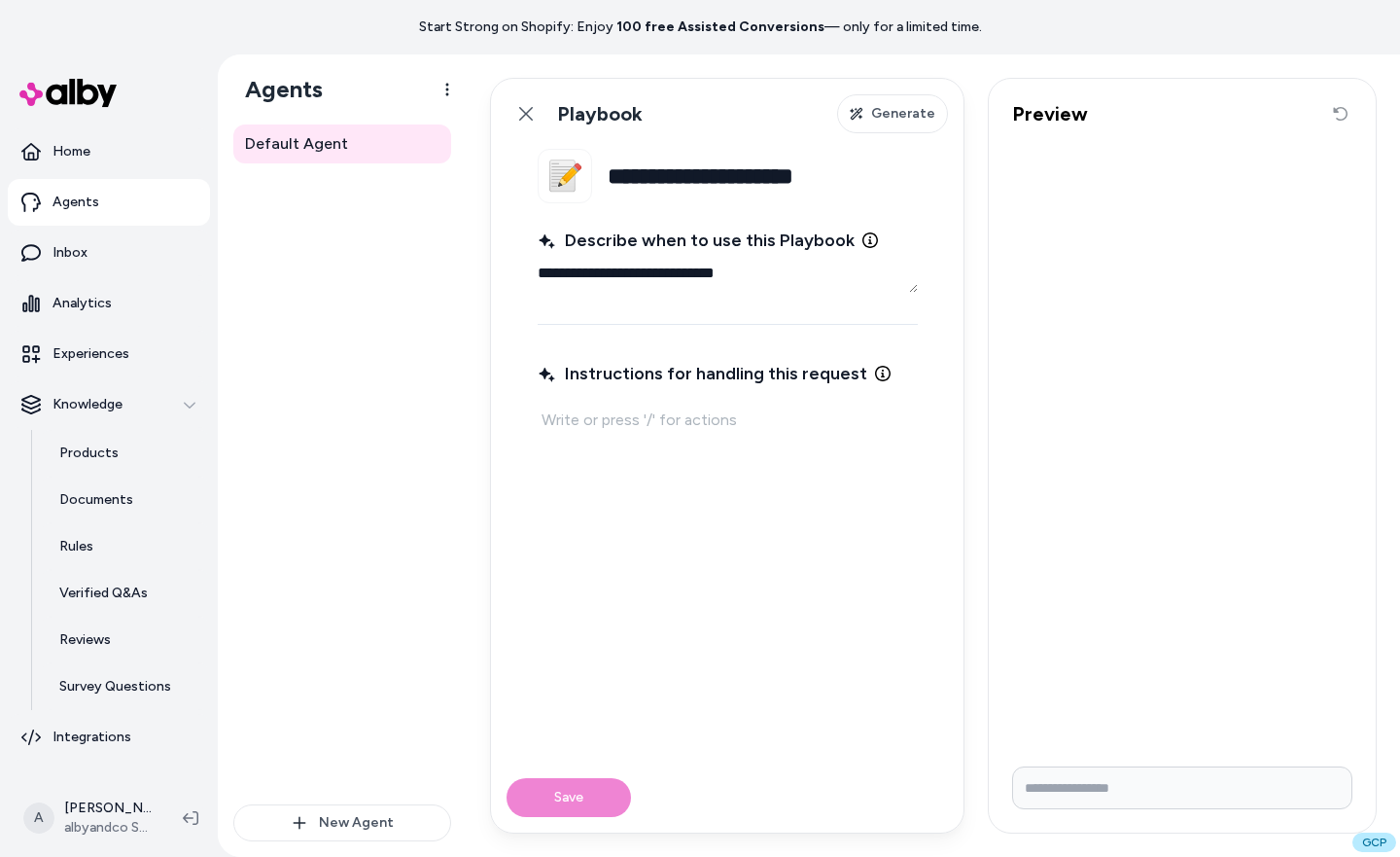 type on "*" 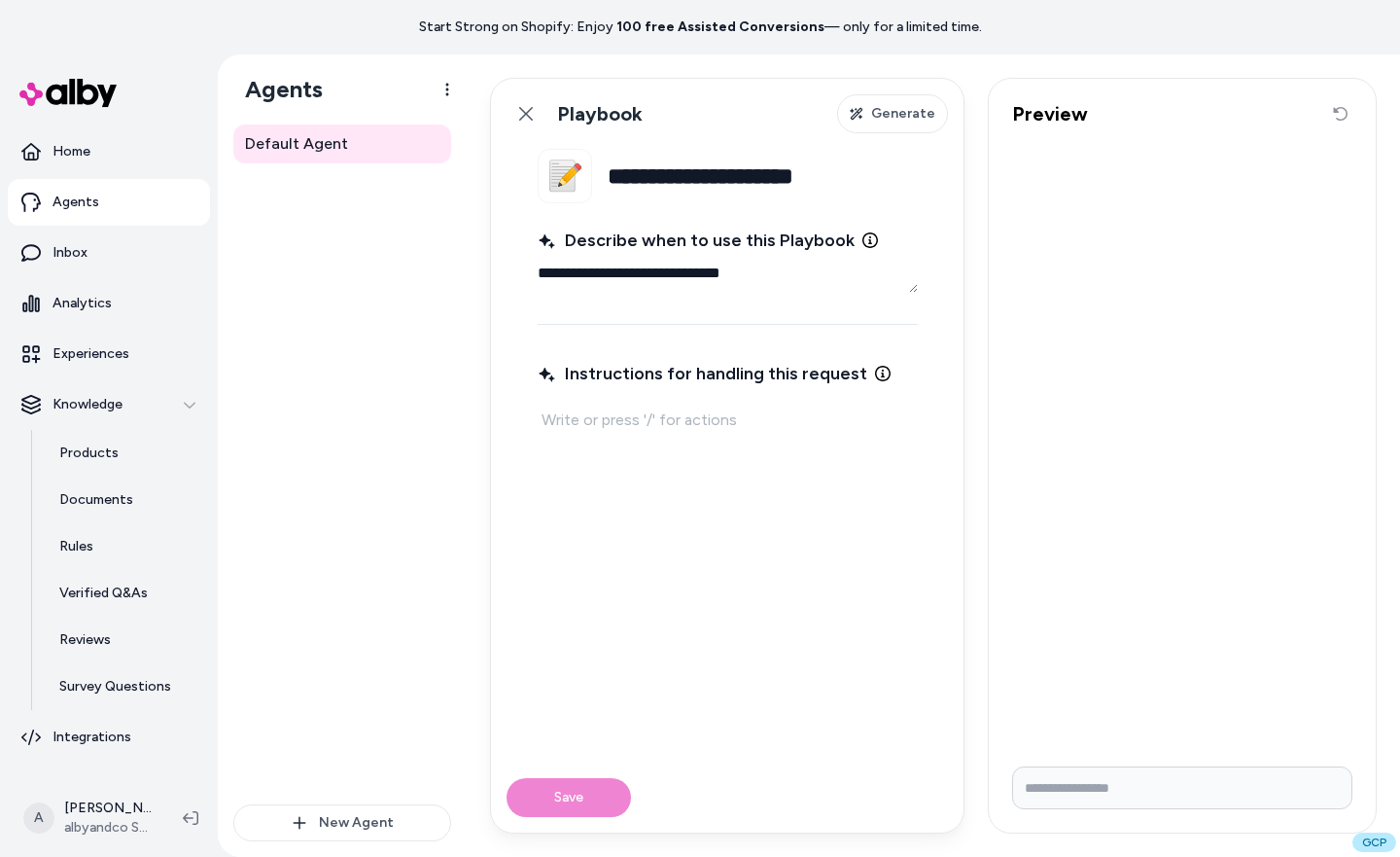 type on "*" 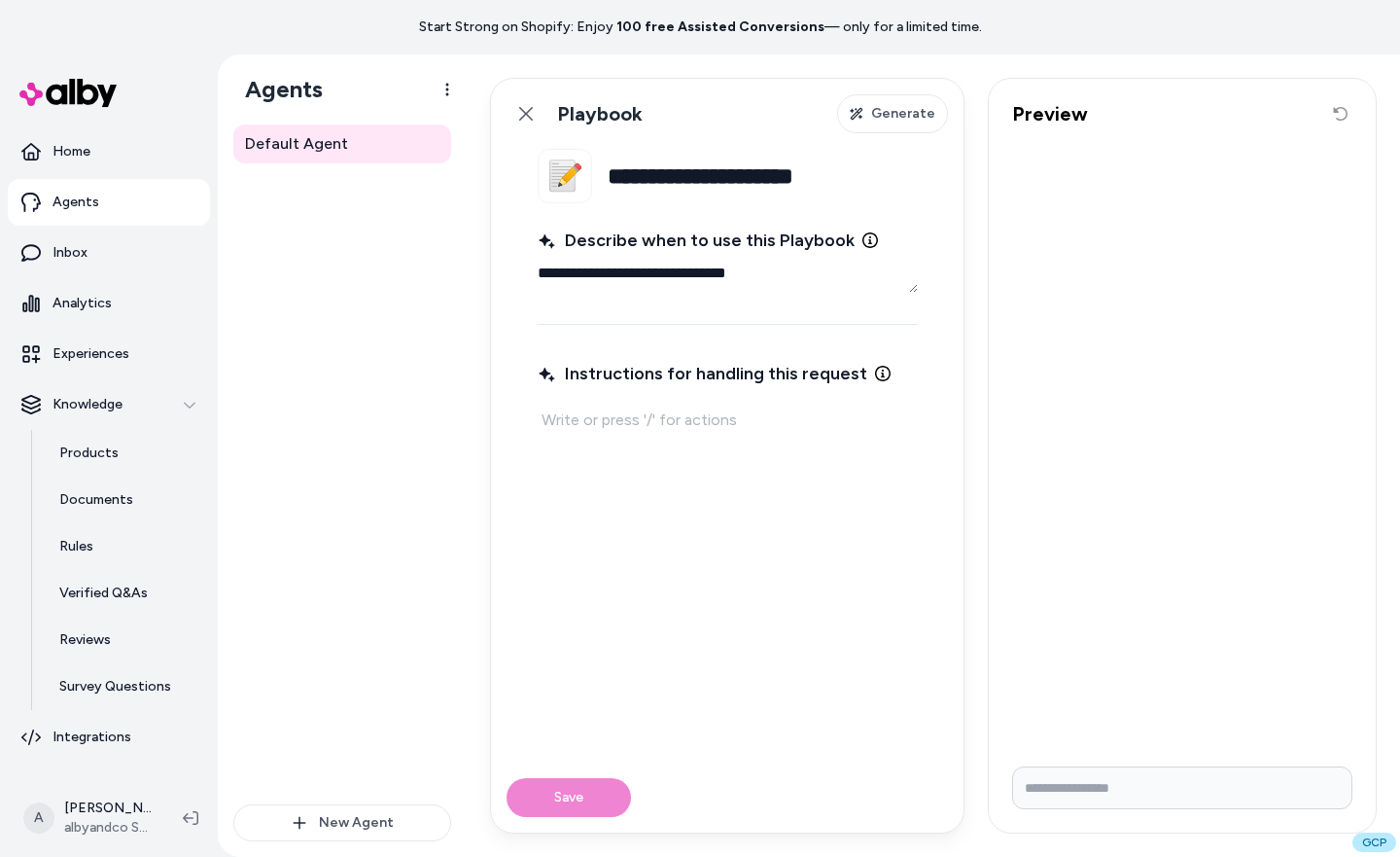 type on "*" 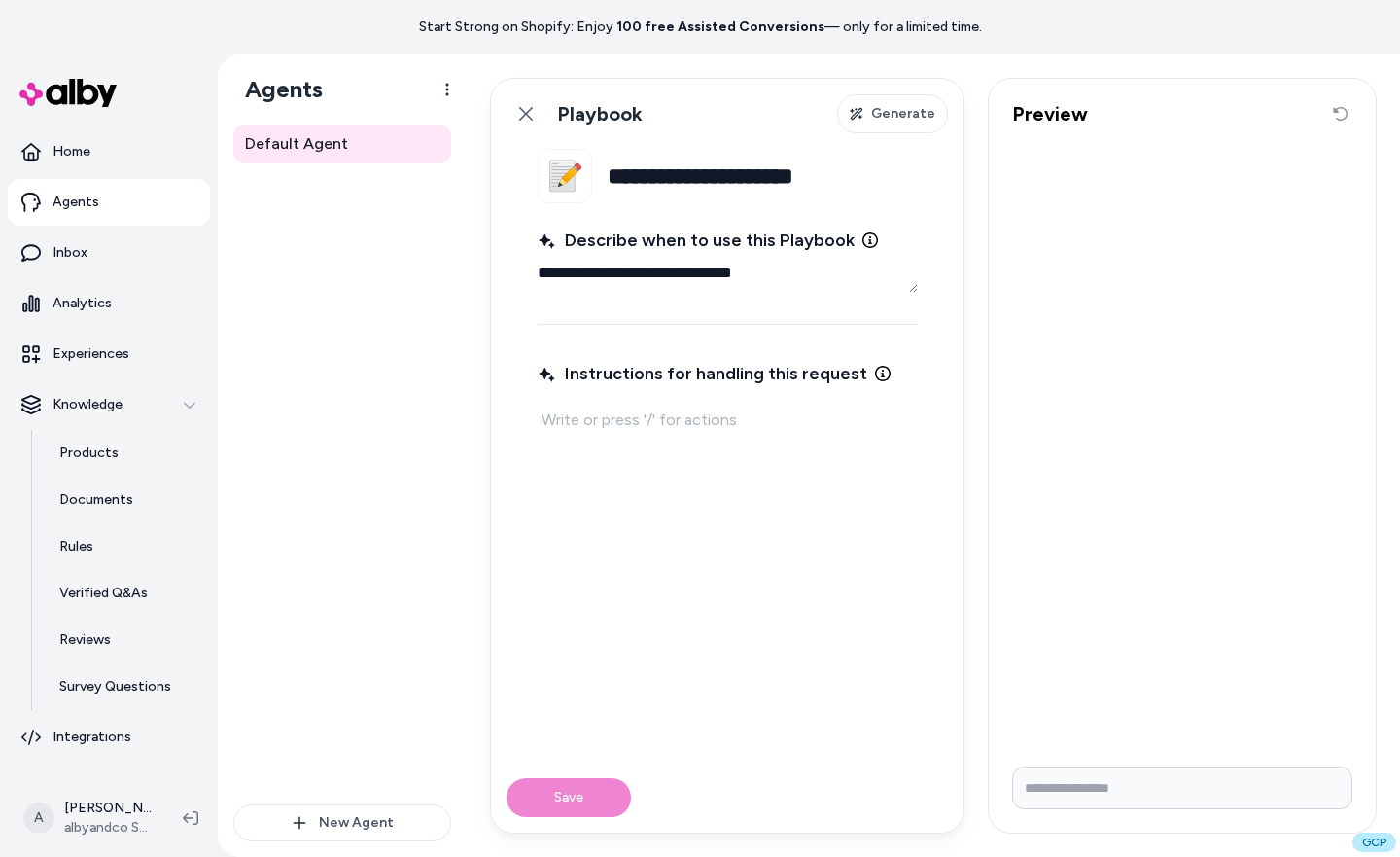 type on "*" 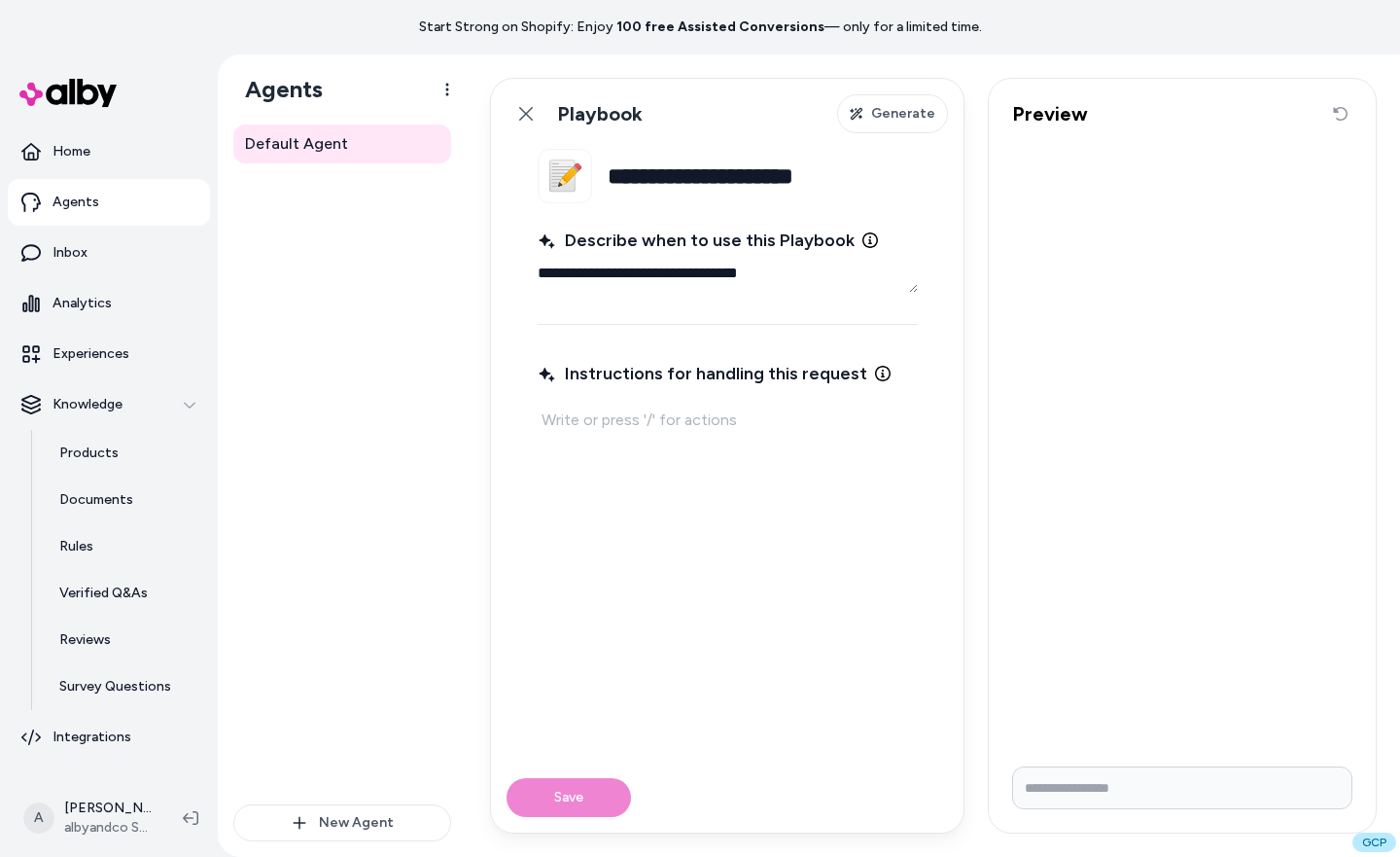 type on "*" 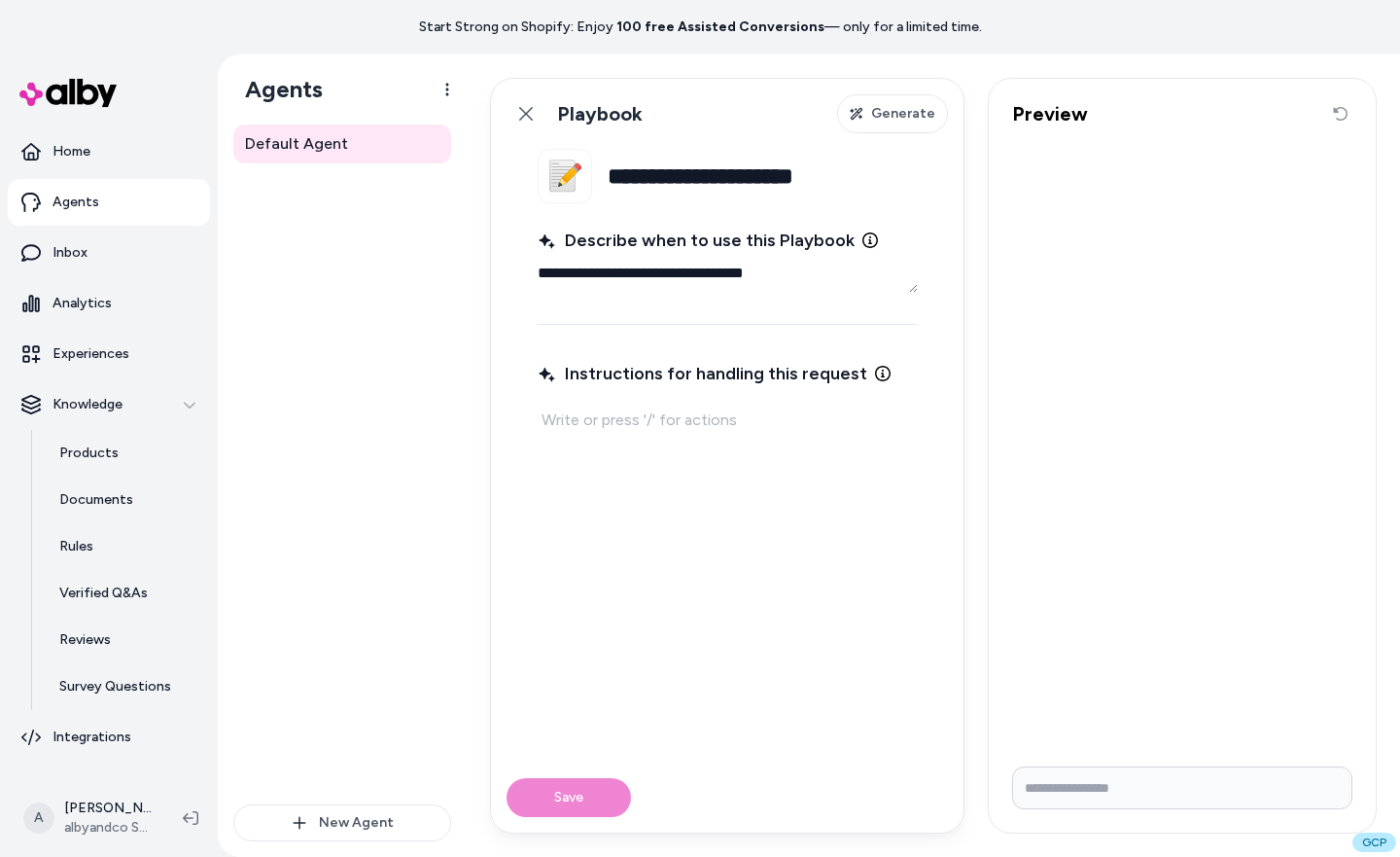 type on "*" 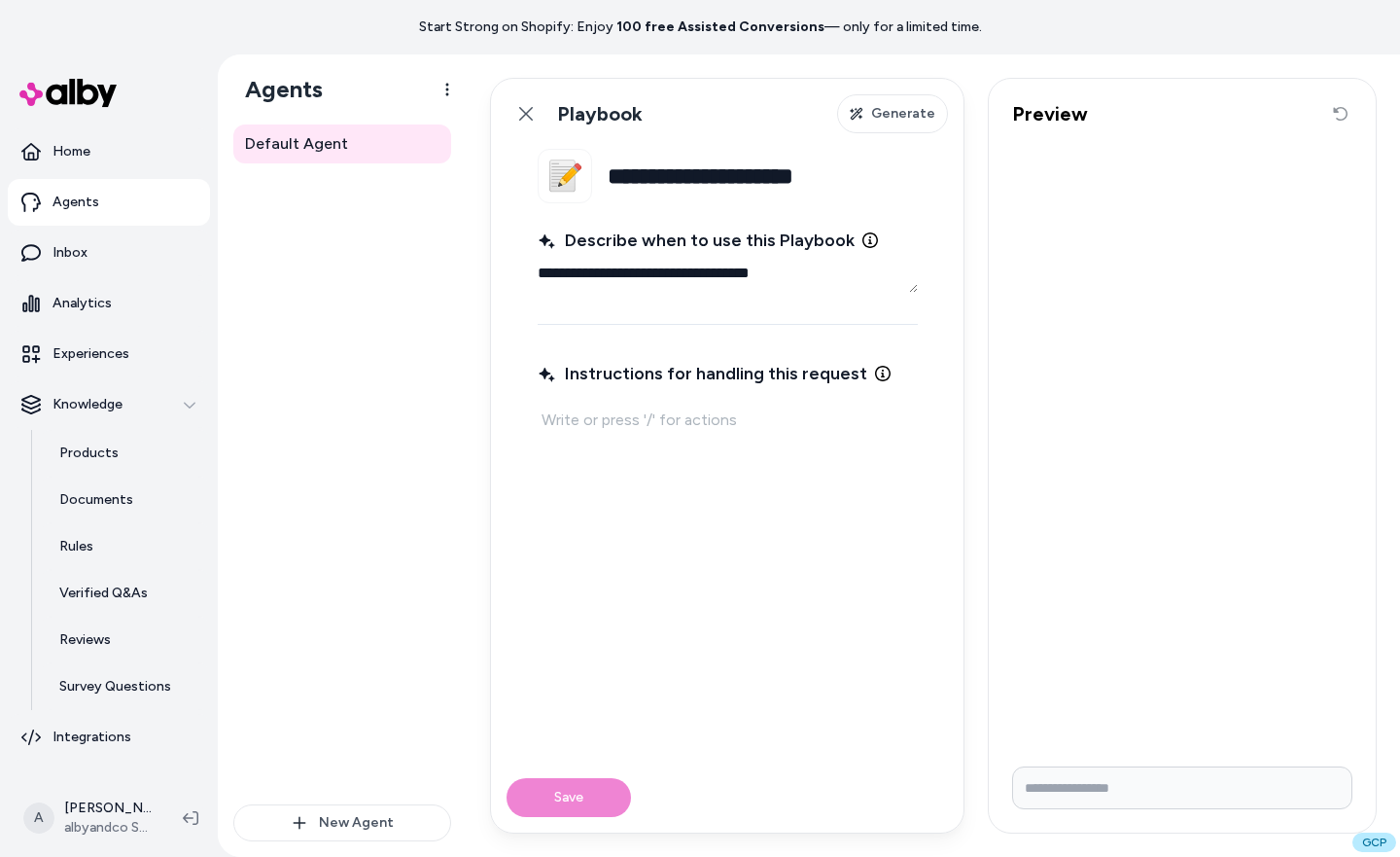 type on "*" 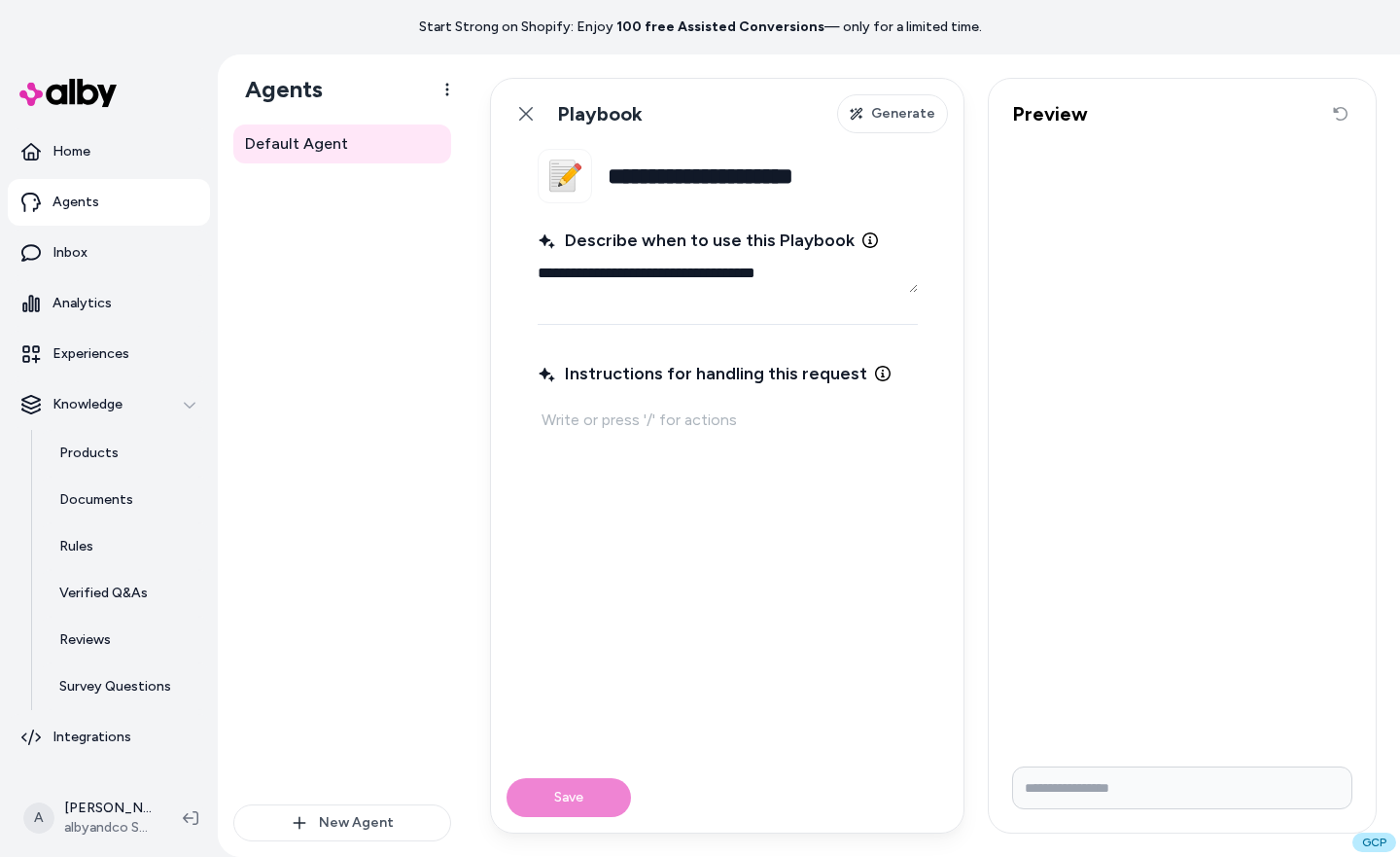 type on "*" 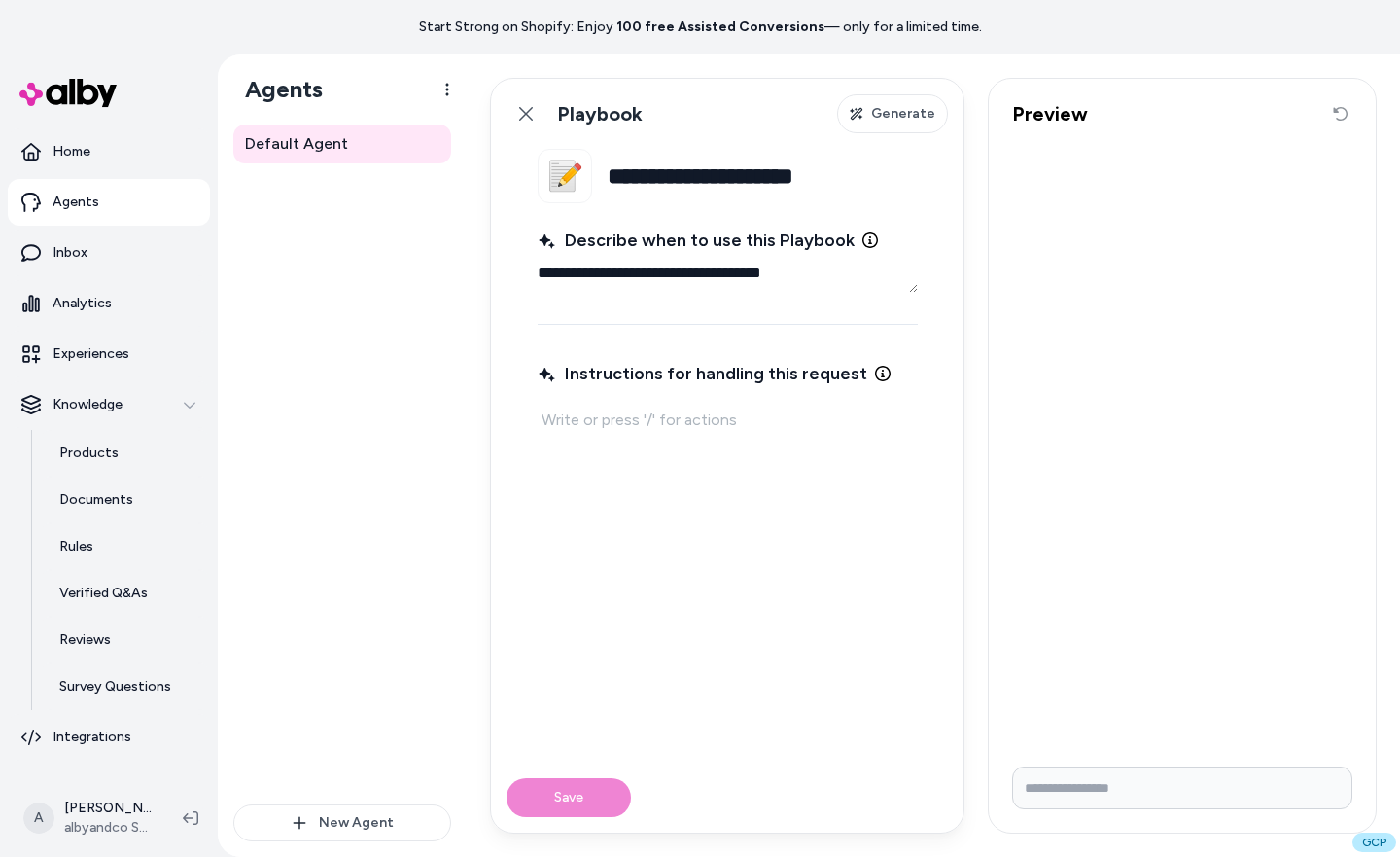 type on "*" 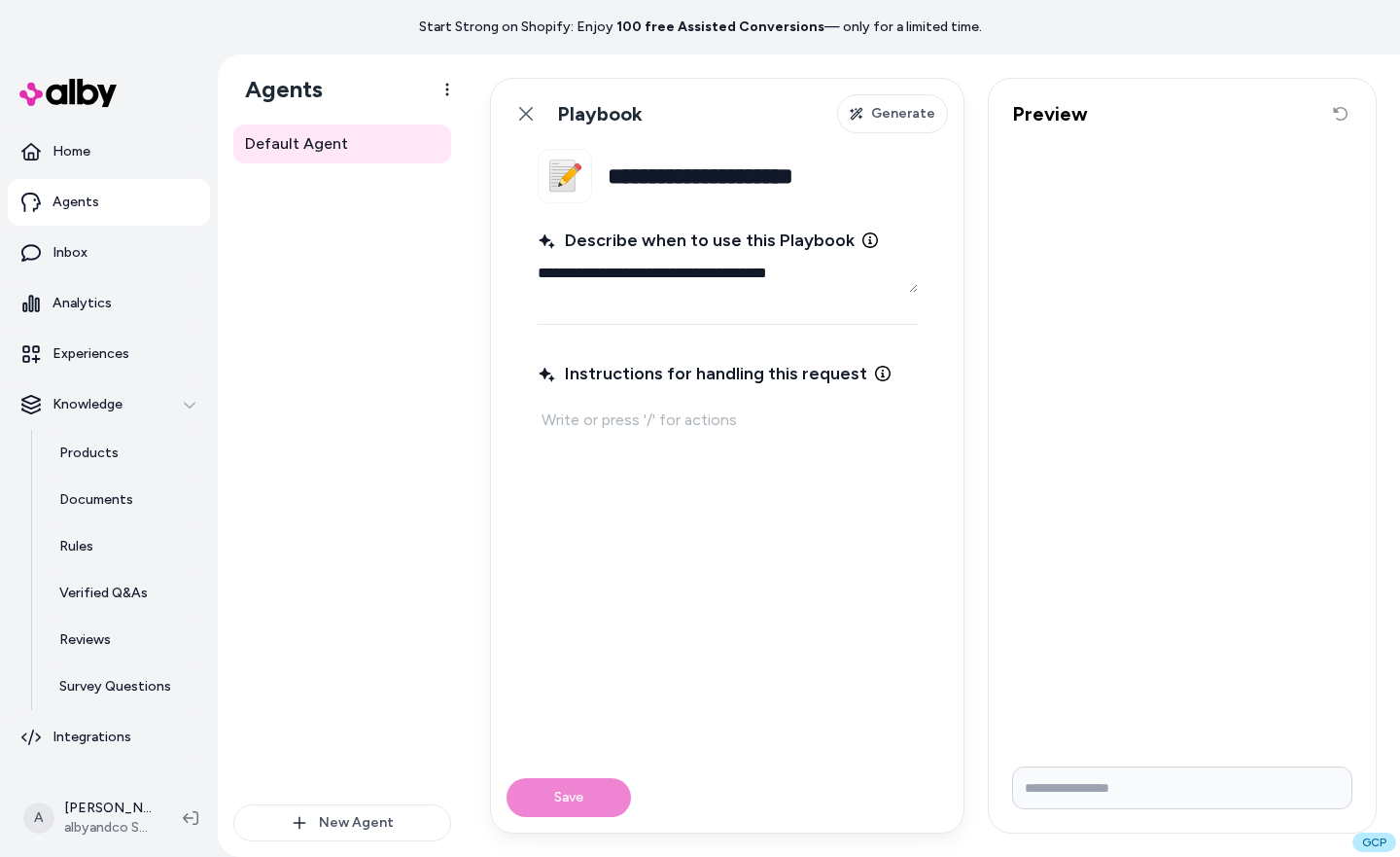type on "*" 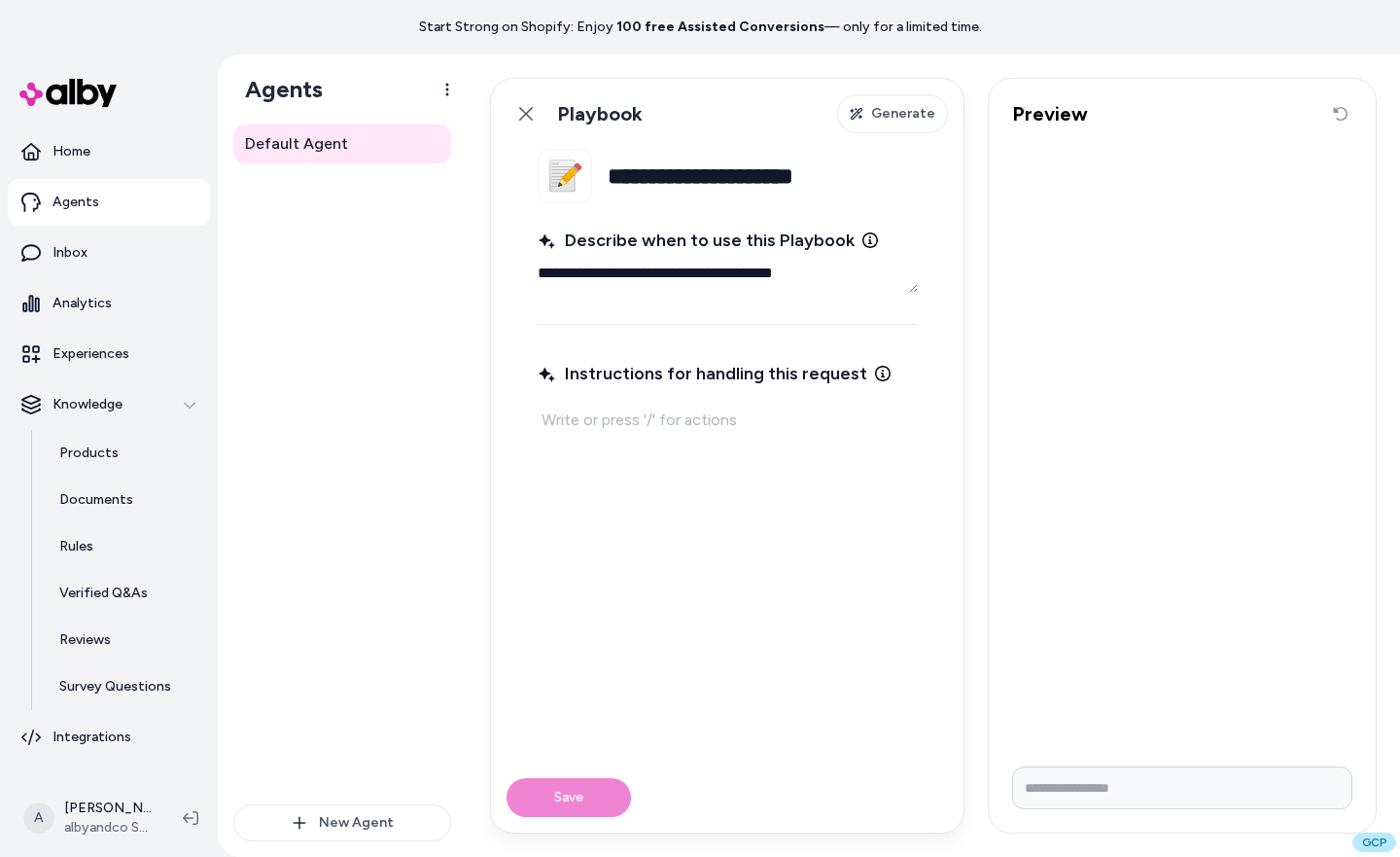 type on "*" 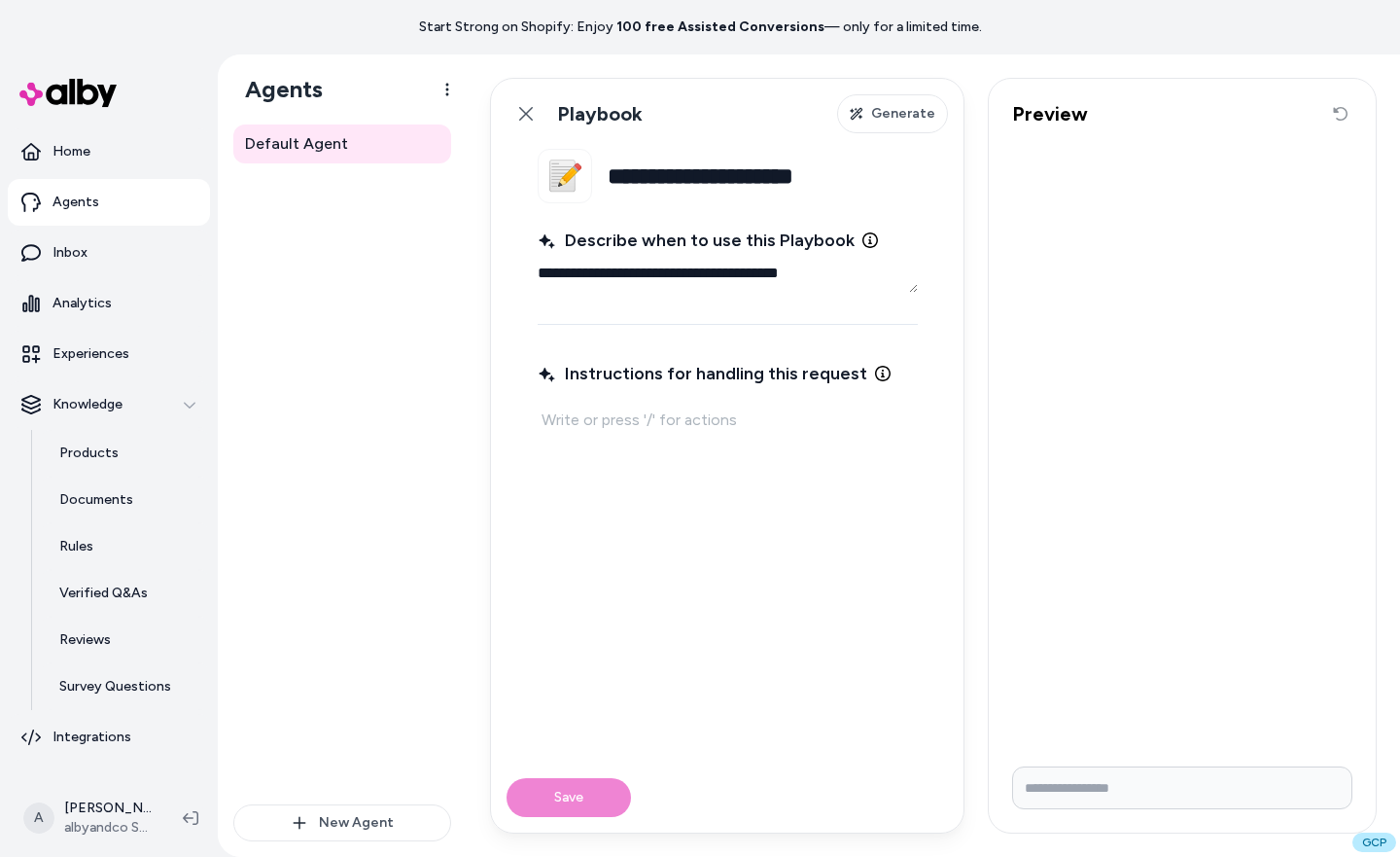 type on "*" 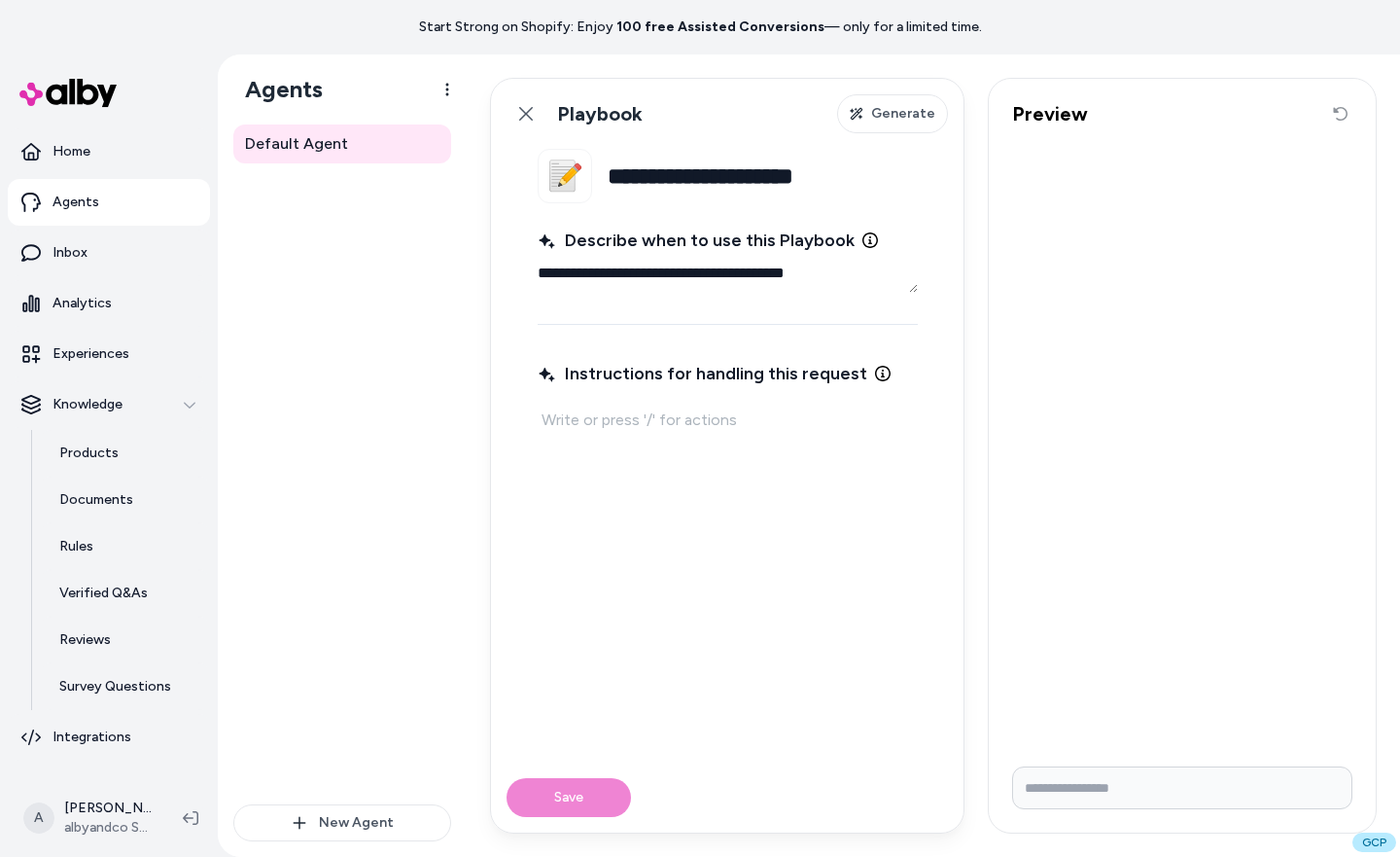 type on "*" 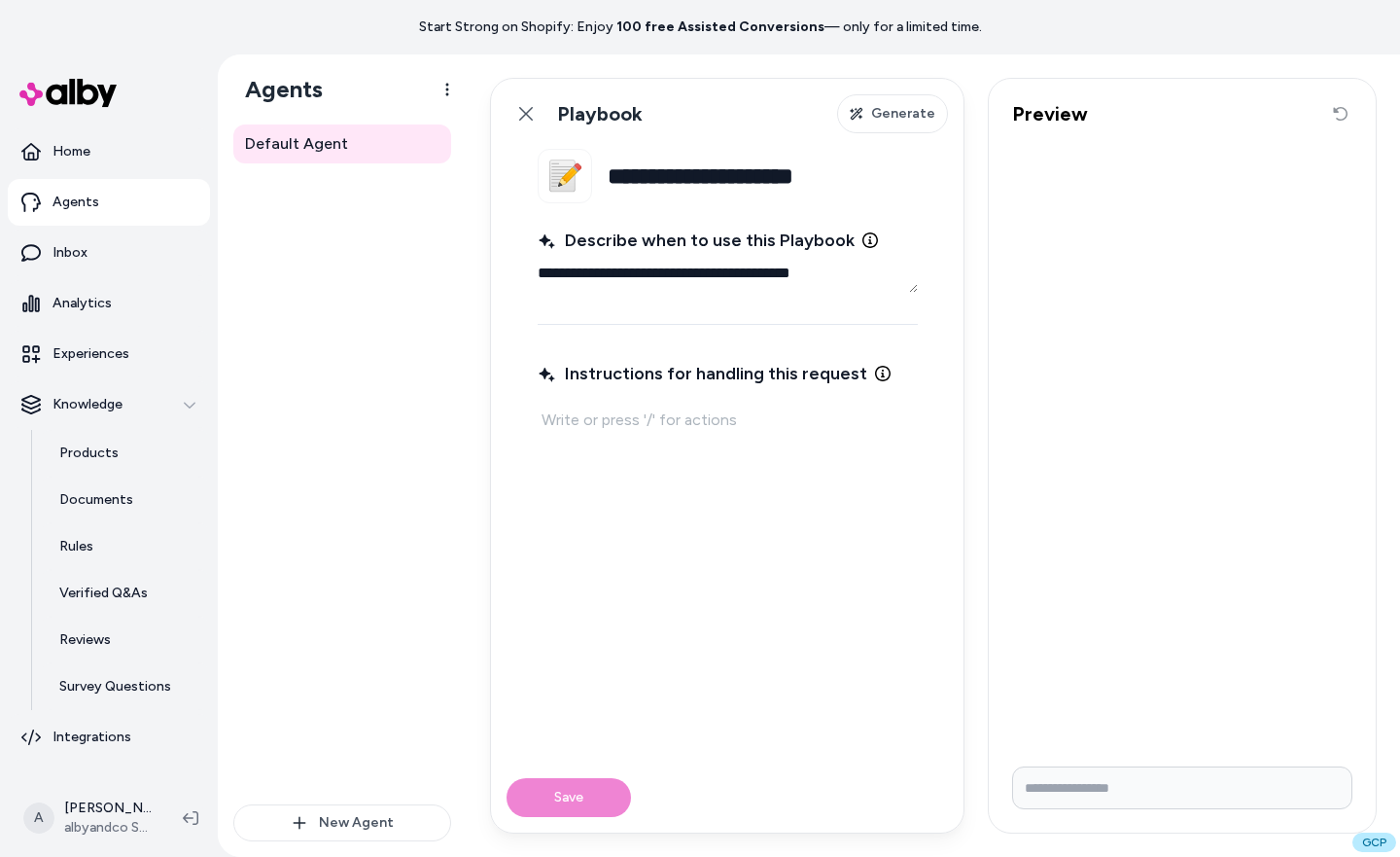 type on "*" 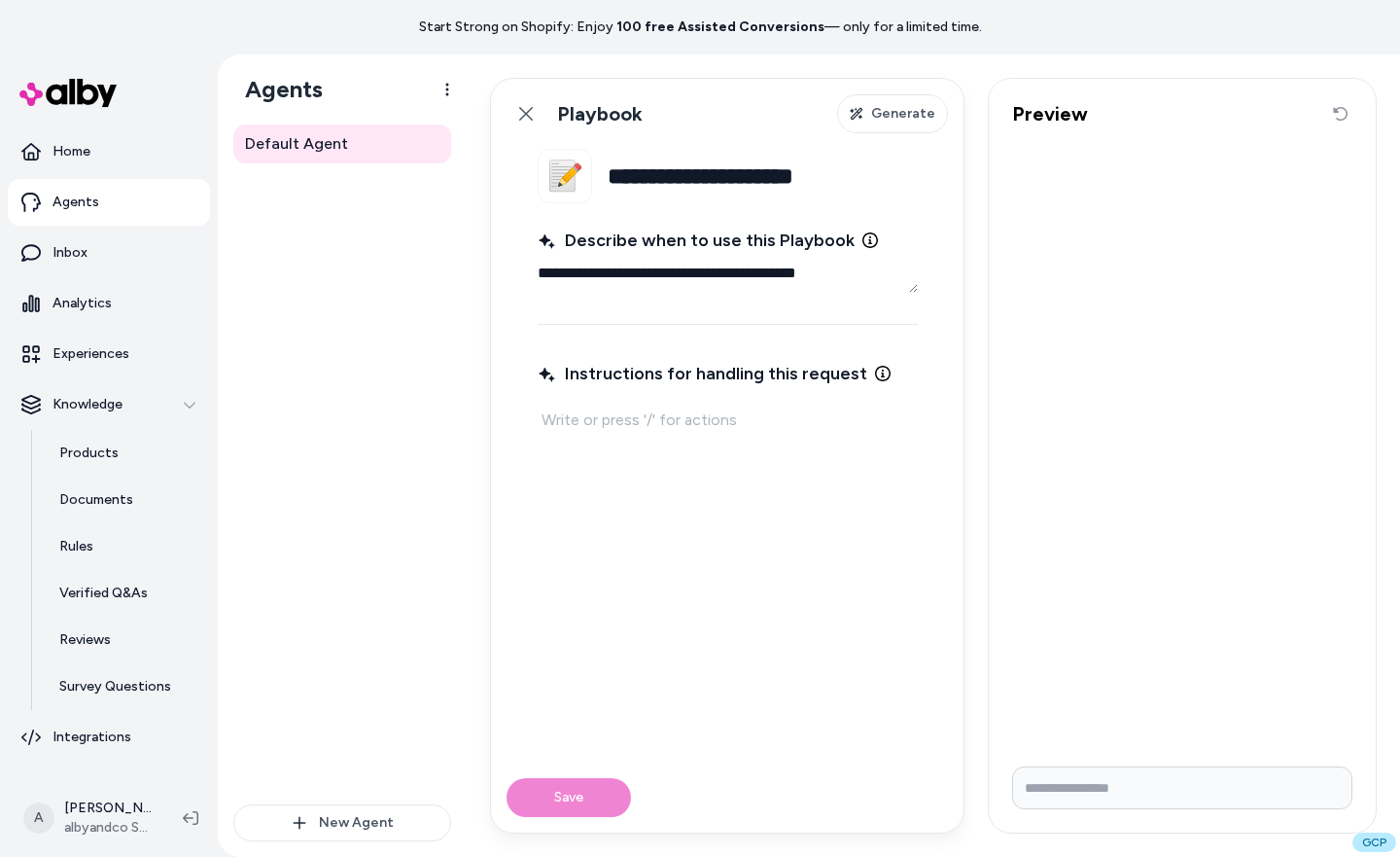 type on "*" 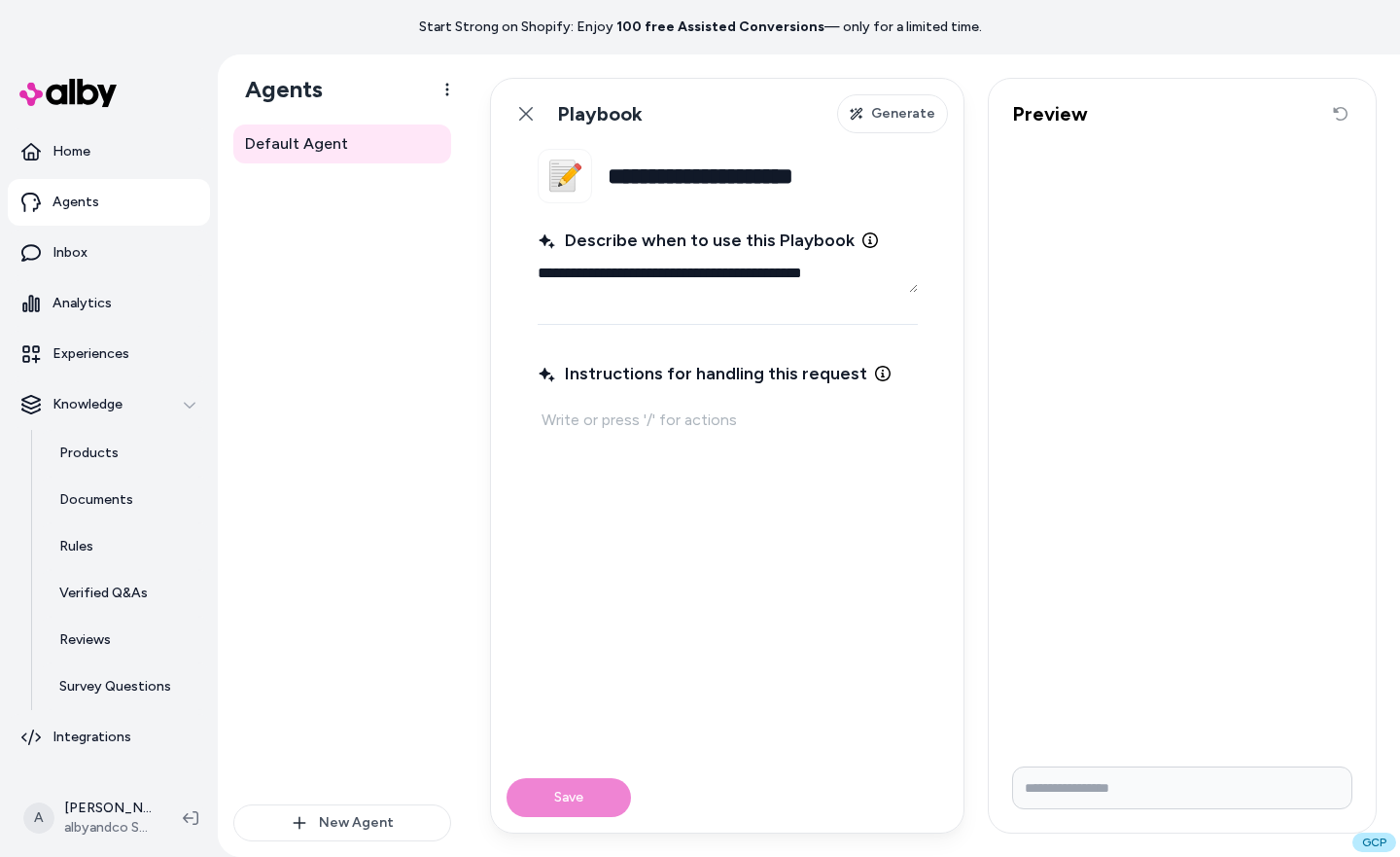 type on "*" 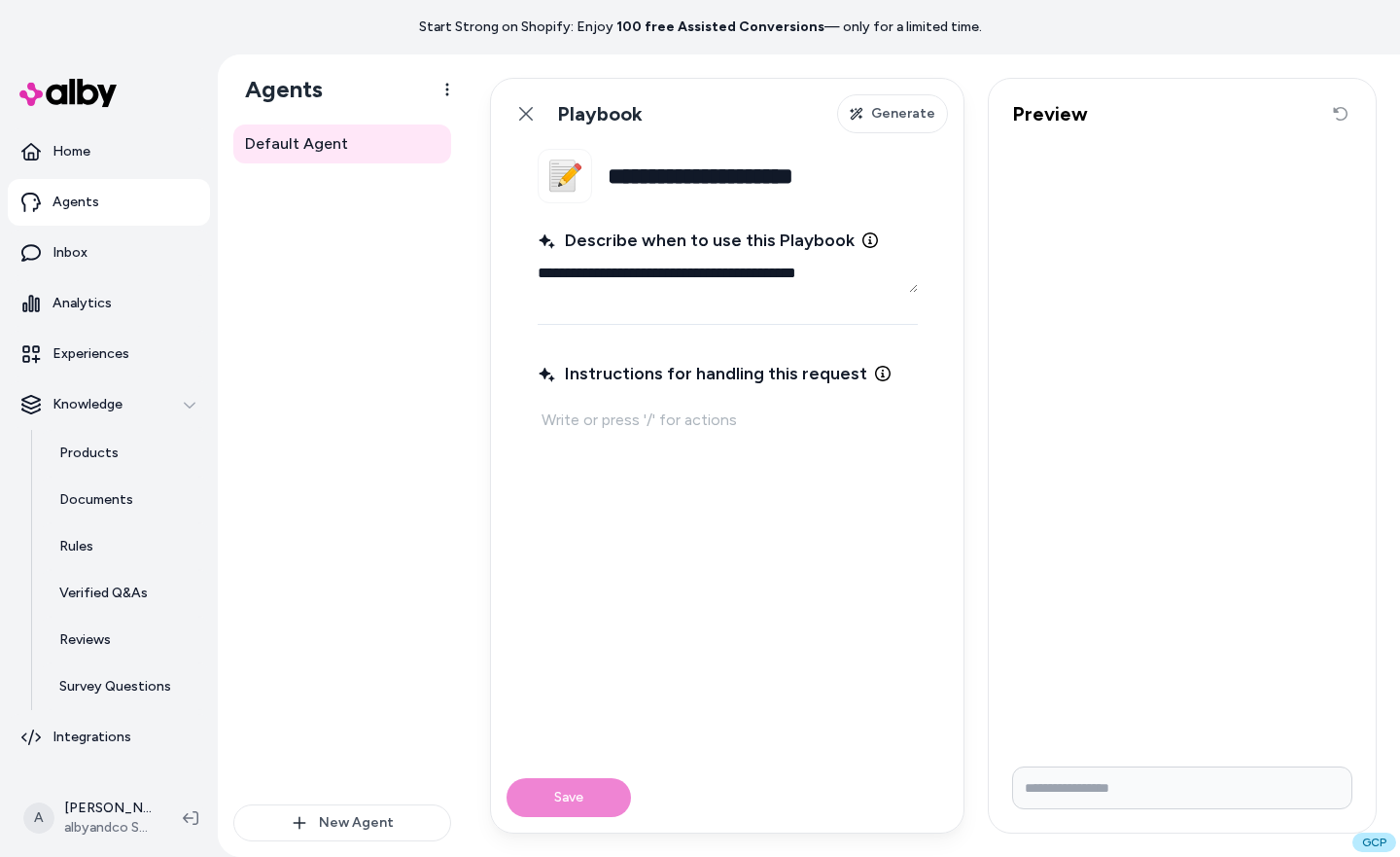 type on "*" 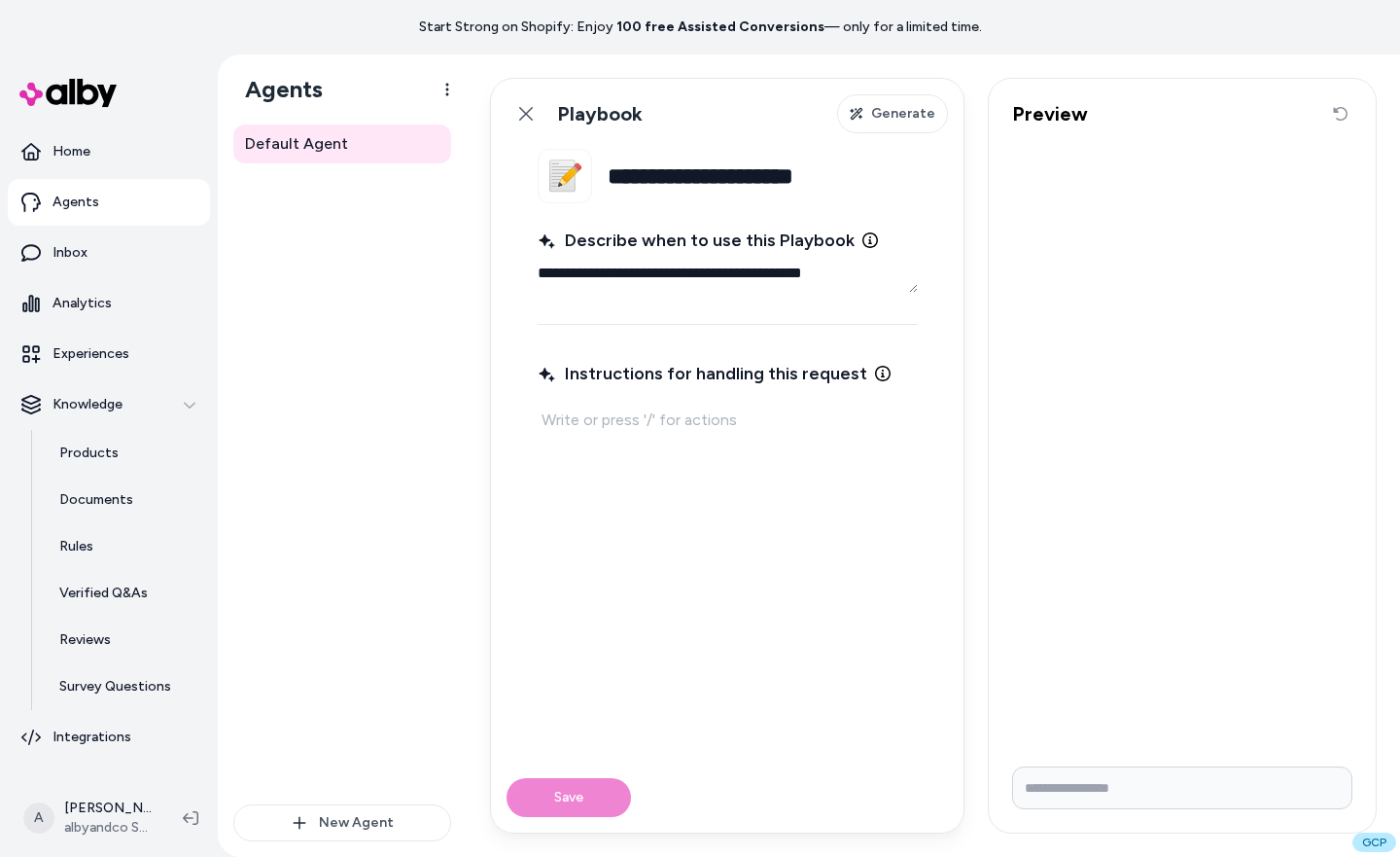 type on "*" 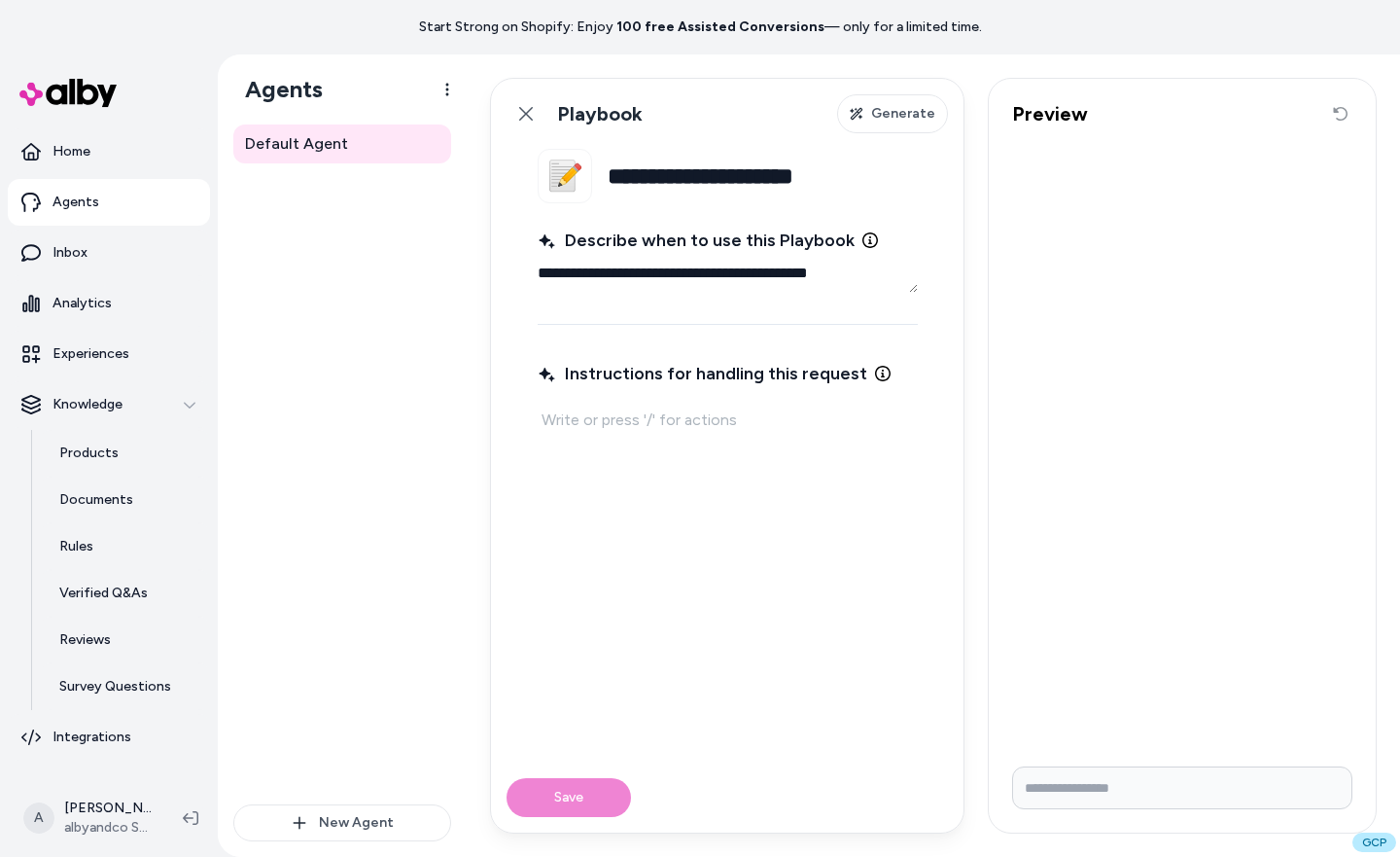 type on "*" 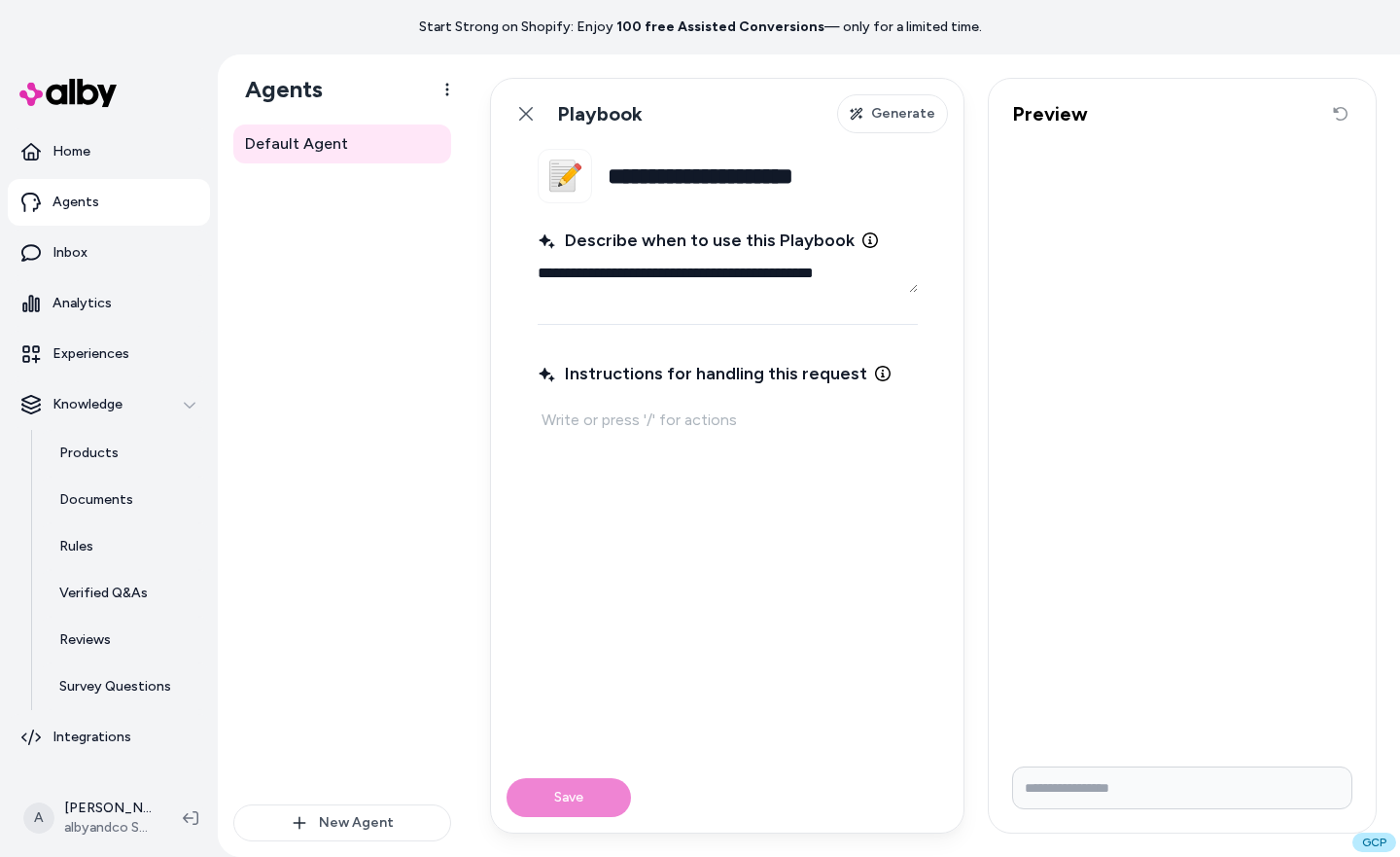 type on "*" 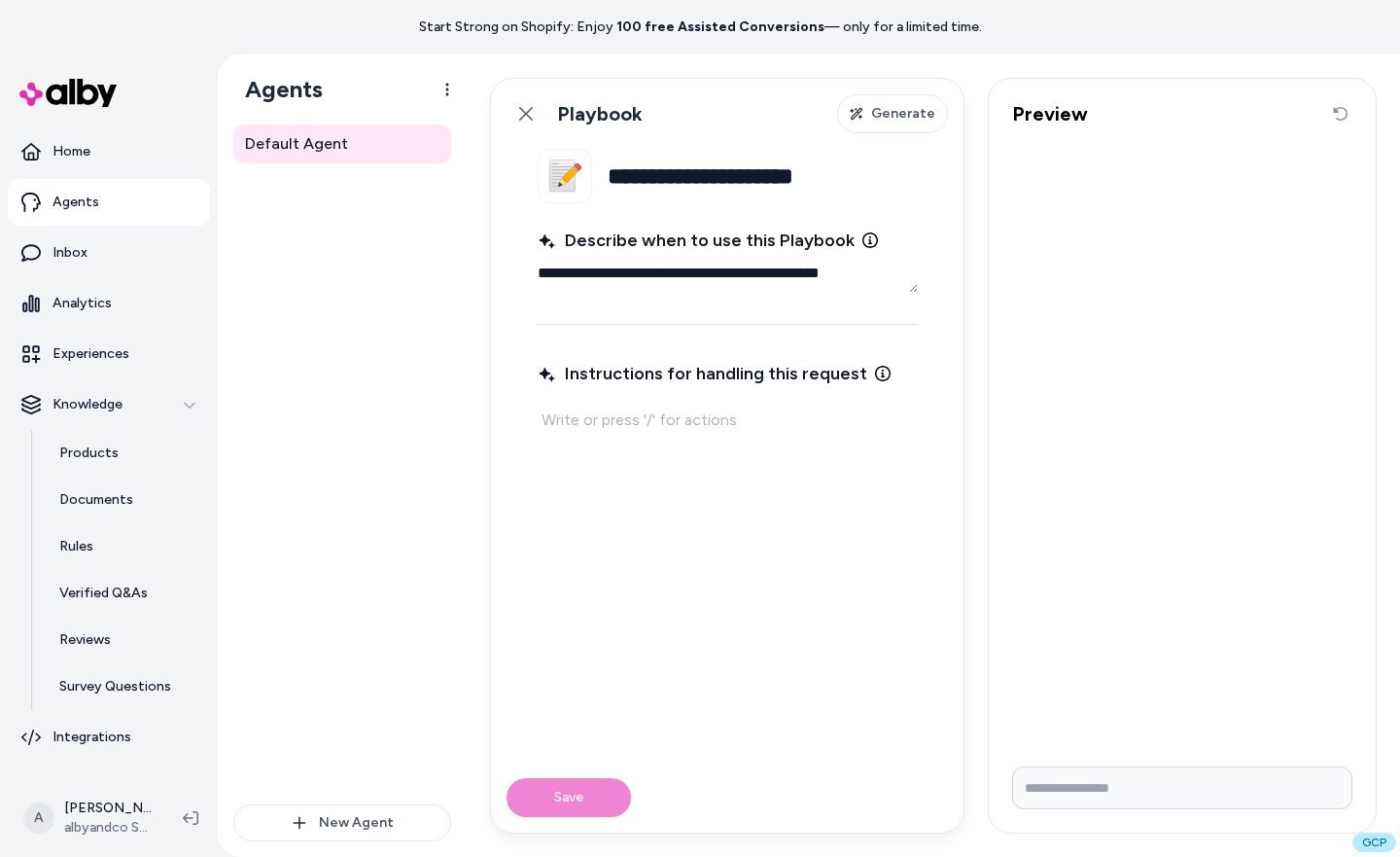 type on "*" 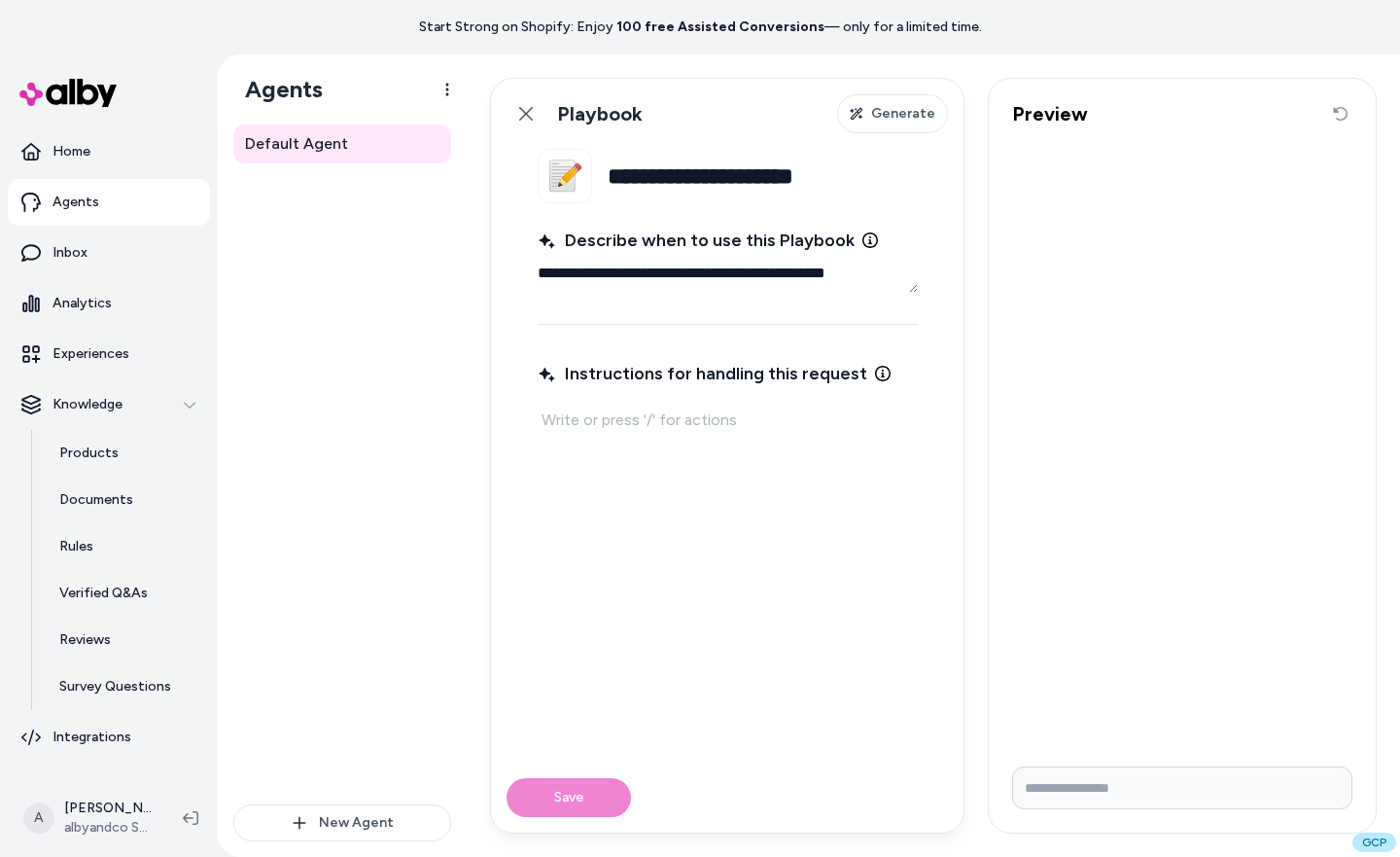 type on "*" 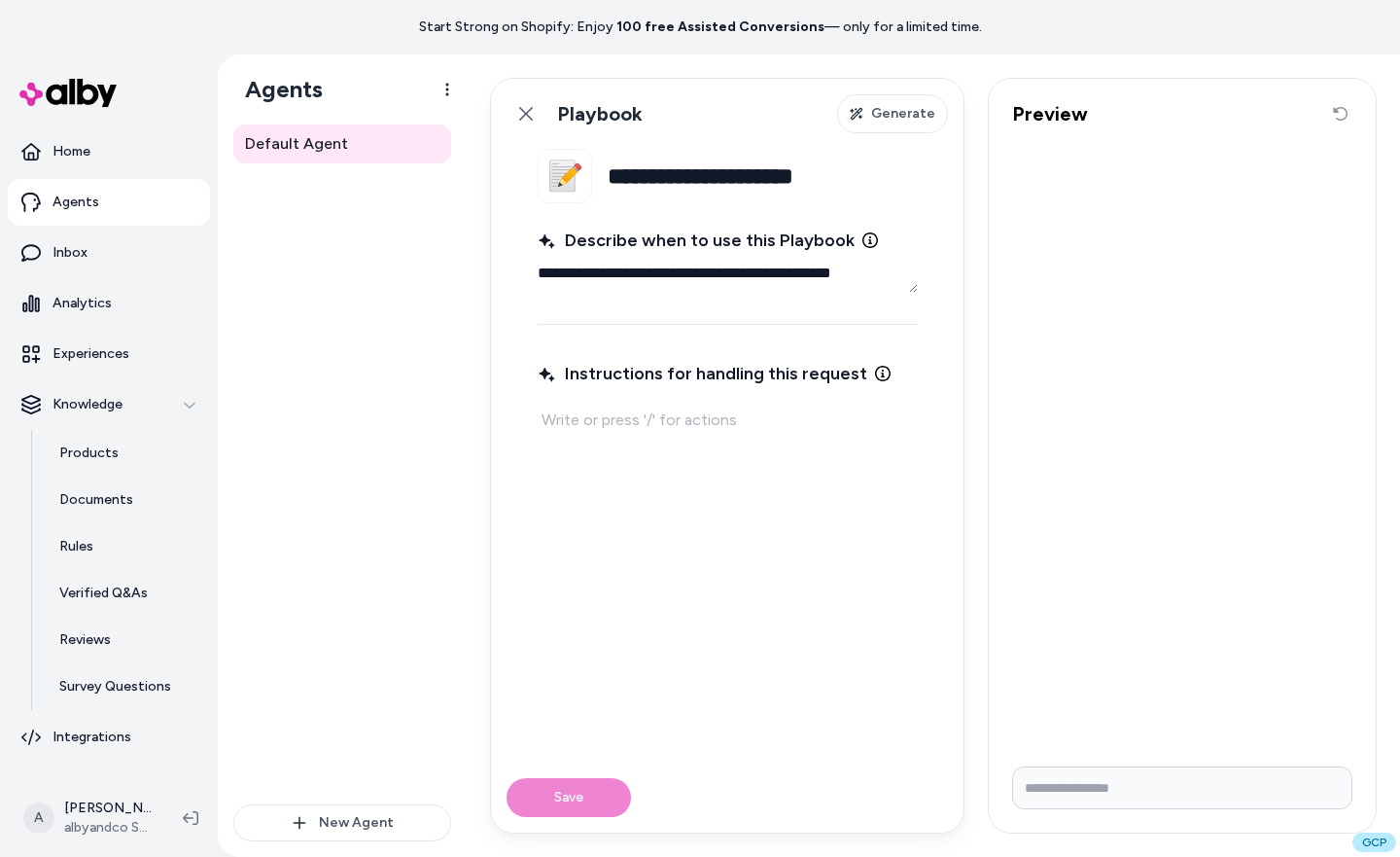 type on "*" 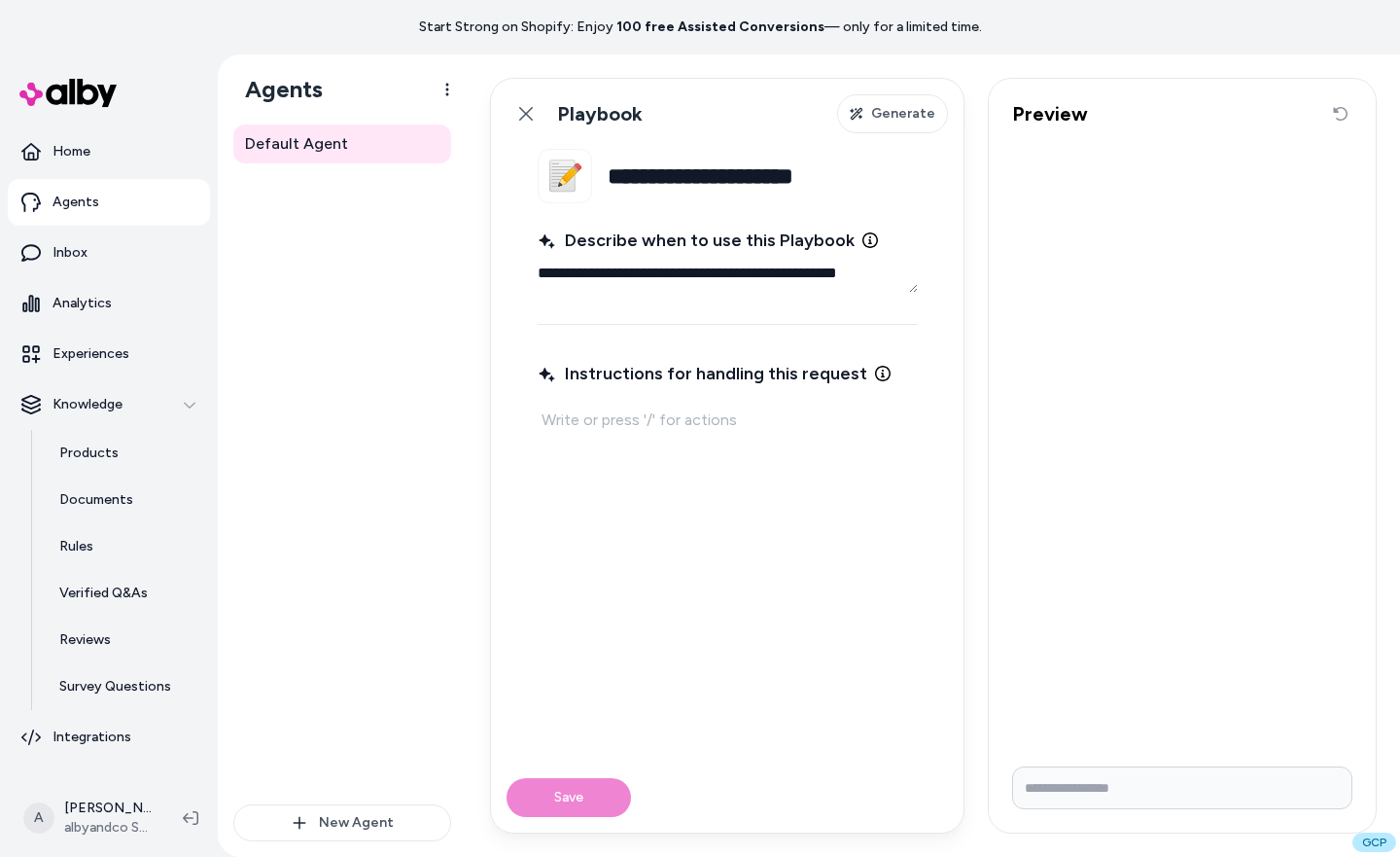 type on "*" 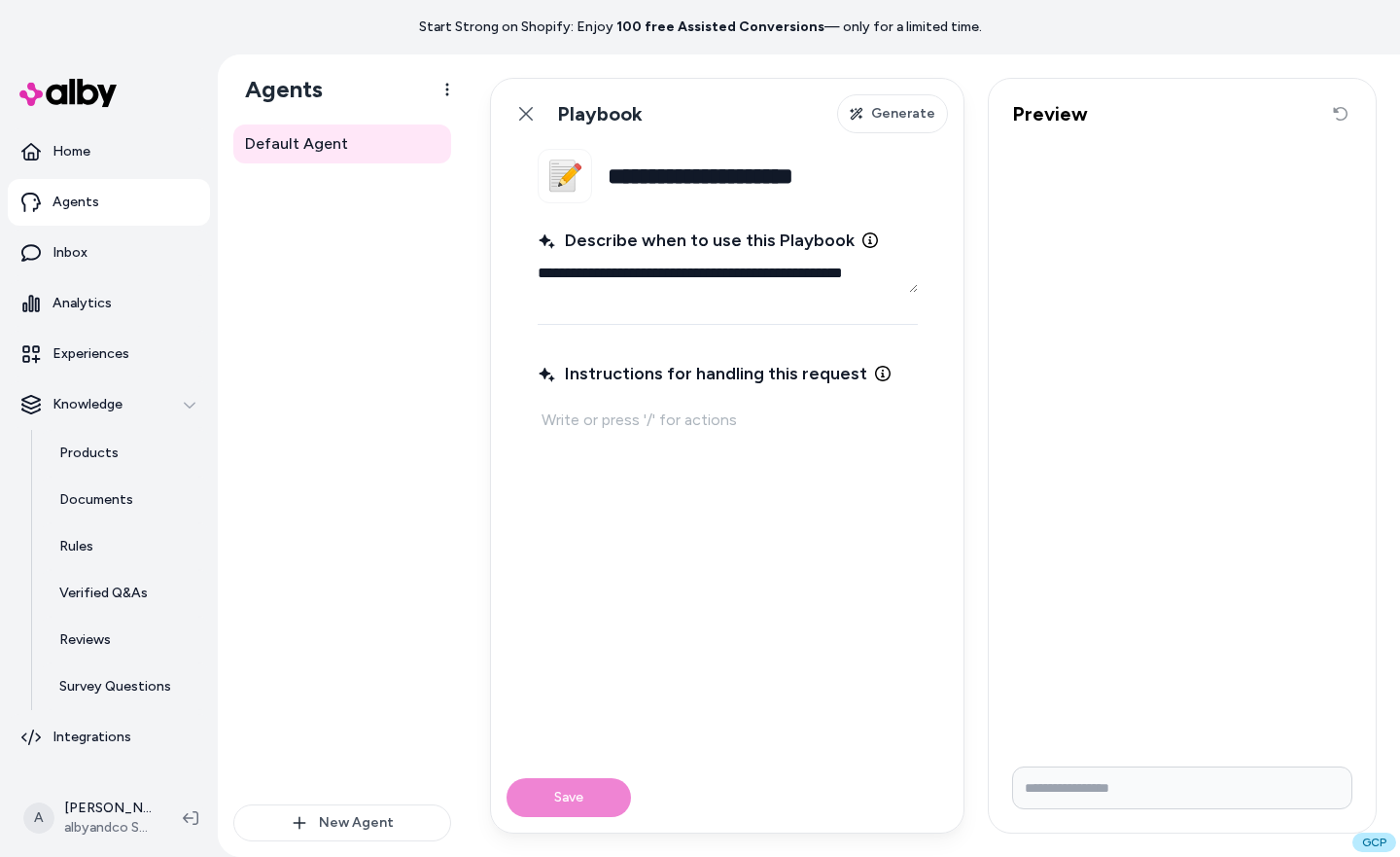 type on "*" 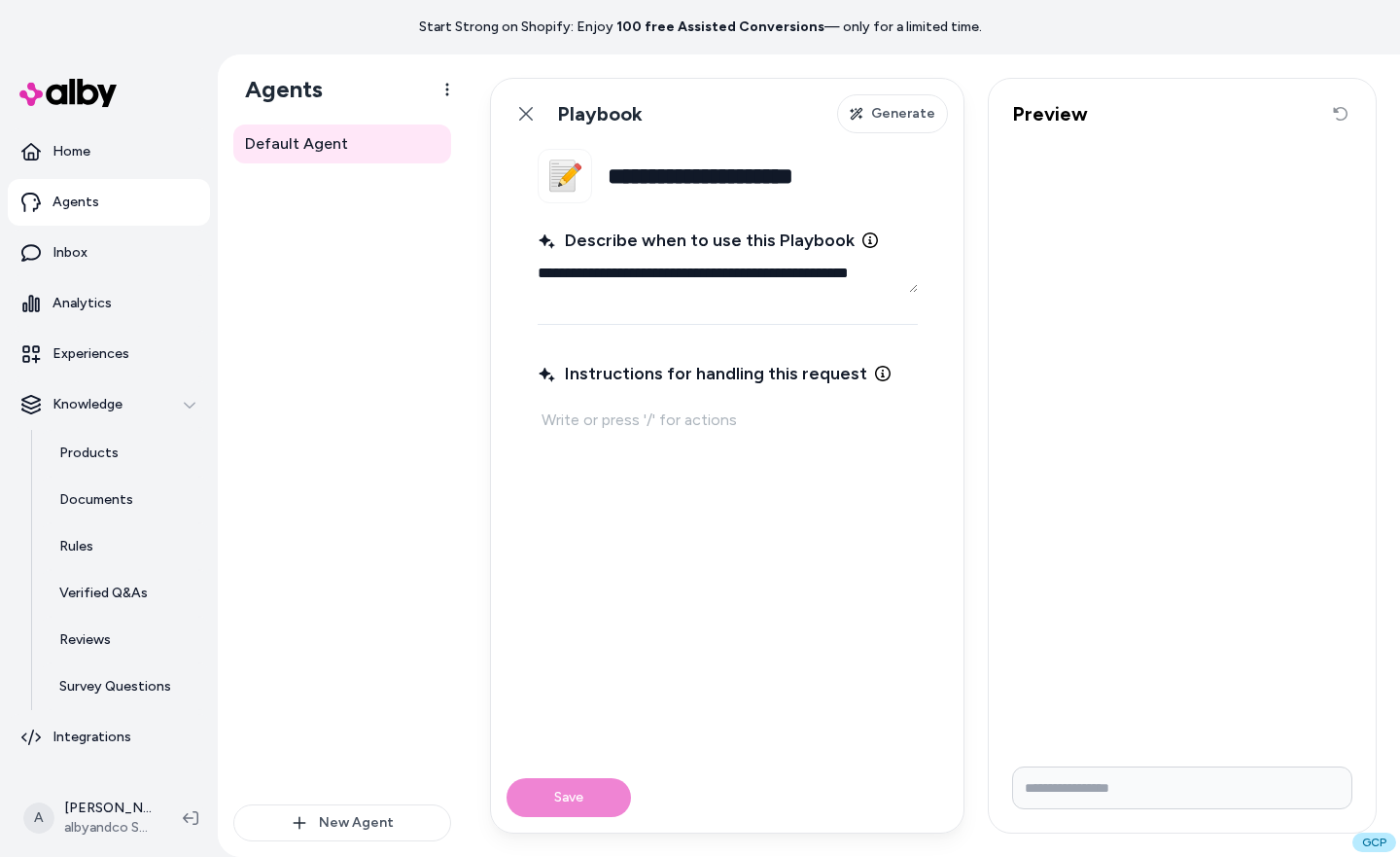 type on "*" 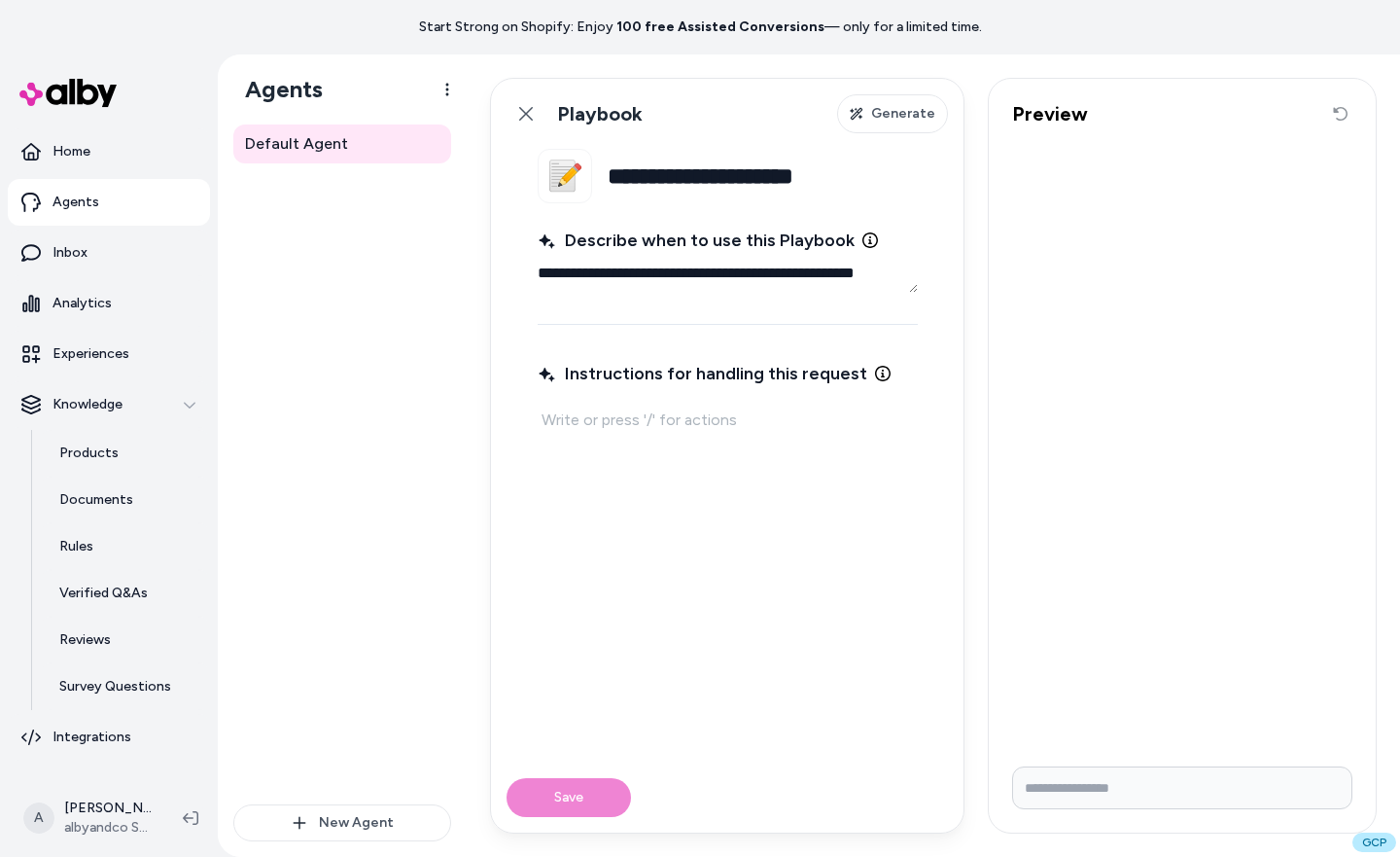 type on "*" 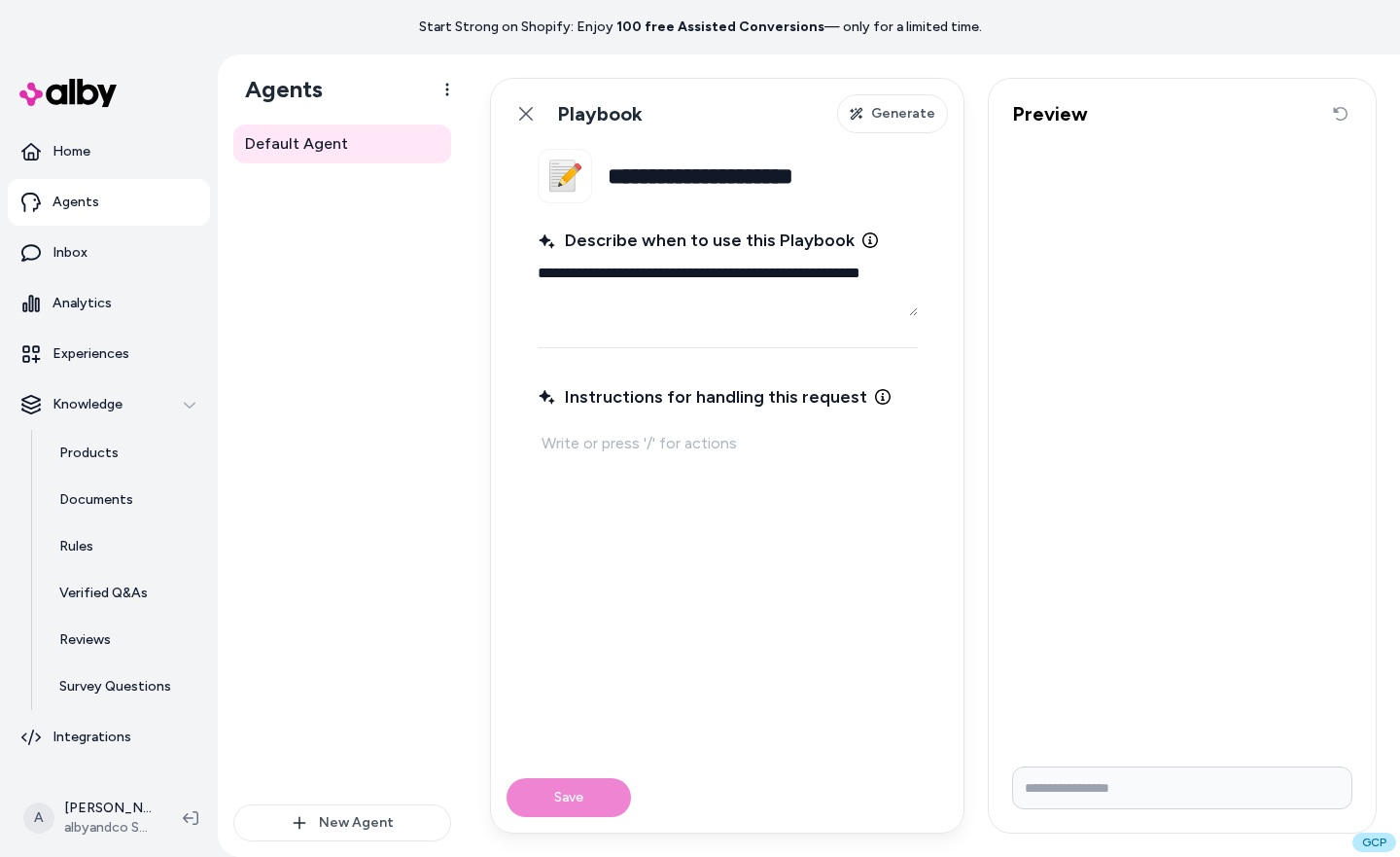 type on "*" 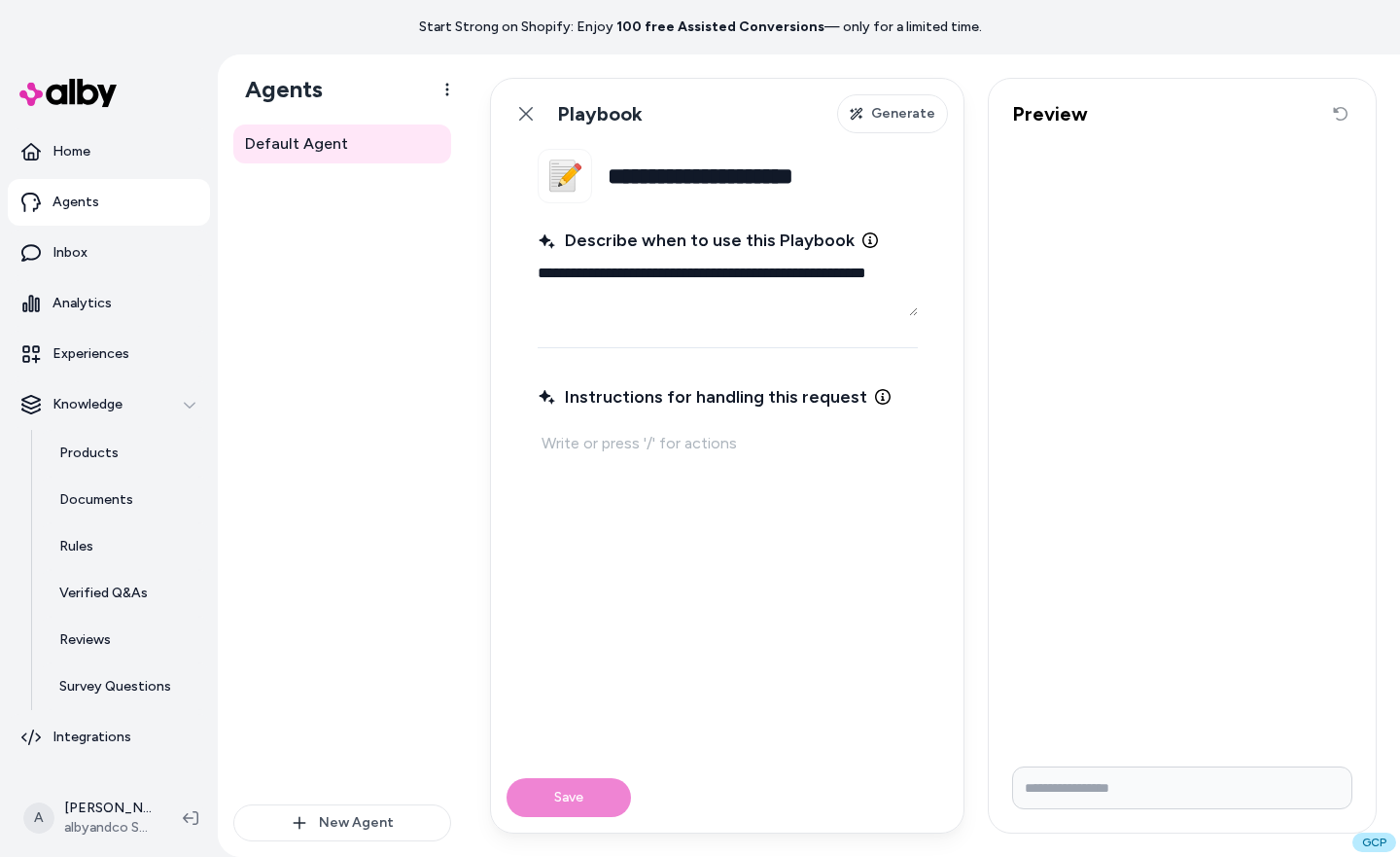 type on "*" 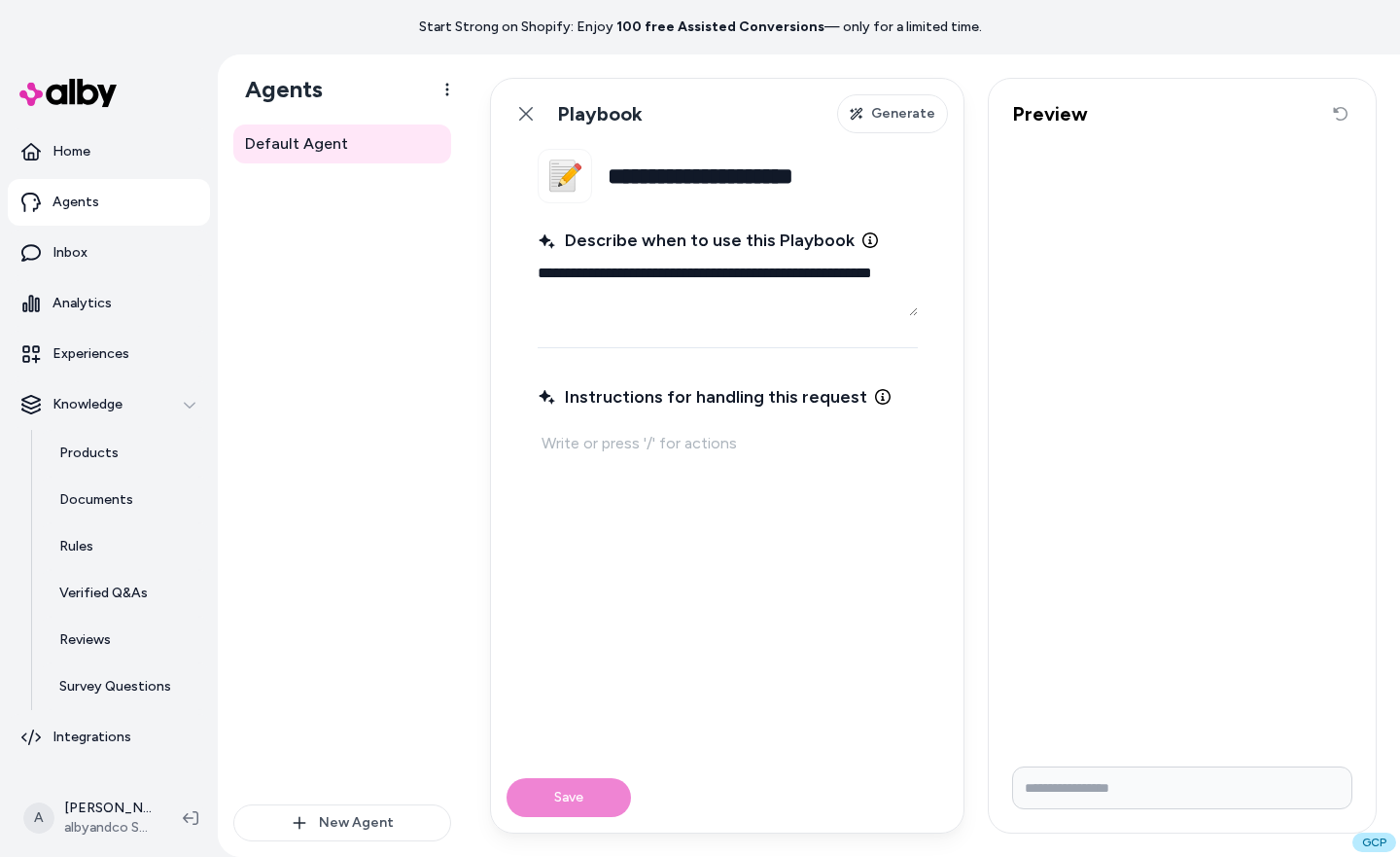 type on "*" 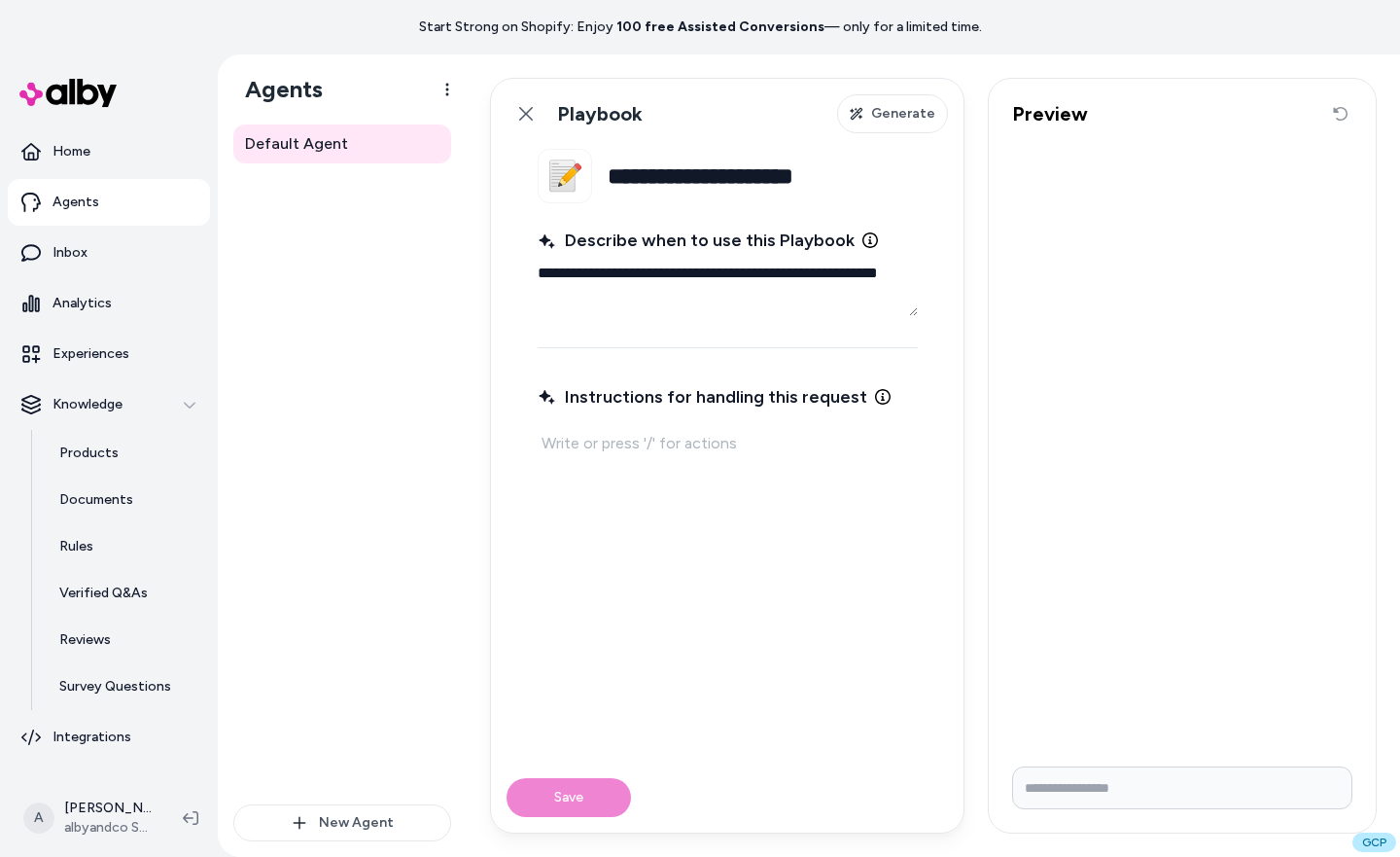 type on "**********" 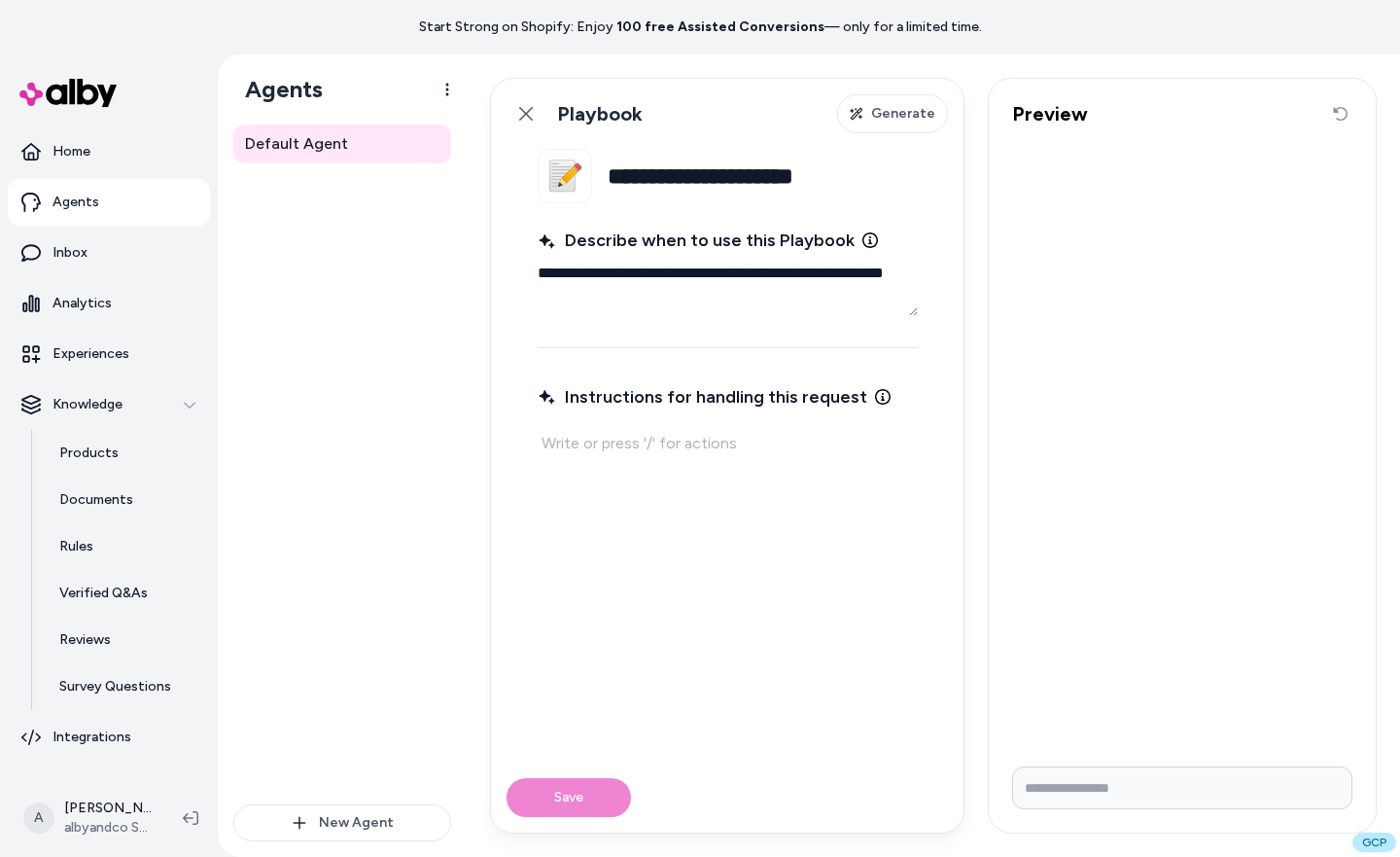 type on "*" 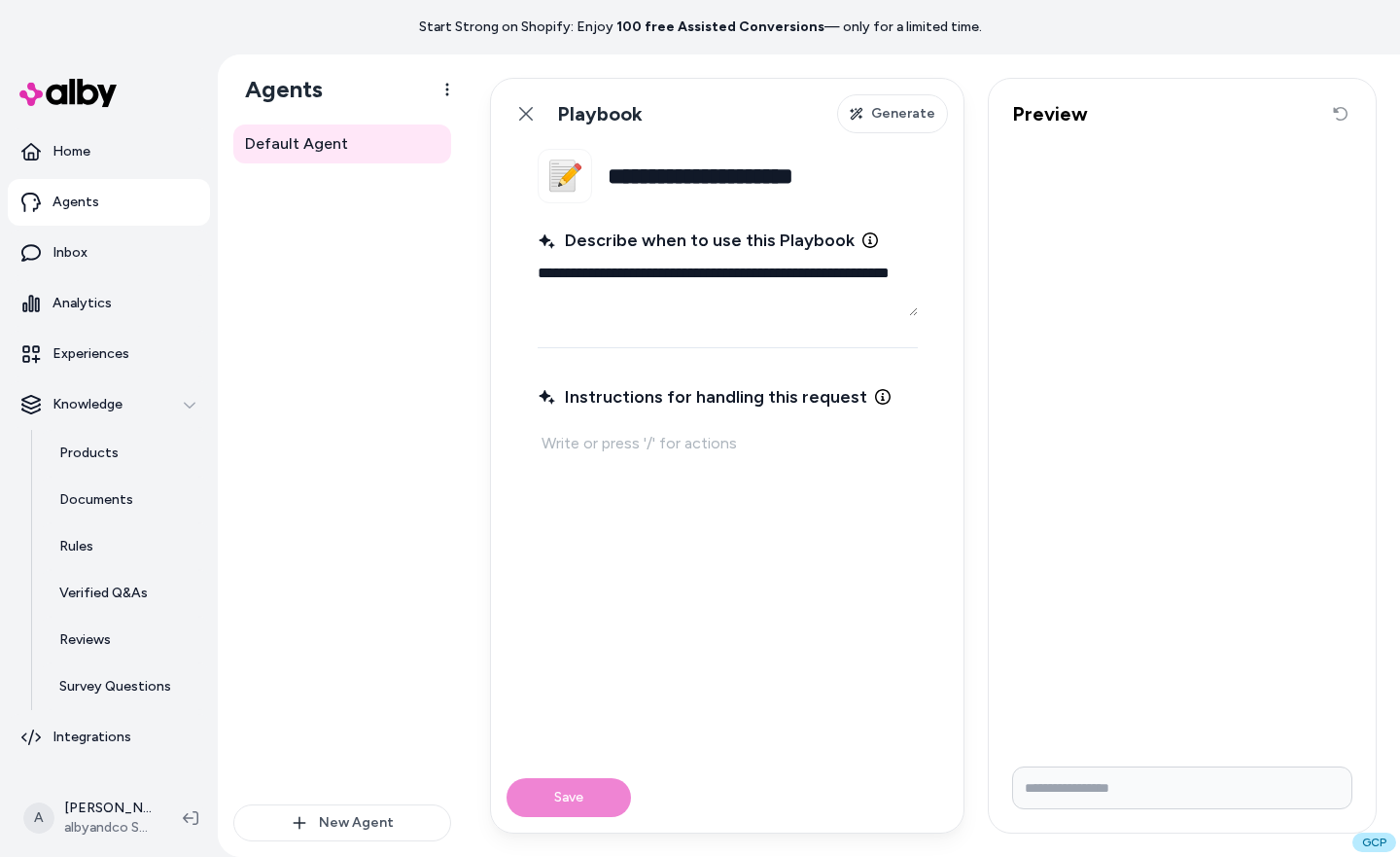 type on "**********" 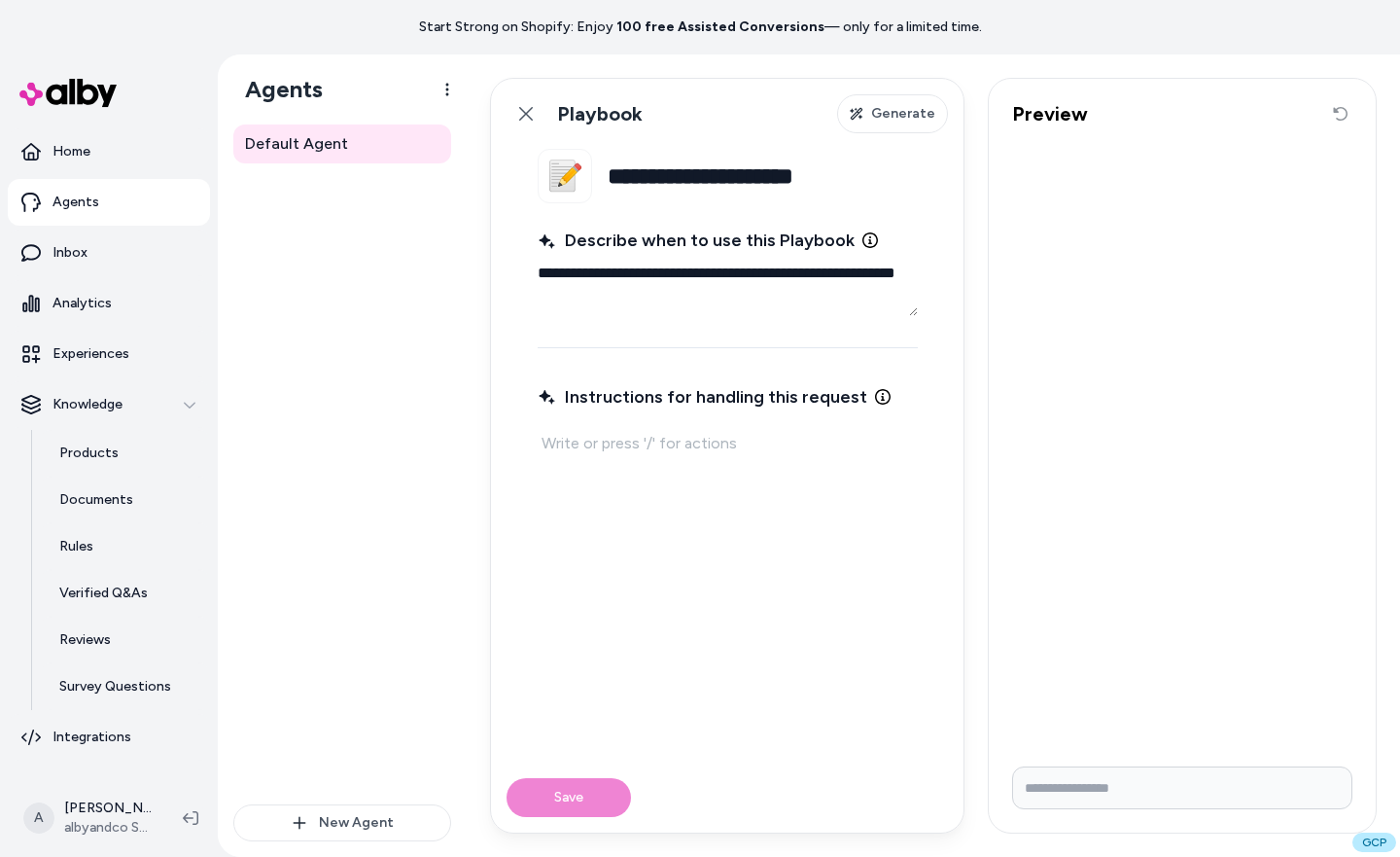 type on "*" 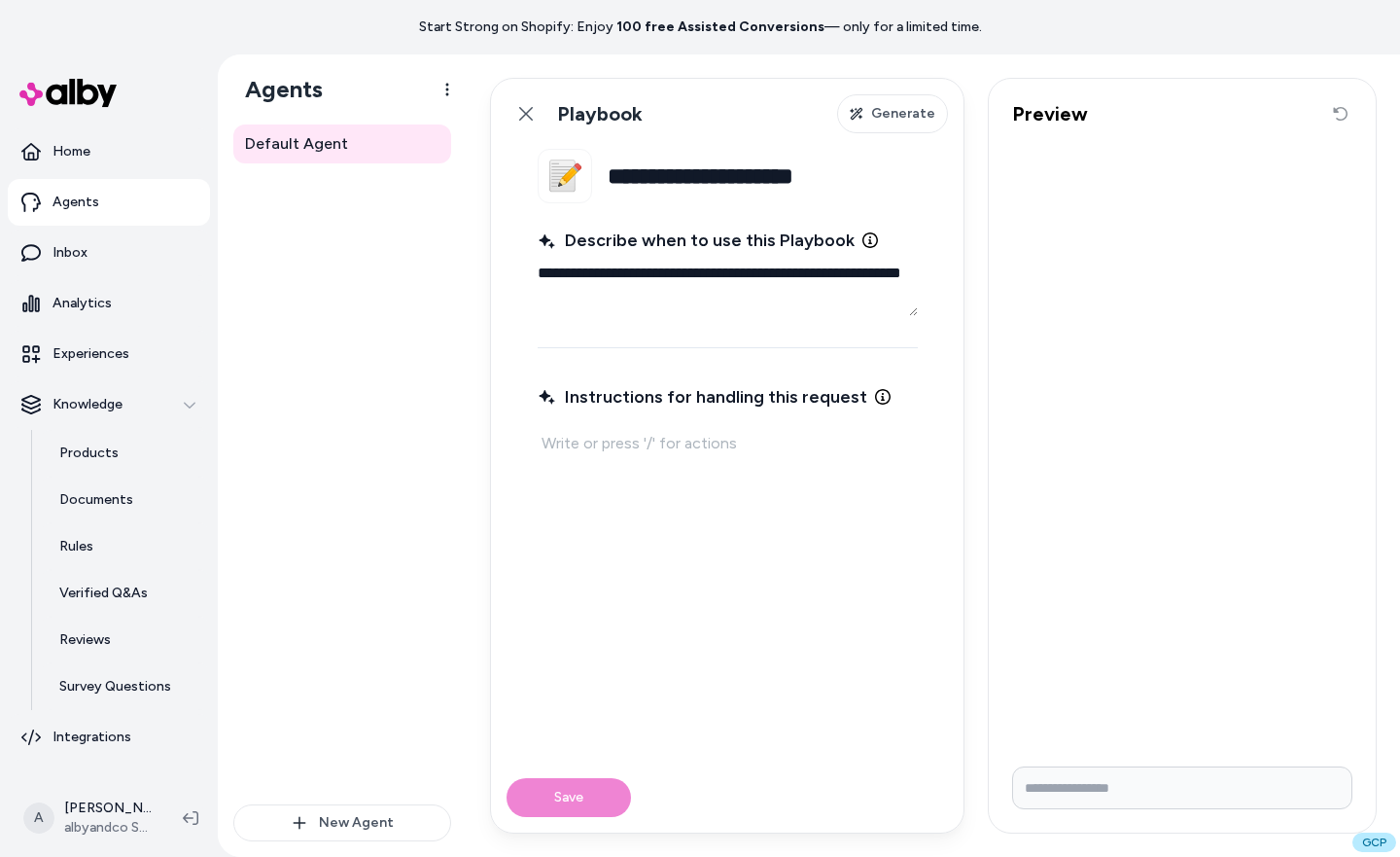 type on "*" 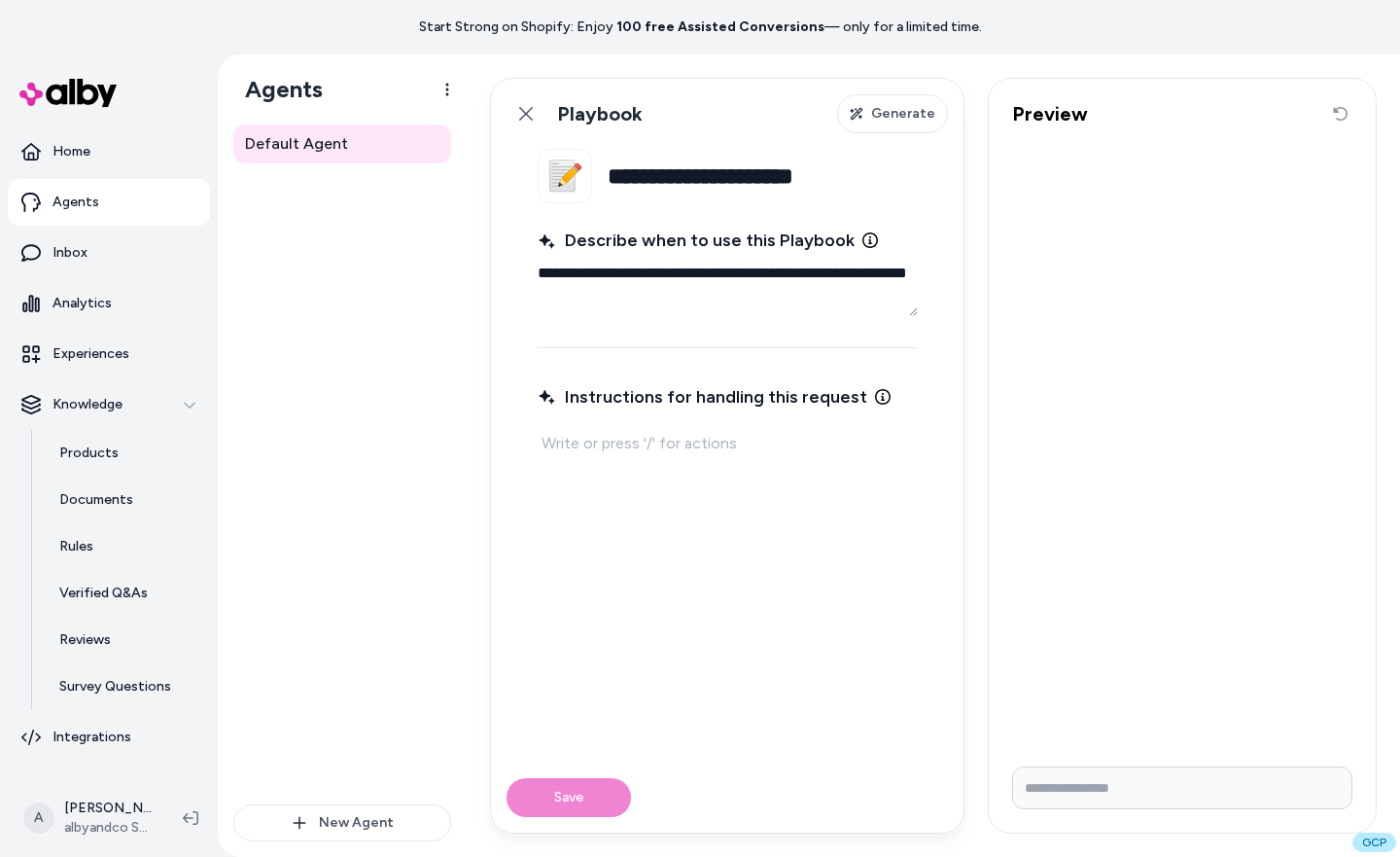 type on "*" 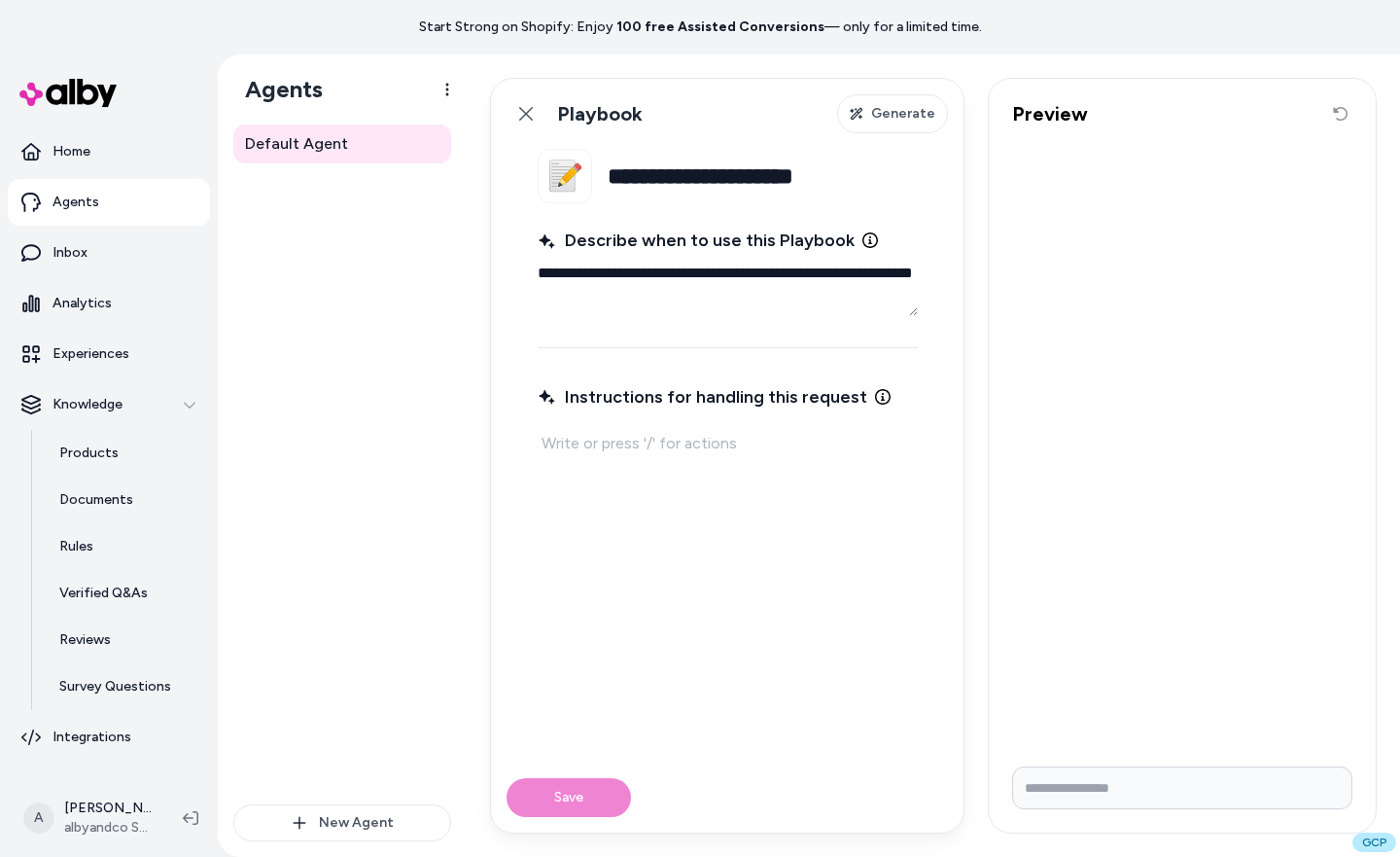 type on "*" 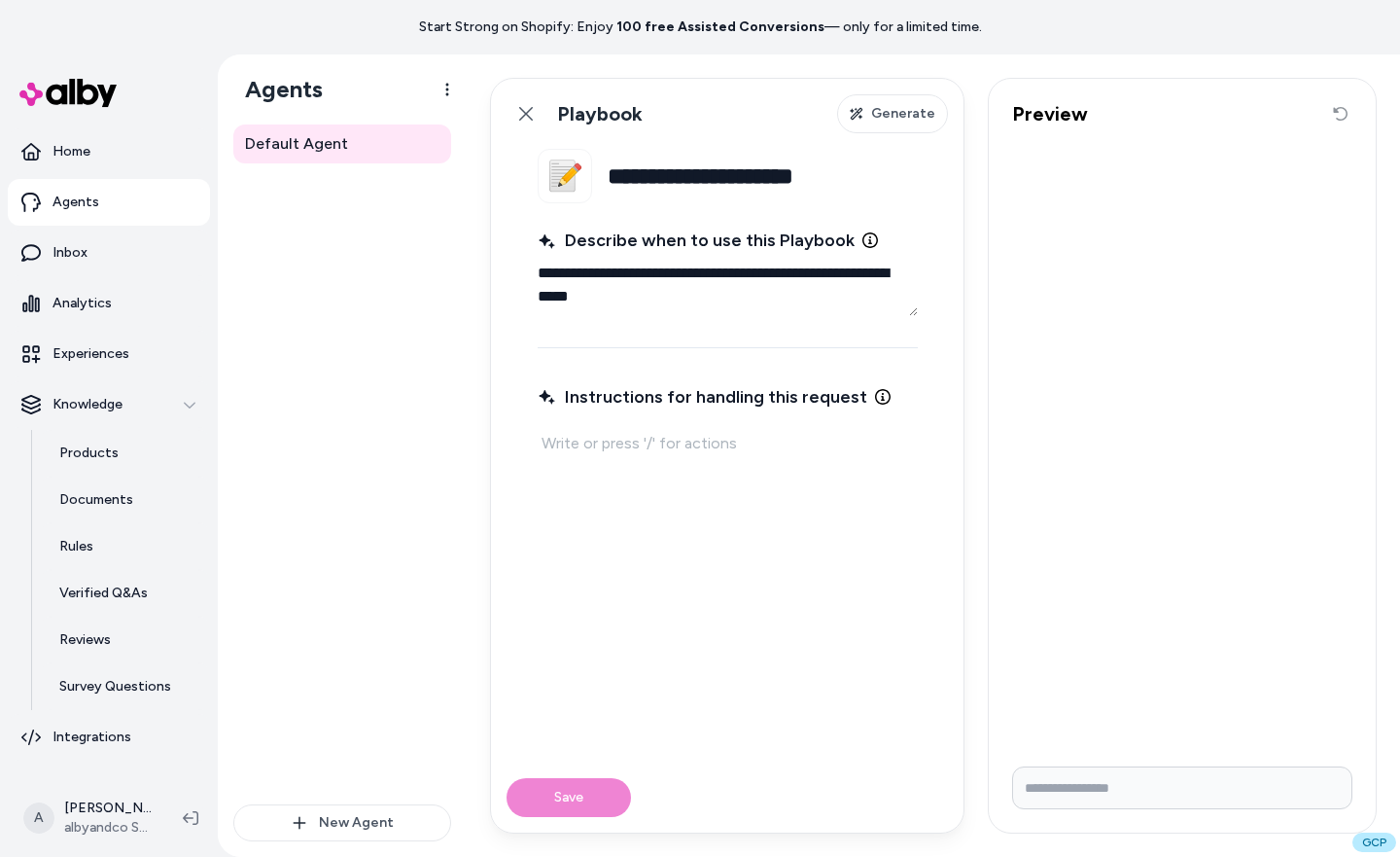 type on "*" 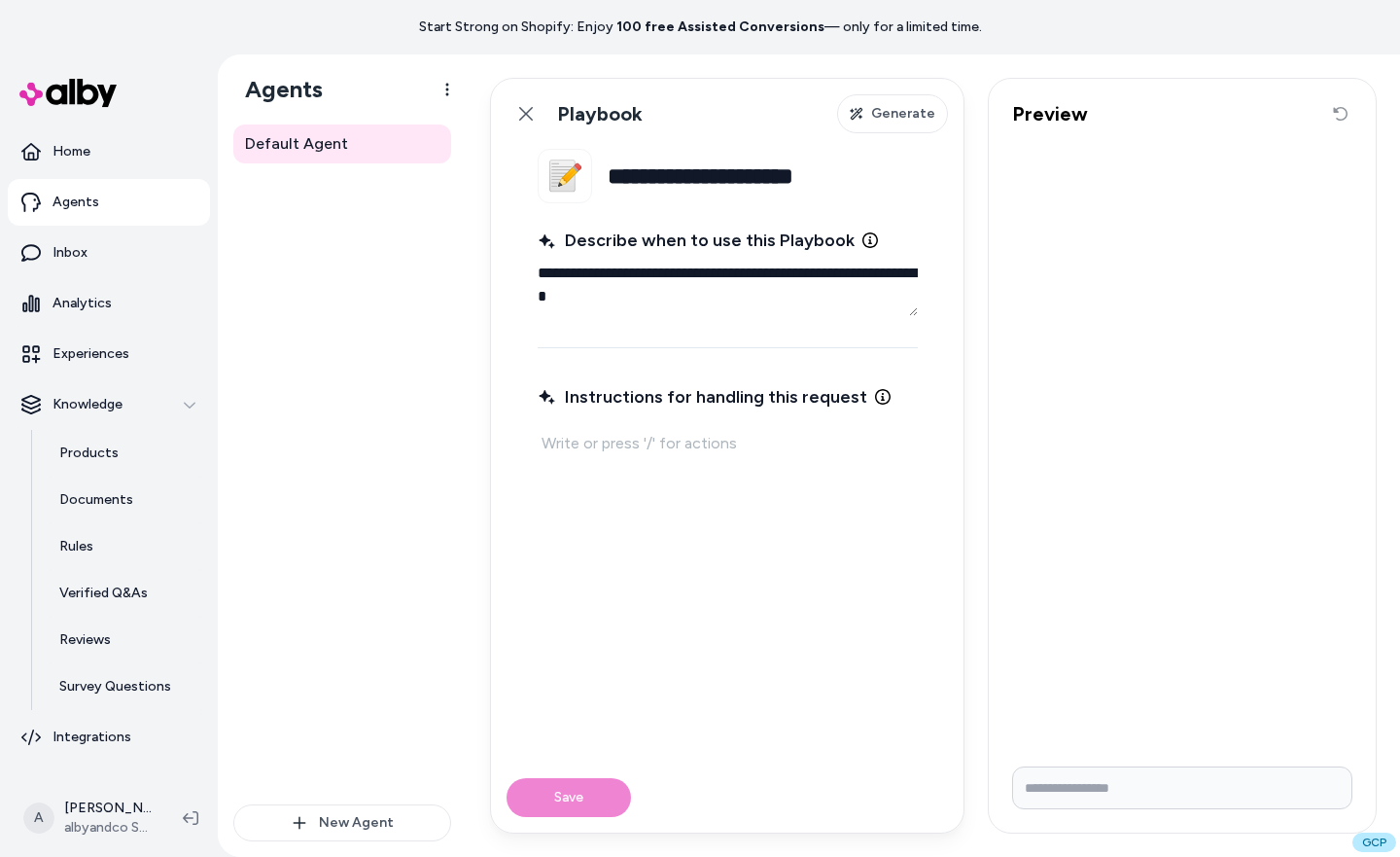 type on "**********" 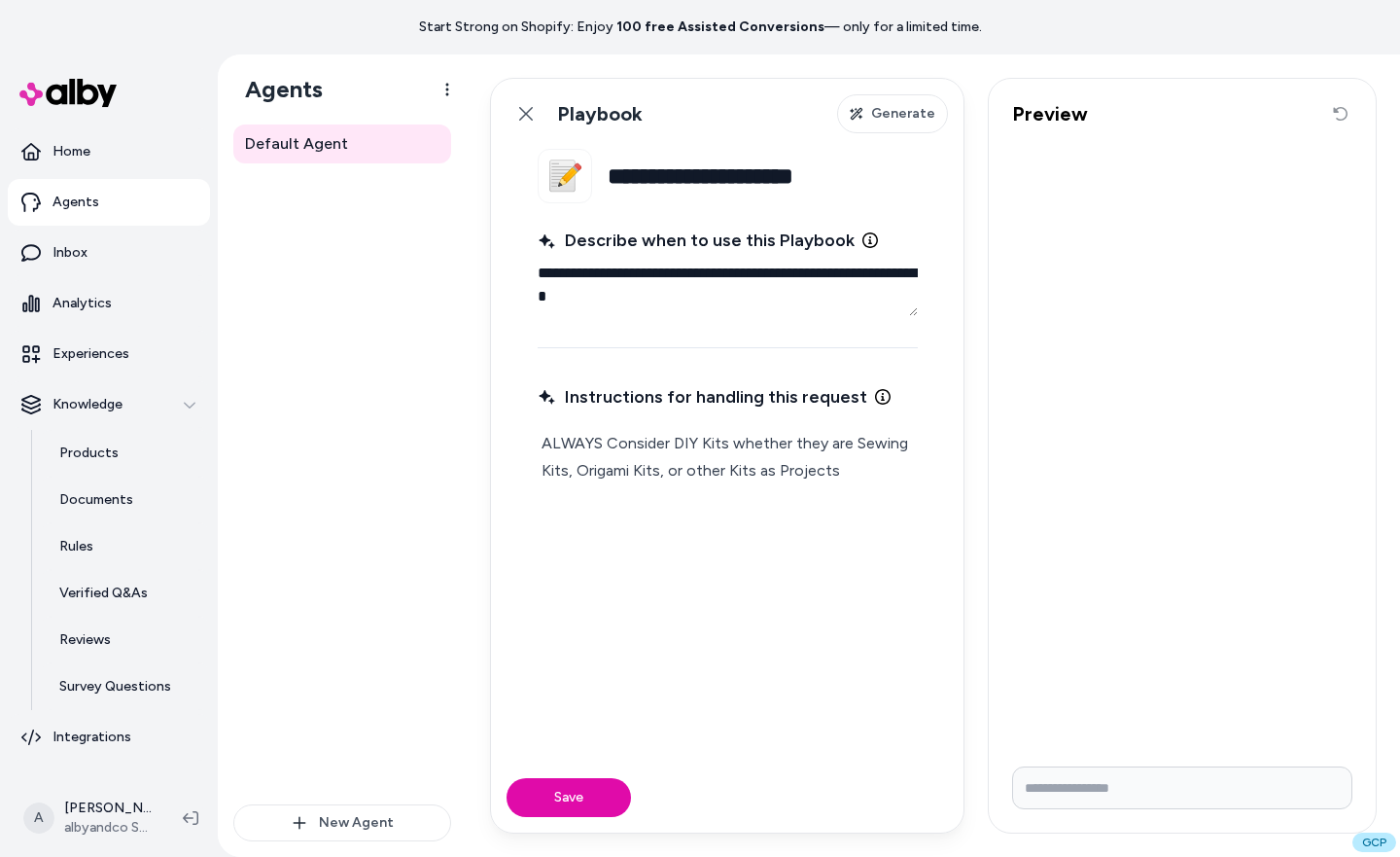 click on "ALWAYS Consider DIY Kits whether they are Sewing Kits, Origami Kits, or other Kits as Projects" at bounding box center (727, 457) 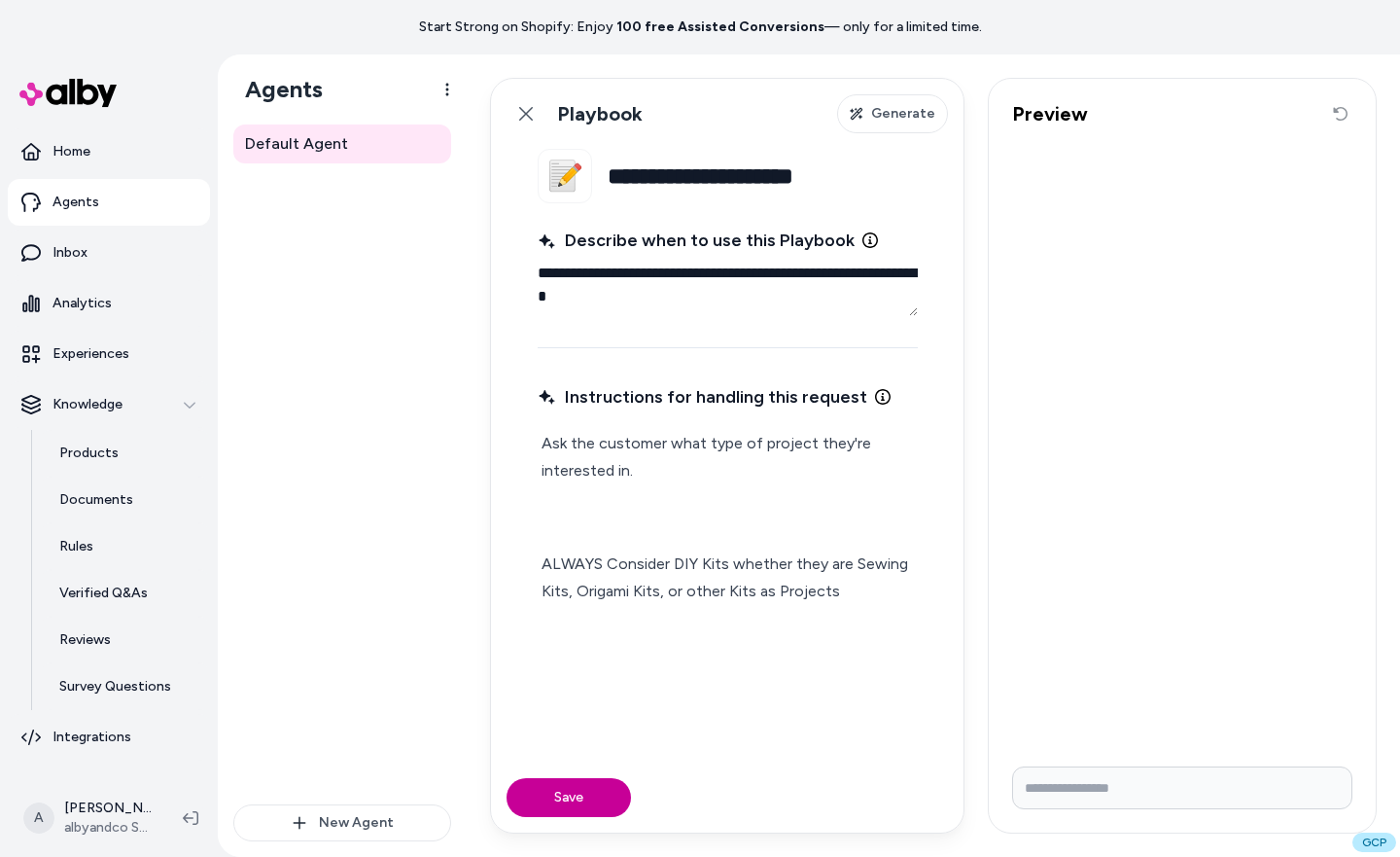 click on "Save" at bounding box center (569, 798) 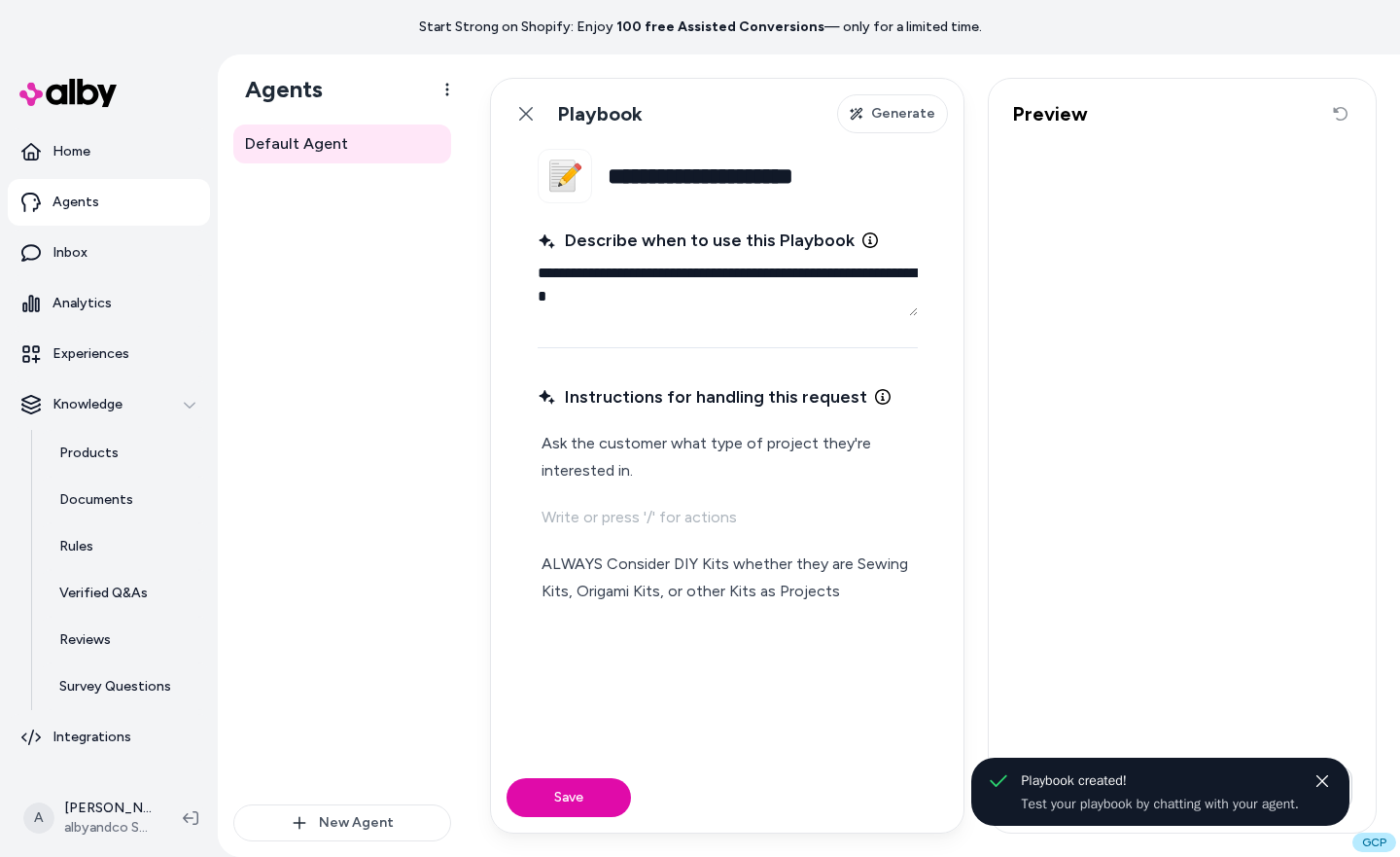 click at bounding box center [727, 518] 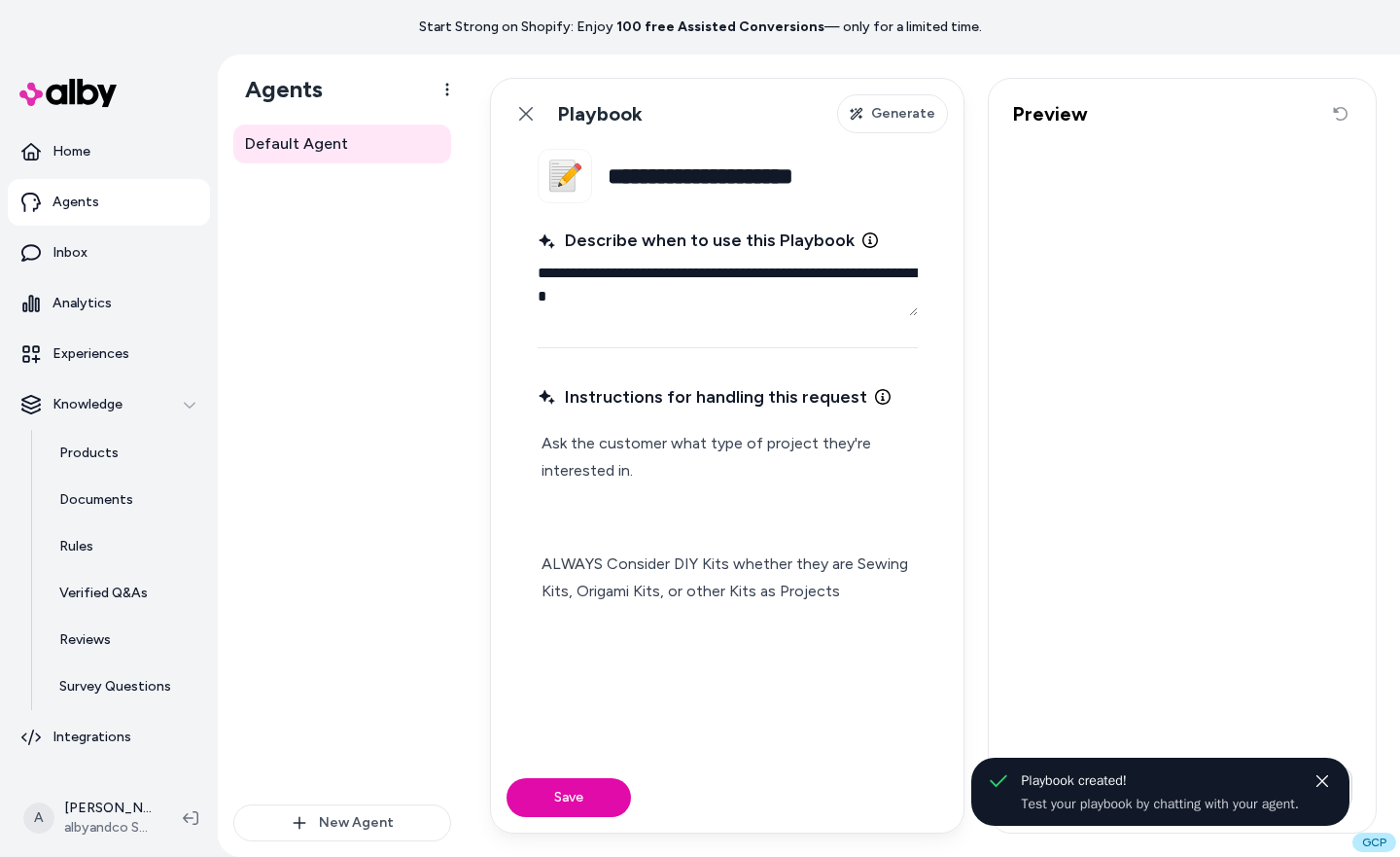 click on "Ask the customer what type of project they're interested in." at bounding box center [727, 457] 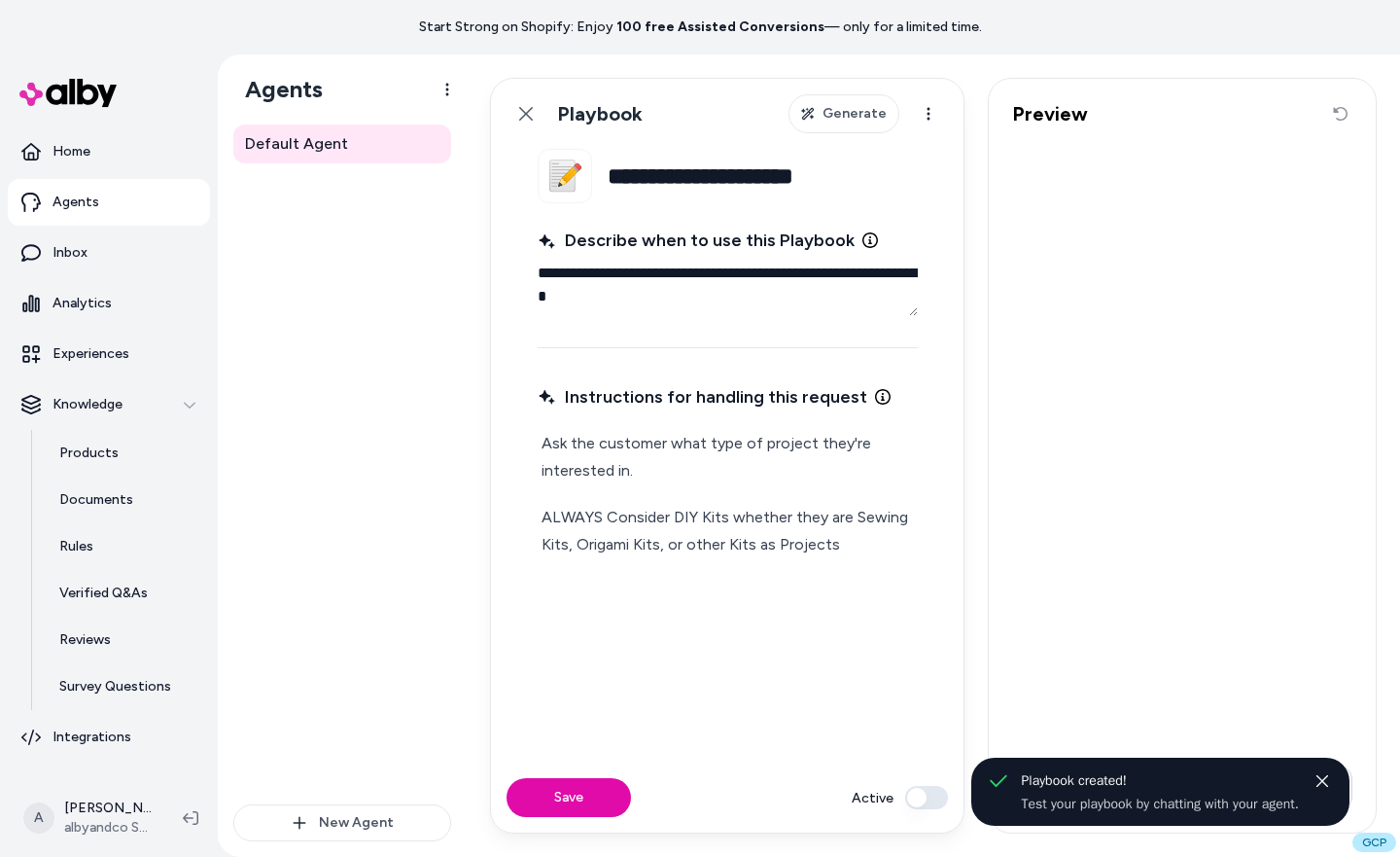 click on "ALWAYS Consider DIY Kits whether they are Sewing Kits, Origami Kits, or other Kits as Projects" at bounding box center (727, 531) 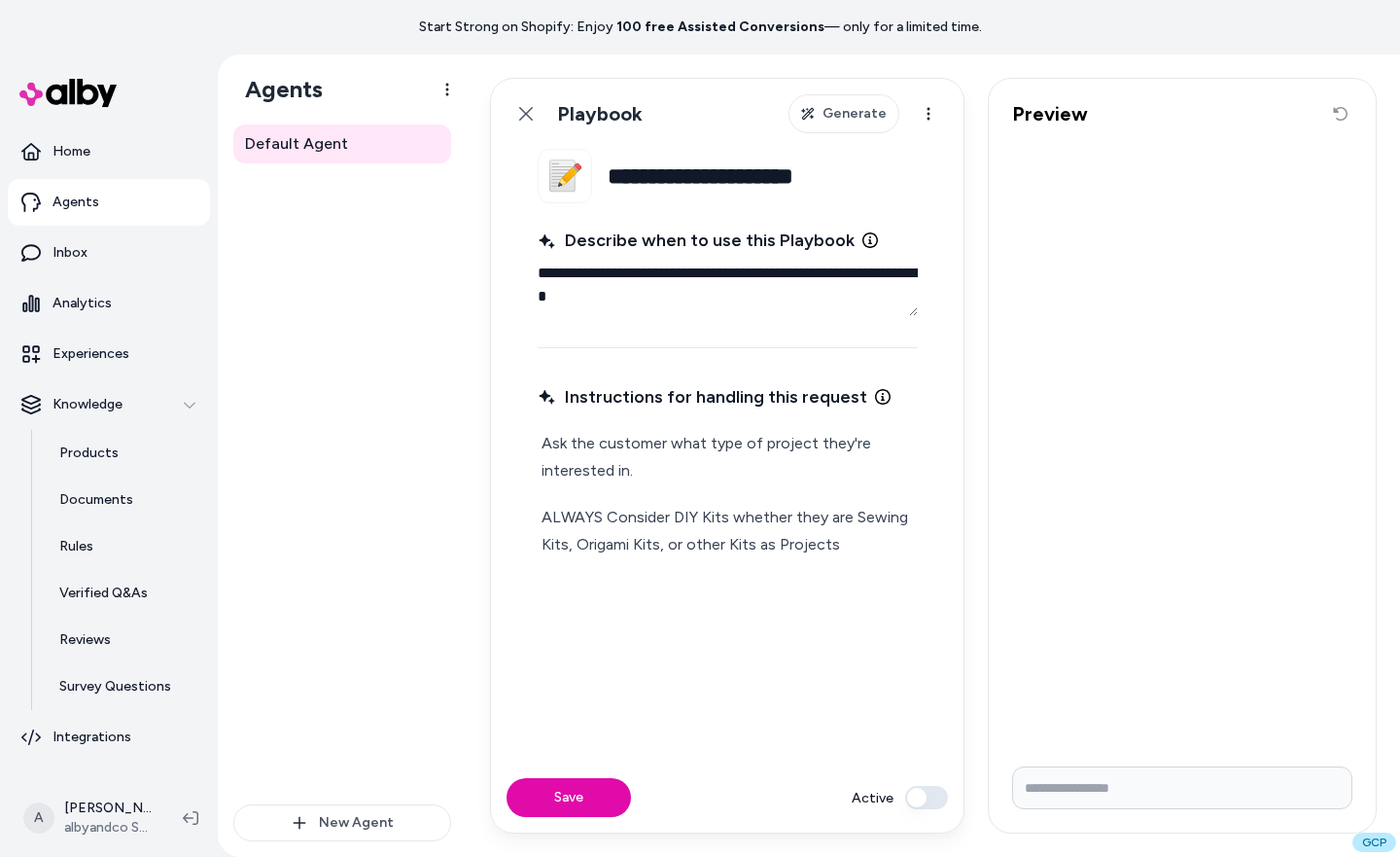 click on "Ask the customer what type of project they're interested in." at bounding box center [727, 457] 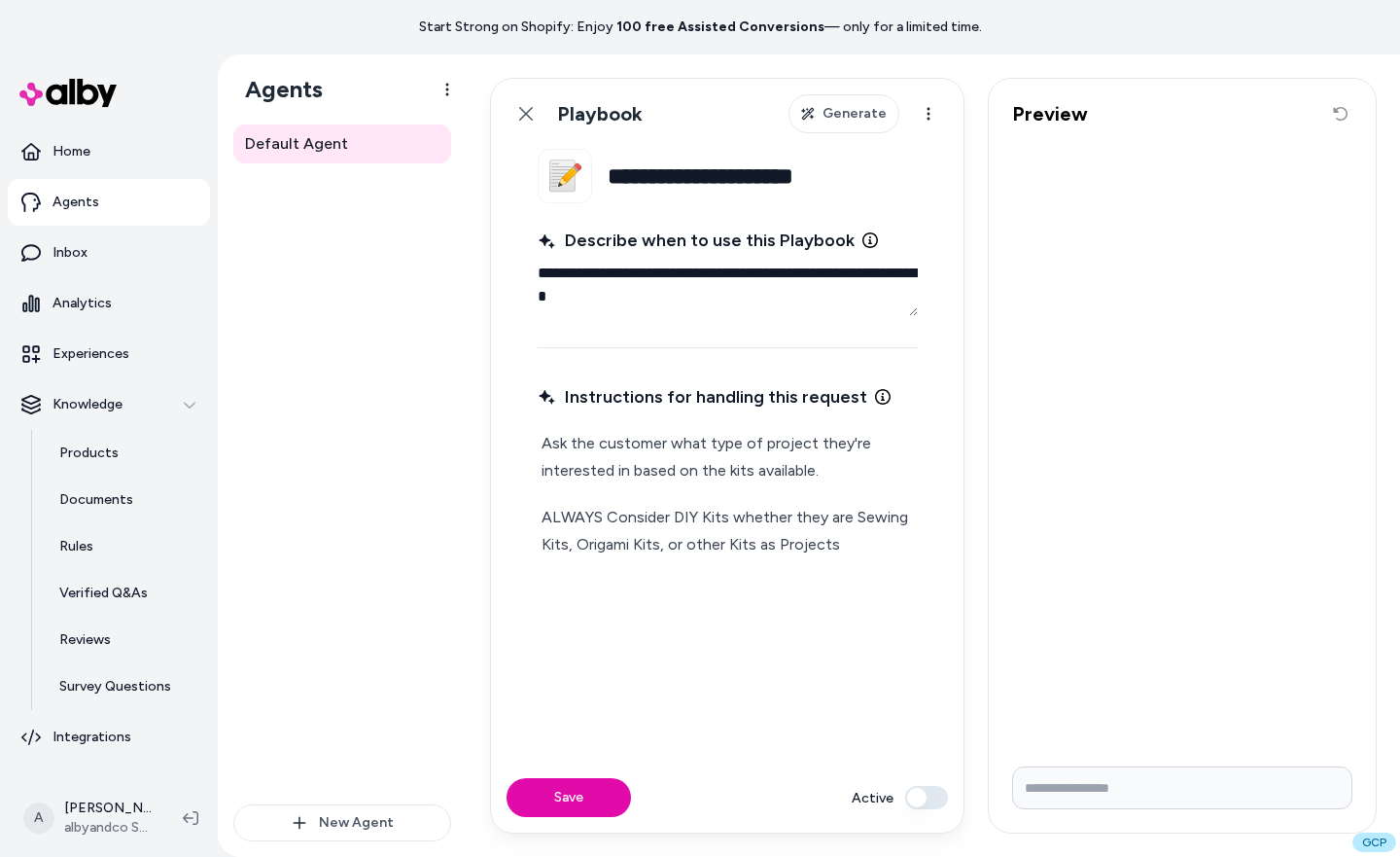 click on "Active" at bounding box center [927, 798] 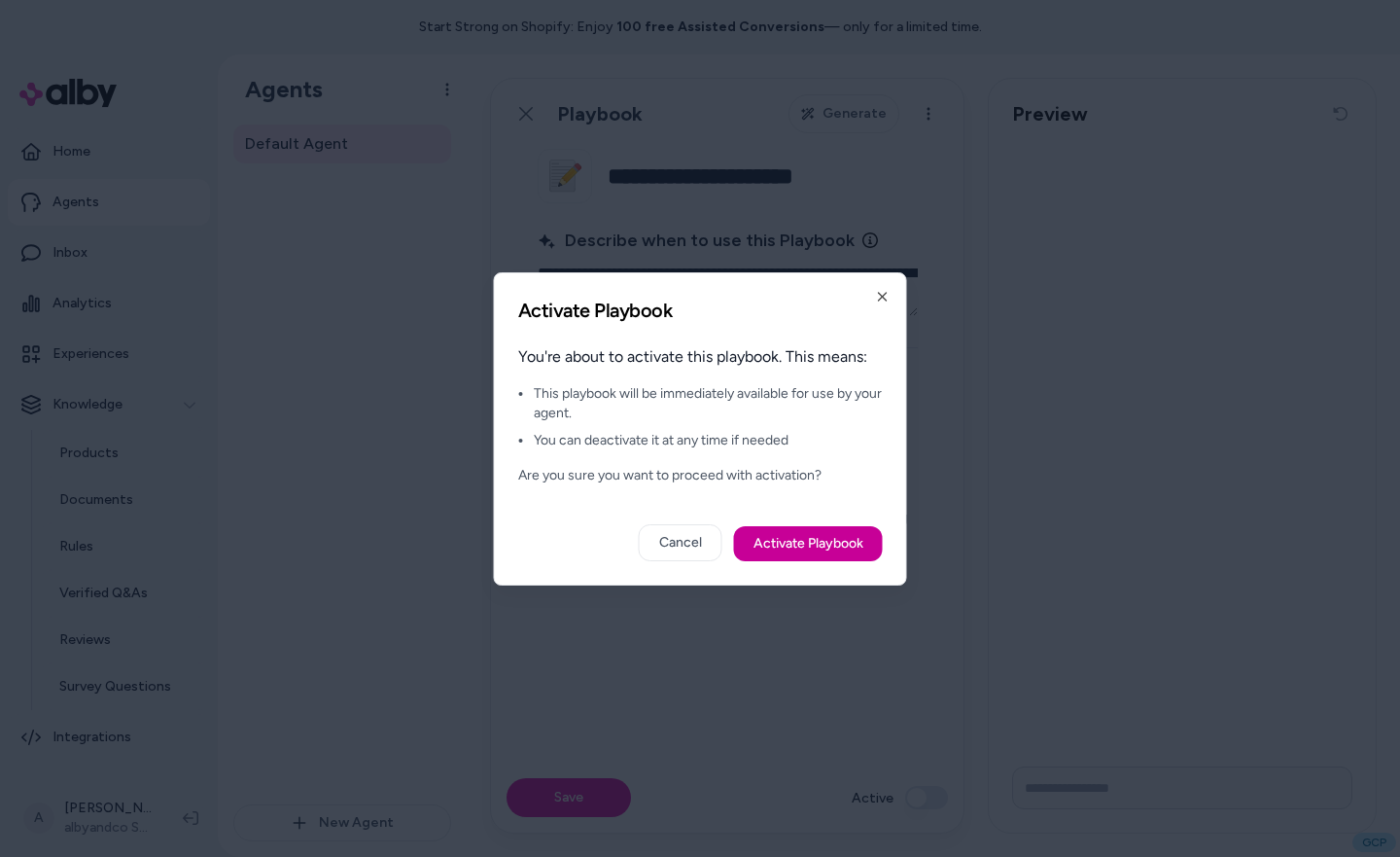 click on "Activate Playbook" at bounding box center (808, 544) 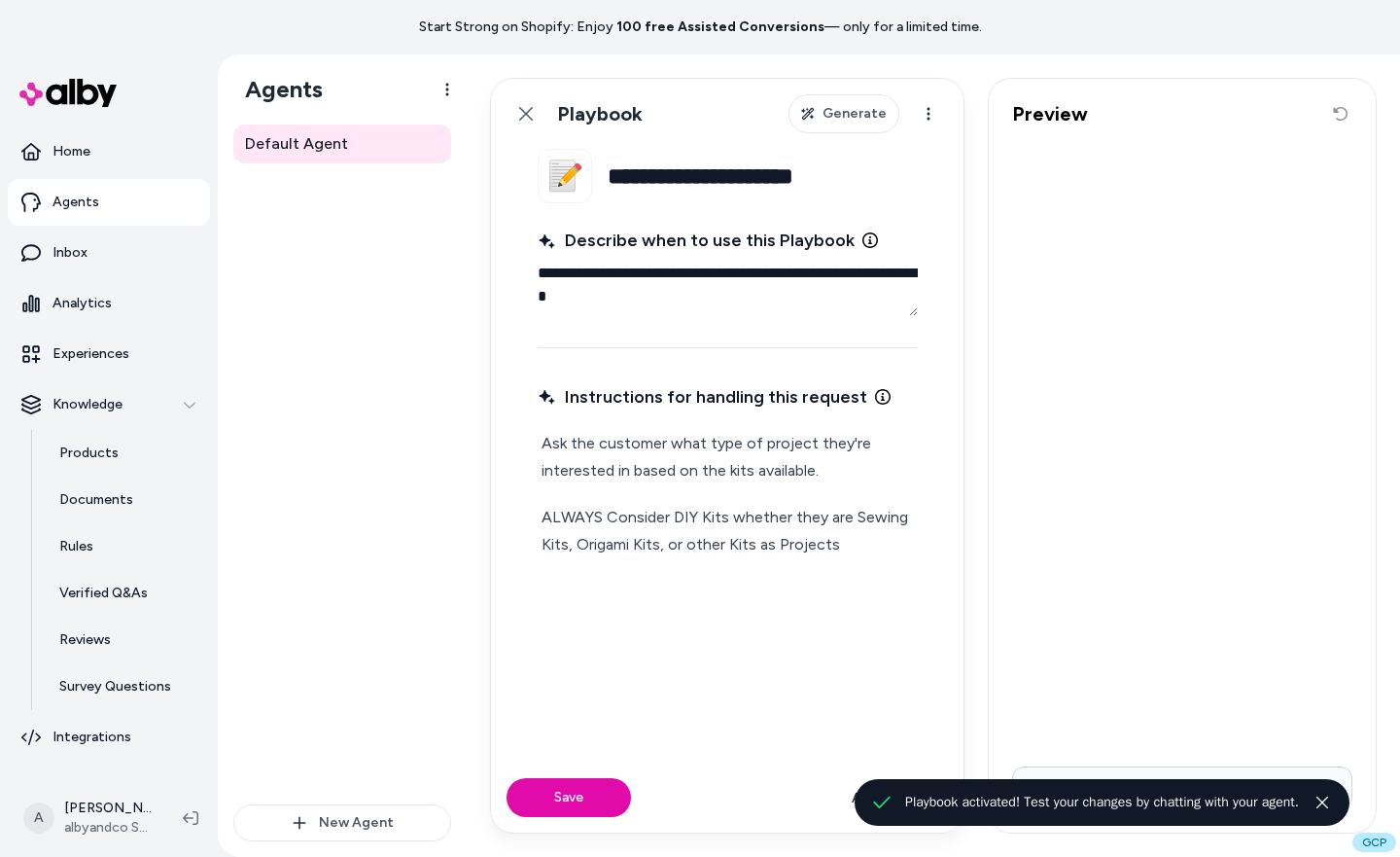 click on "Save Active" at bounding box center (727, 798) 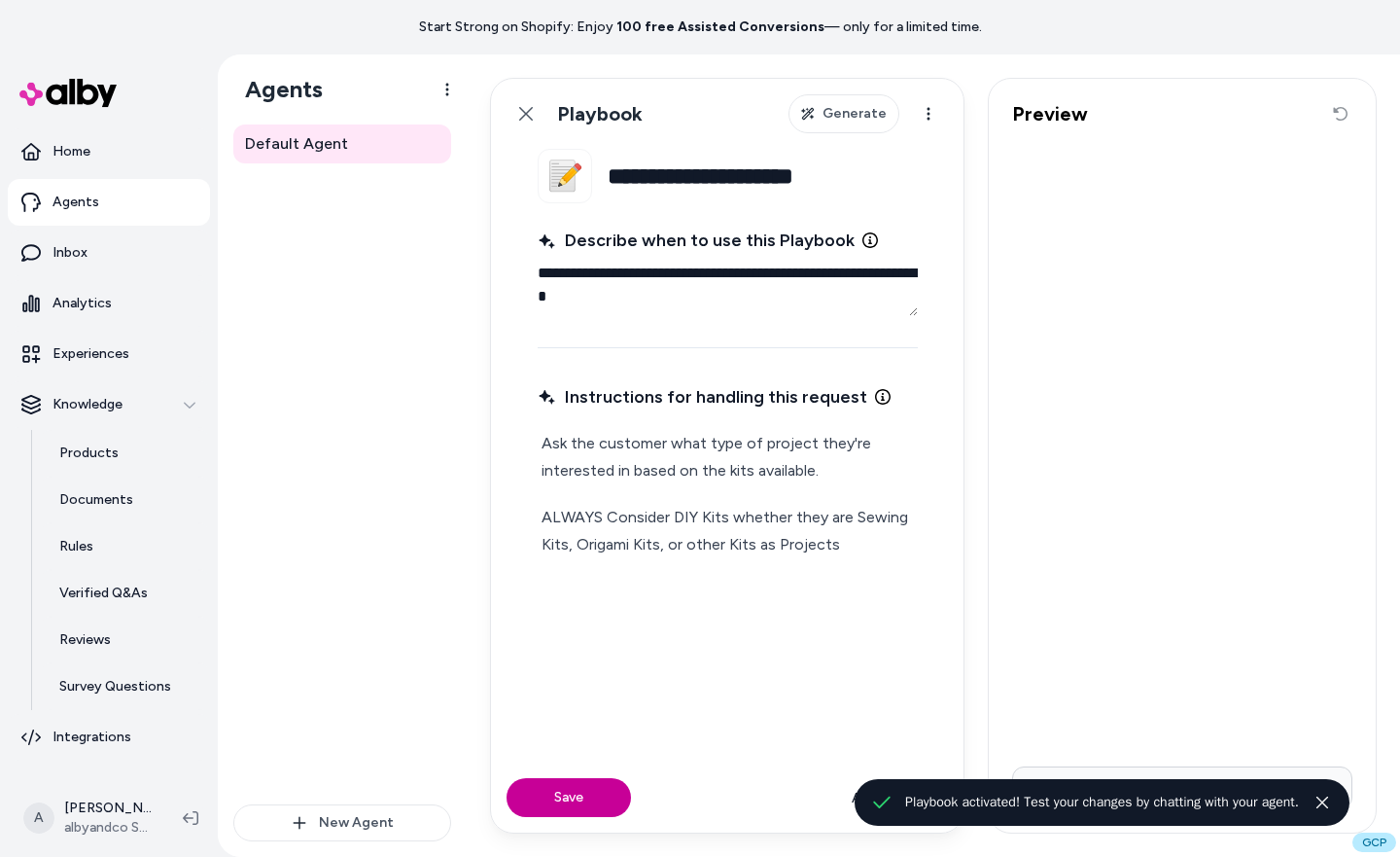 click on "Save" at bounding box center [569, 798] 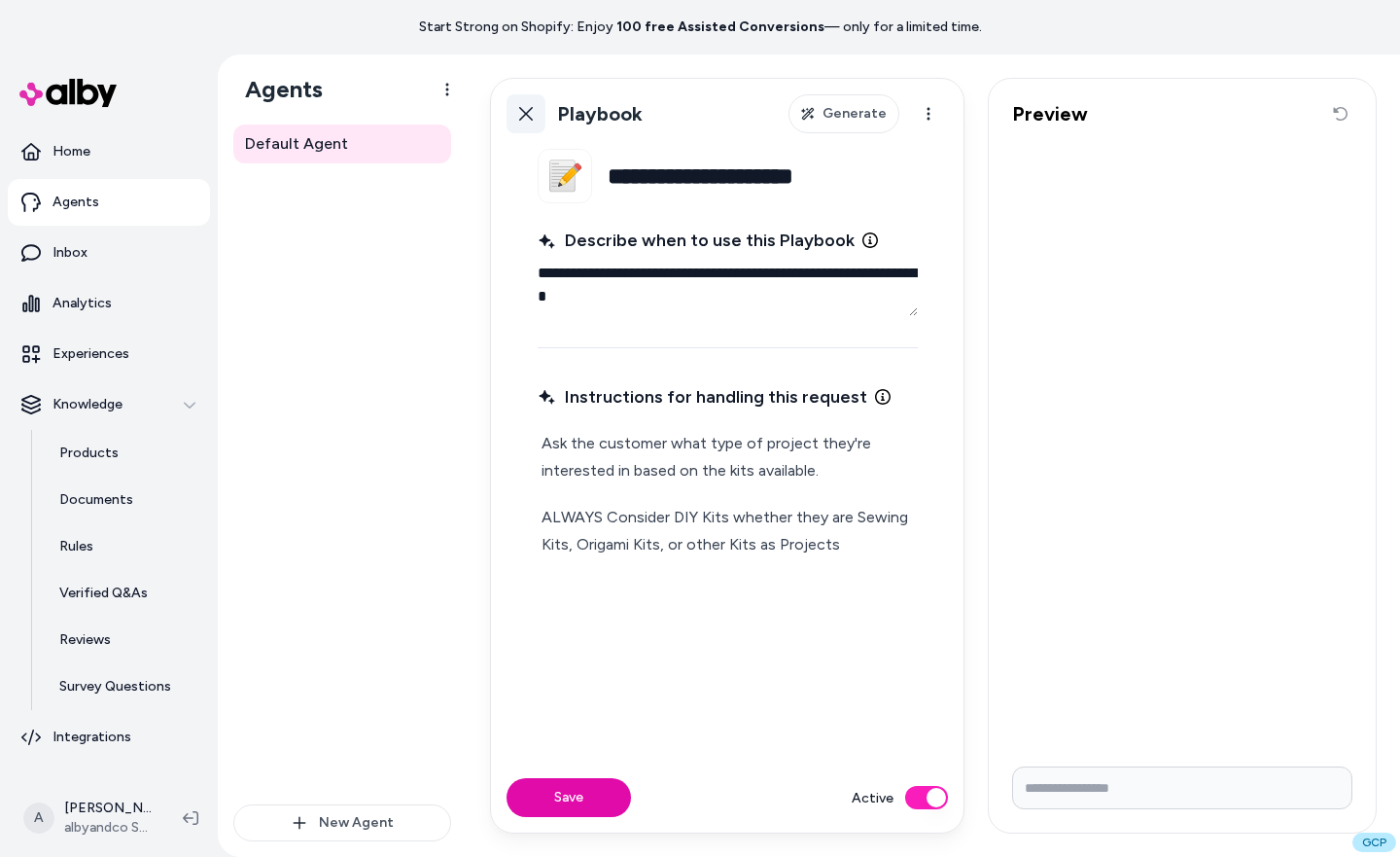 click on "Back" at bounding box center (526, 114) 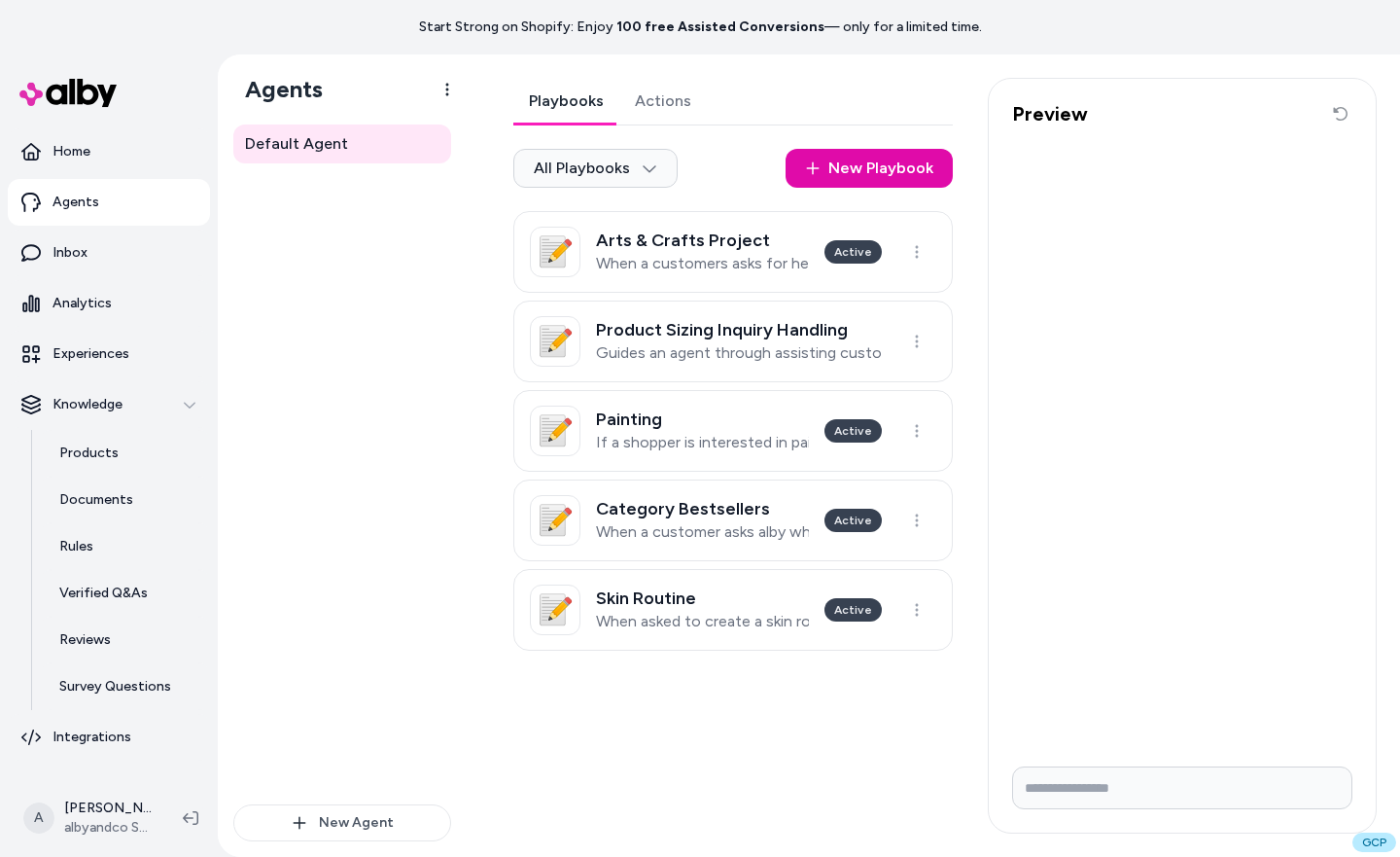 click on "Default Agent" at bounding box center (342, 456) 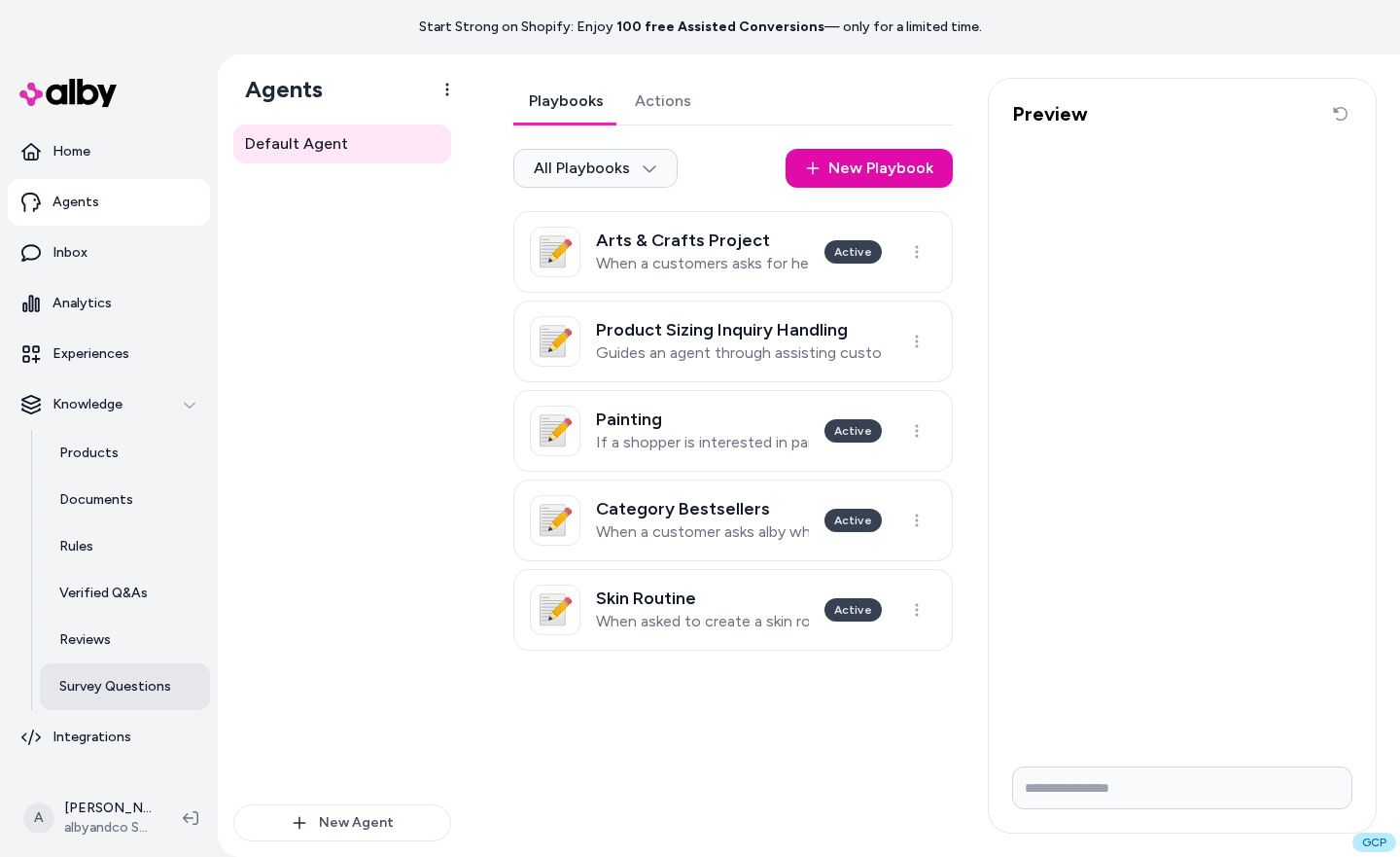 click on "Survey Questions" at bounding box center [124, 687] 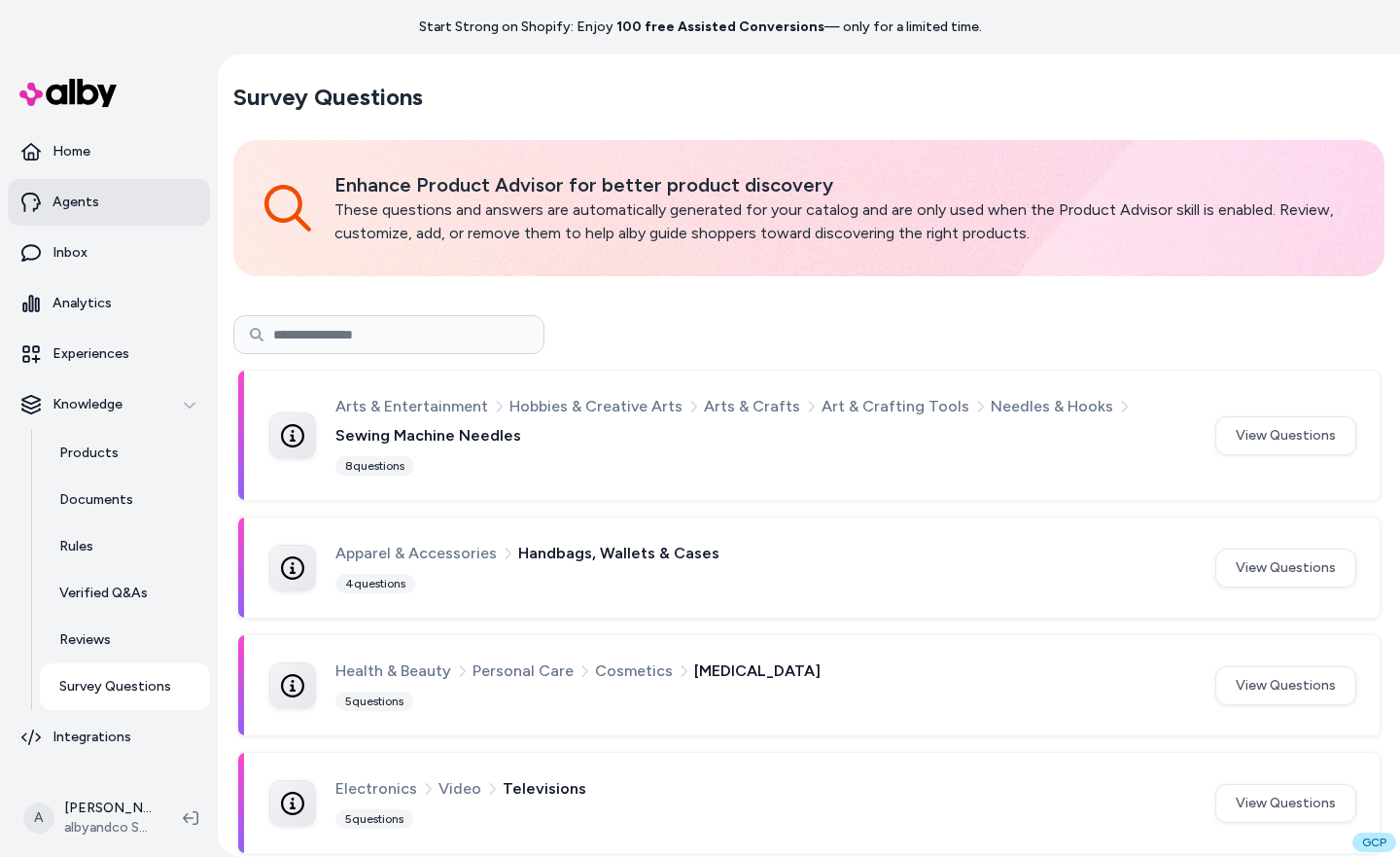 click on "Agents" at bounding box center [109, 202] 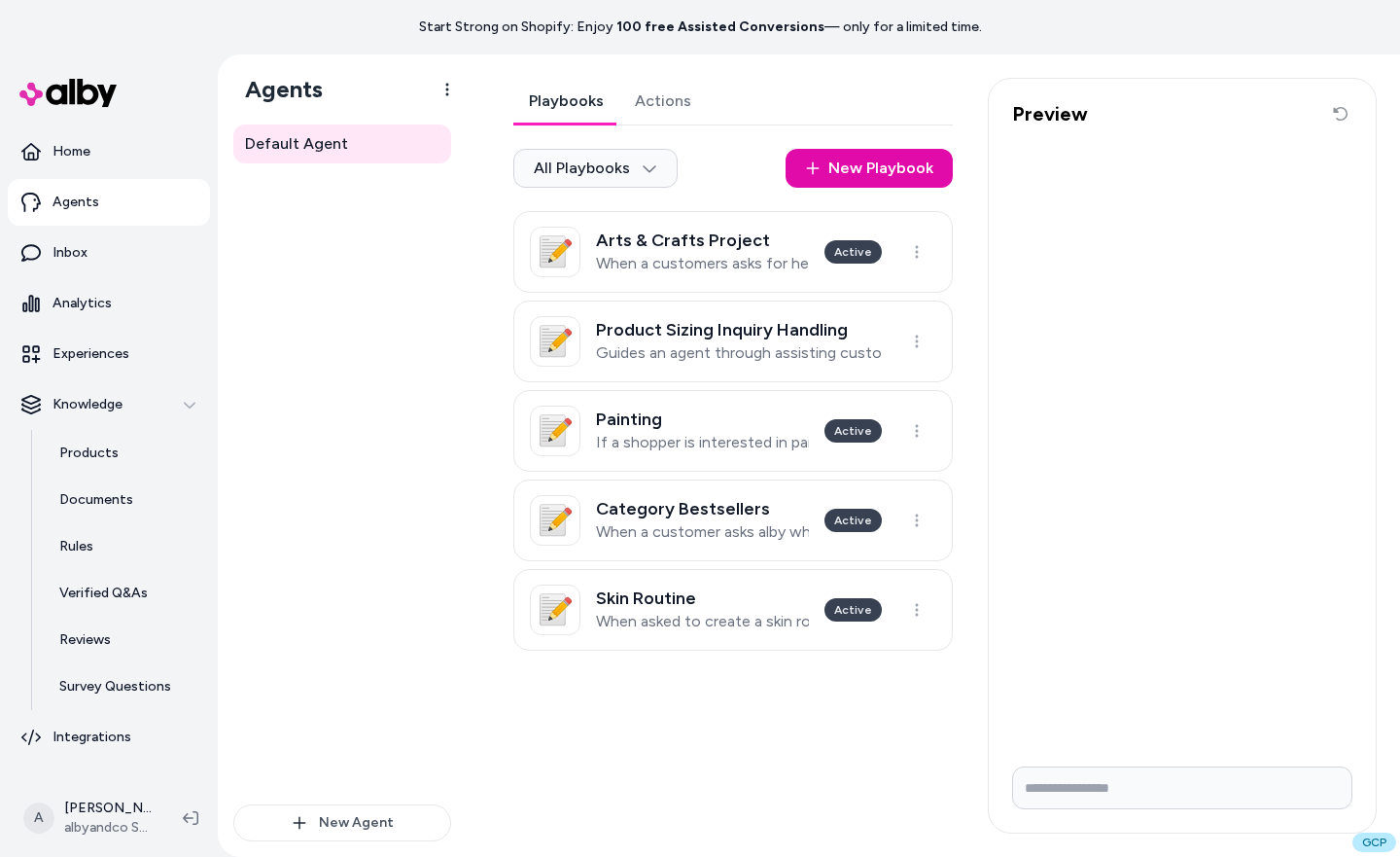 click on "Actions" at bounding box center [663, 101] 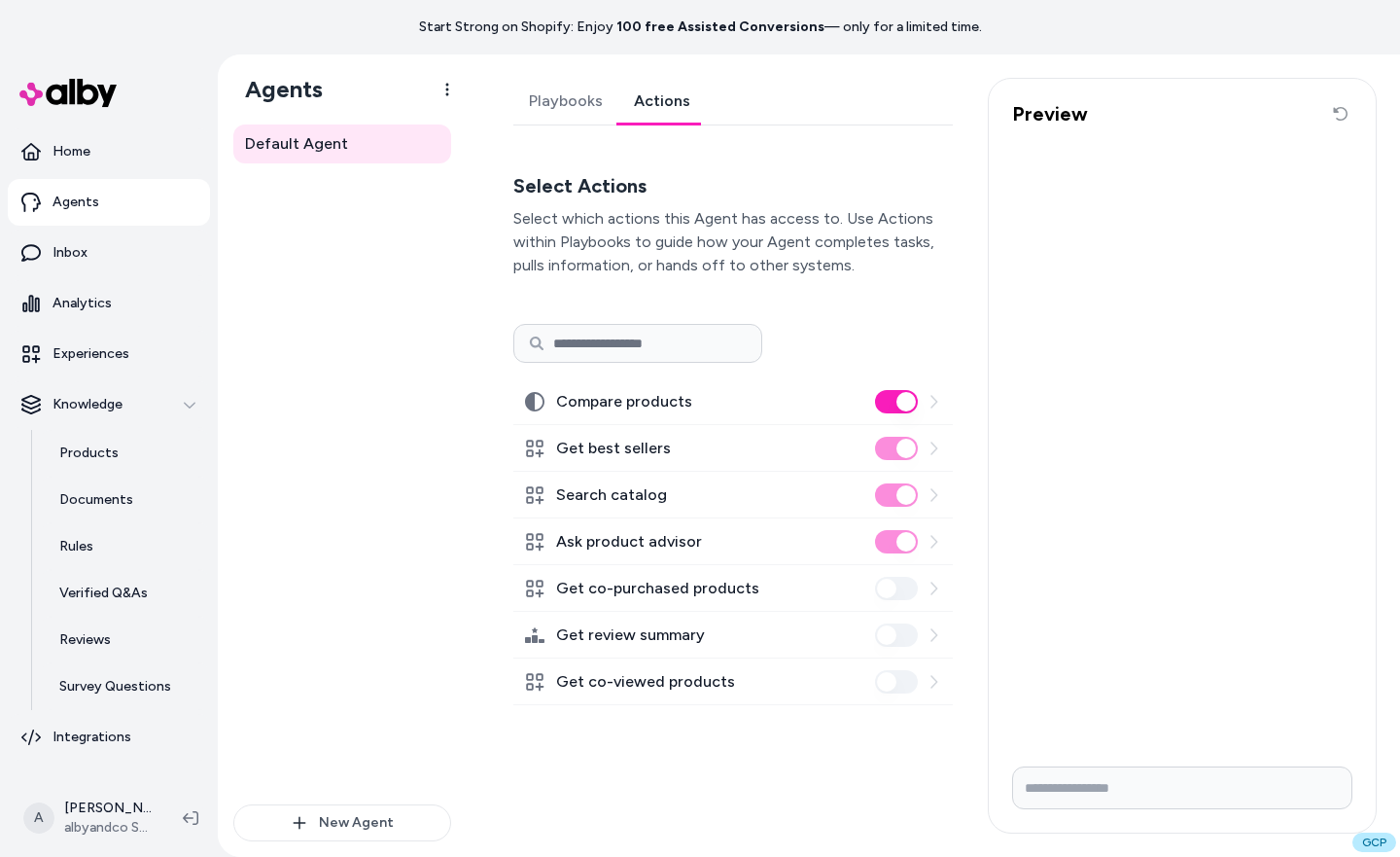 click on "Ask product advisor" at bounding box center (733, 542) 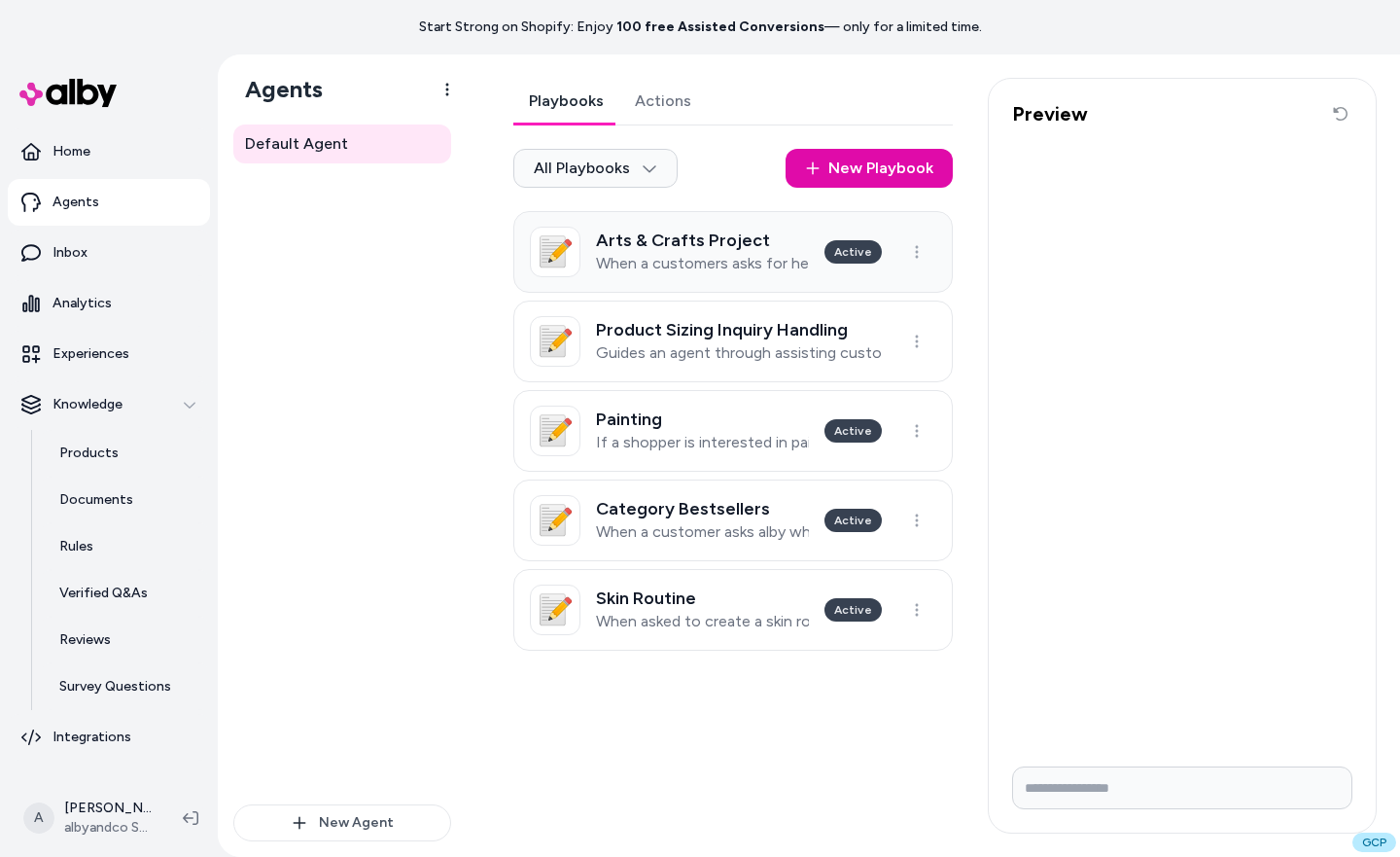 click on "Arts & Crafts Project" at bounding box center [702, 240] 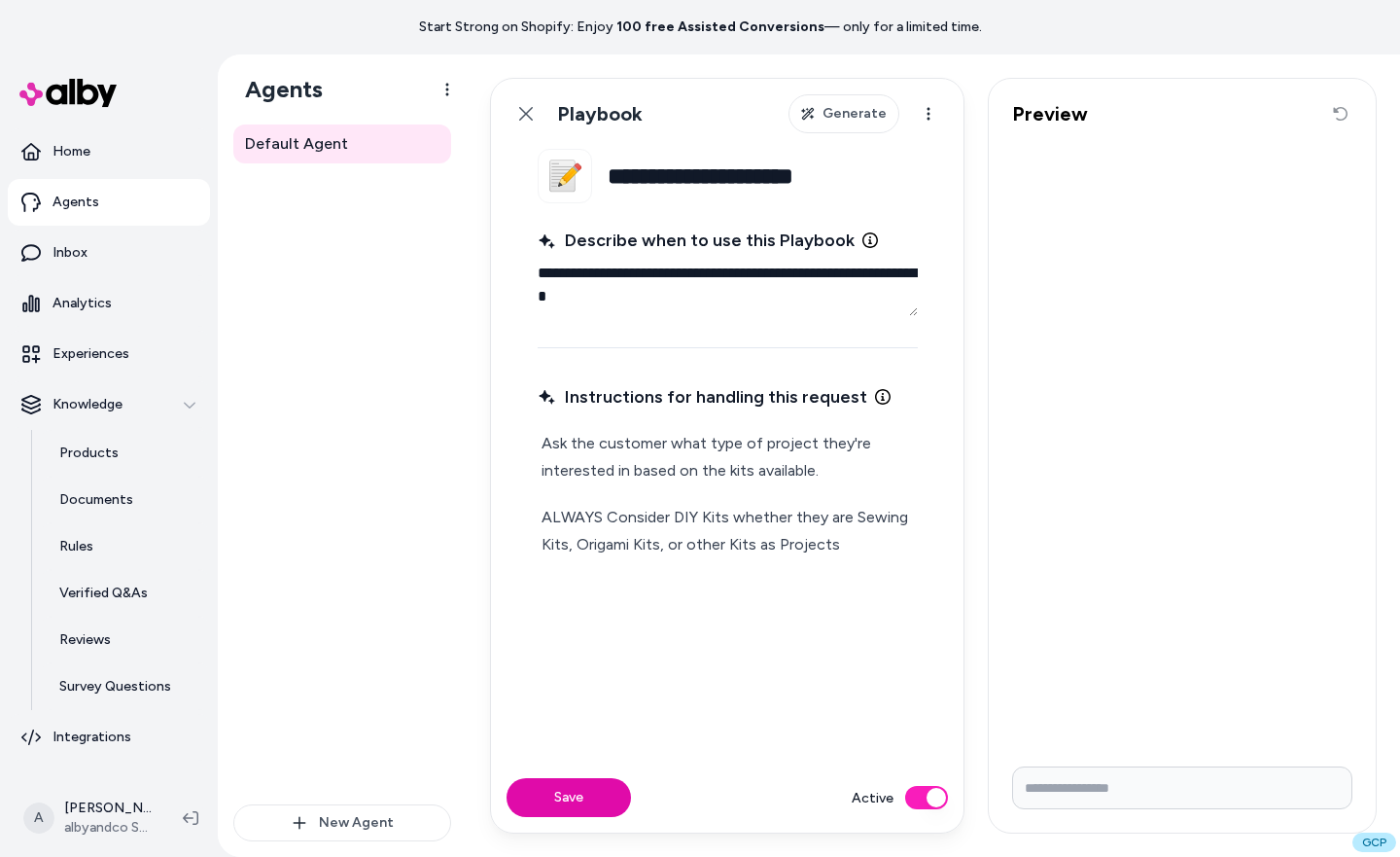 click on "**********" at bounding box center [762, 176] 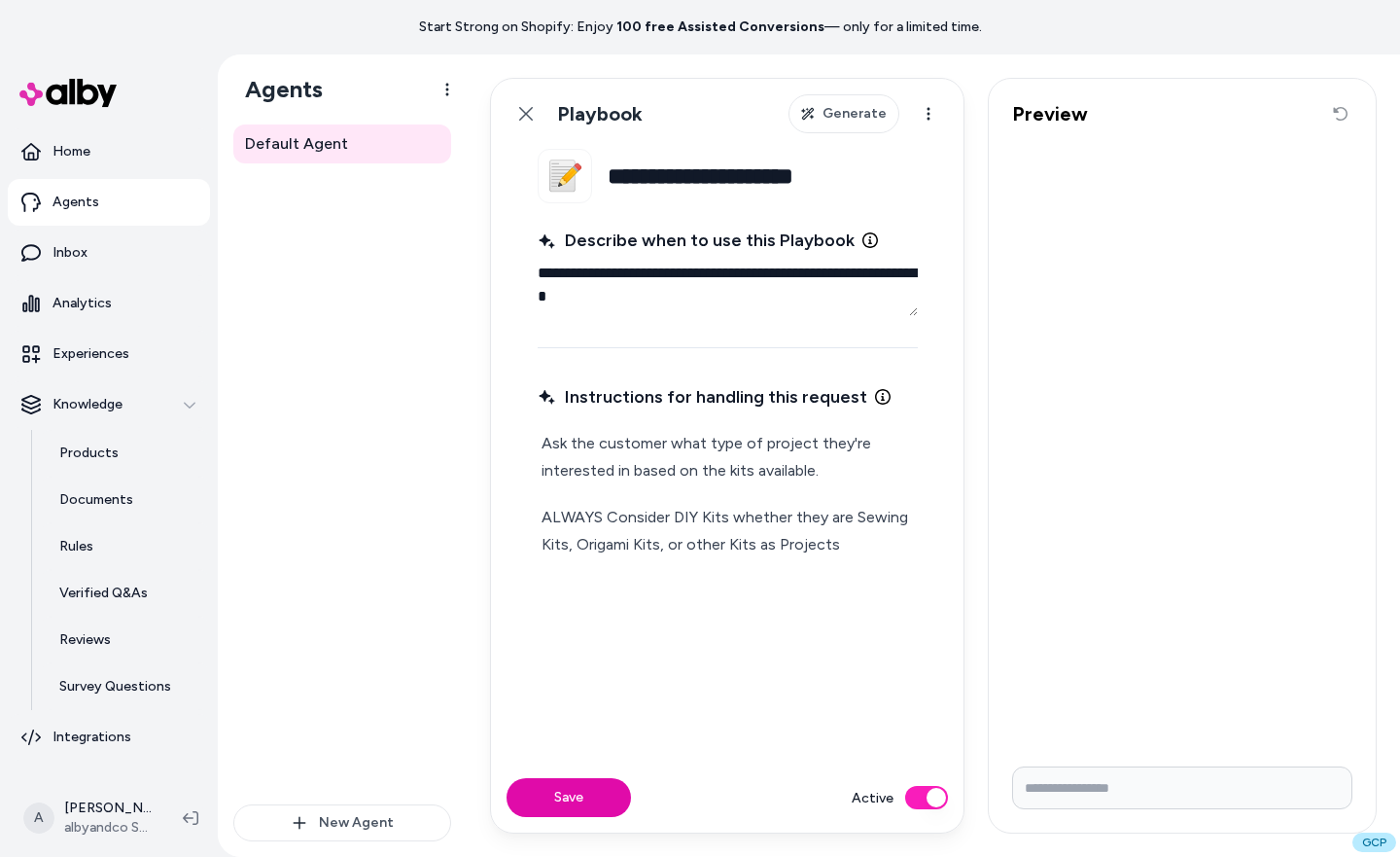 type on "*" 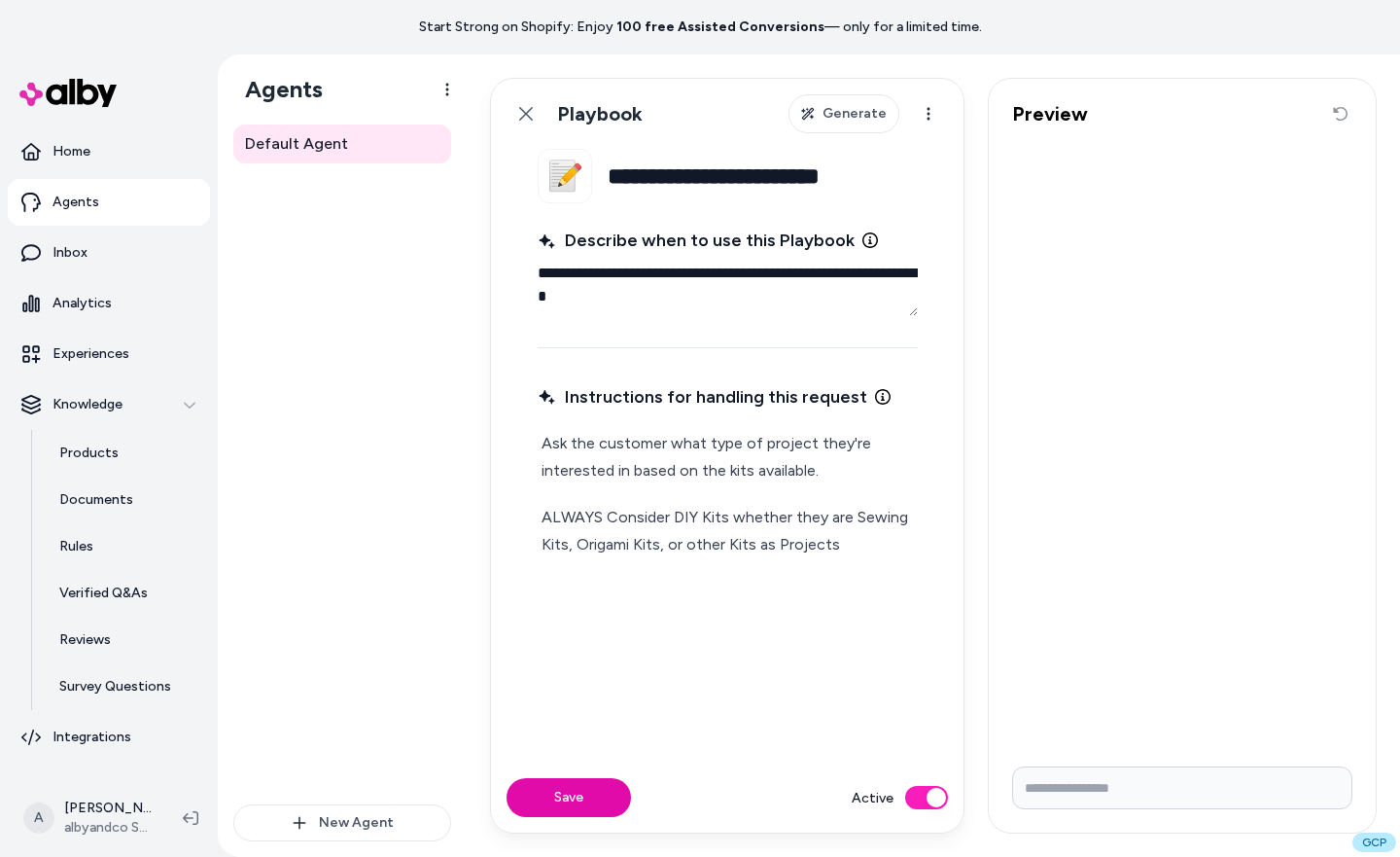 type on "**********" 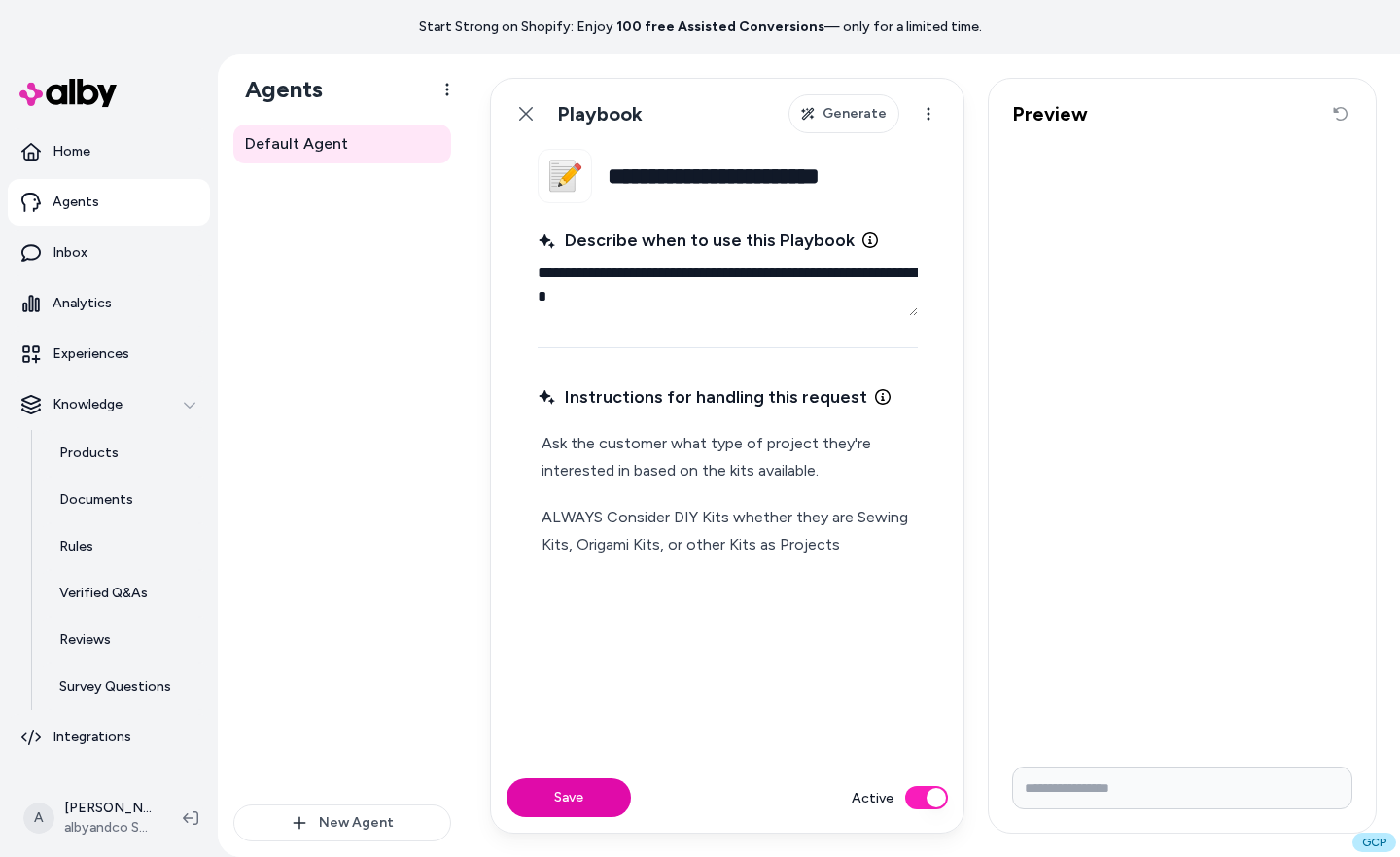 click on "Instructions for handling this request Ask the customer what type of project they're interested in based on the kits available. ALWAYS Consider DIY Kits whether they are Sewing Kits, Origami Kits, or other Kits as Projects" at bounding box center (727, 559) 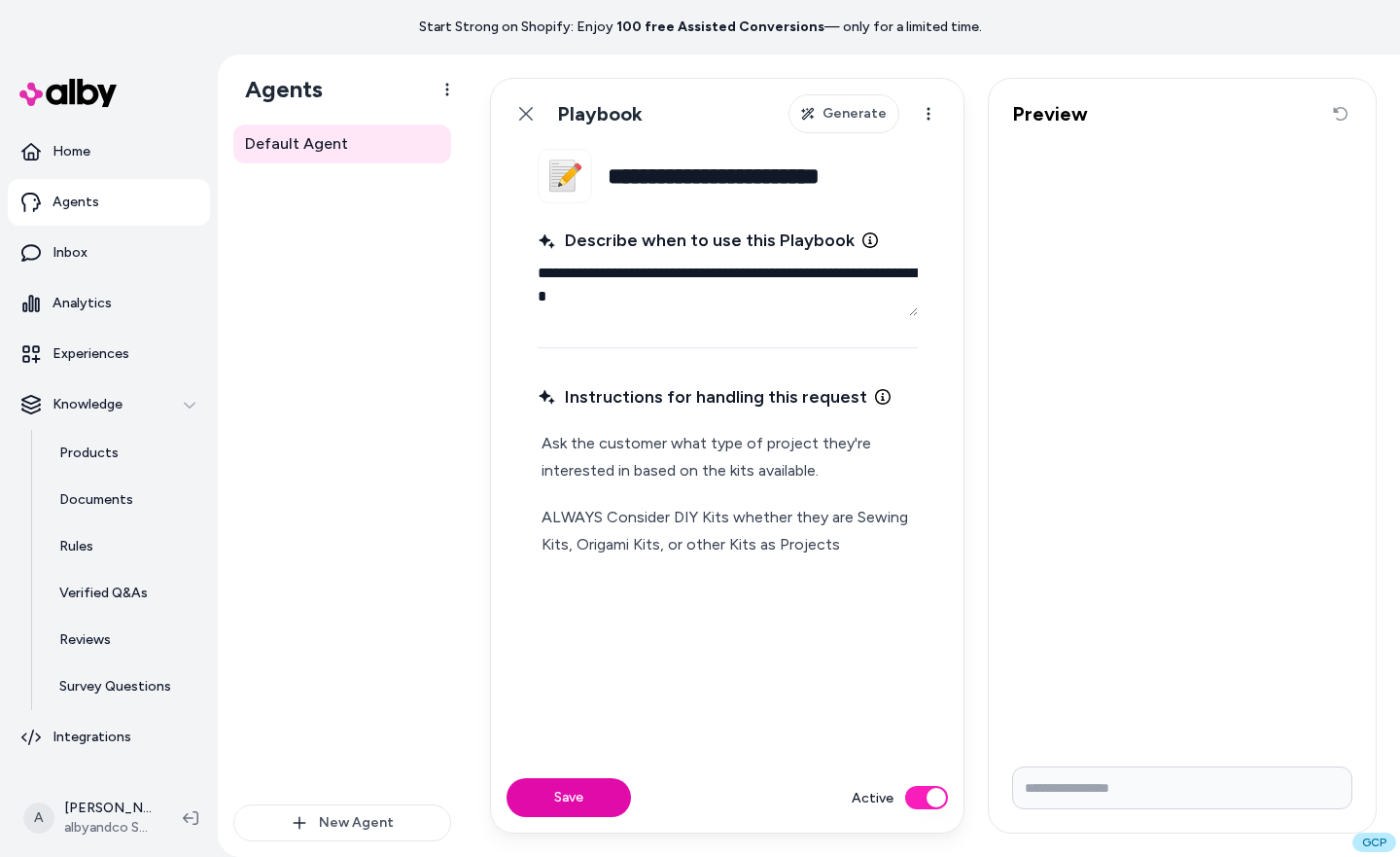 click on "Instructions for handling this request Ask the customer what type of project they're interested in based on the kits available. ALWAYS Consider DIY Kits whether they are Sewing Kits, Origami Kits, or other Kits as Projects" at bounding box center [727, 559] 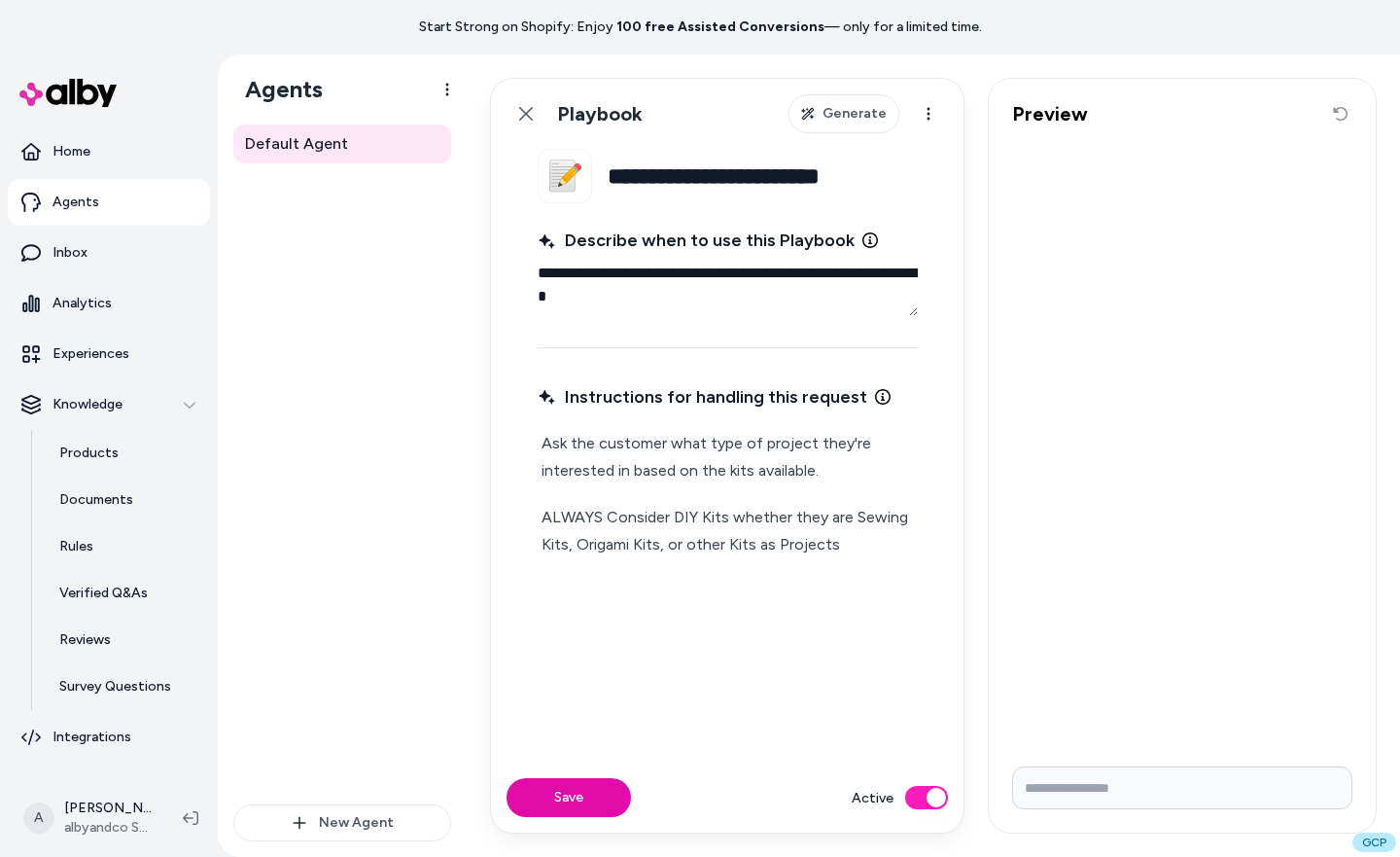 type on "*" 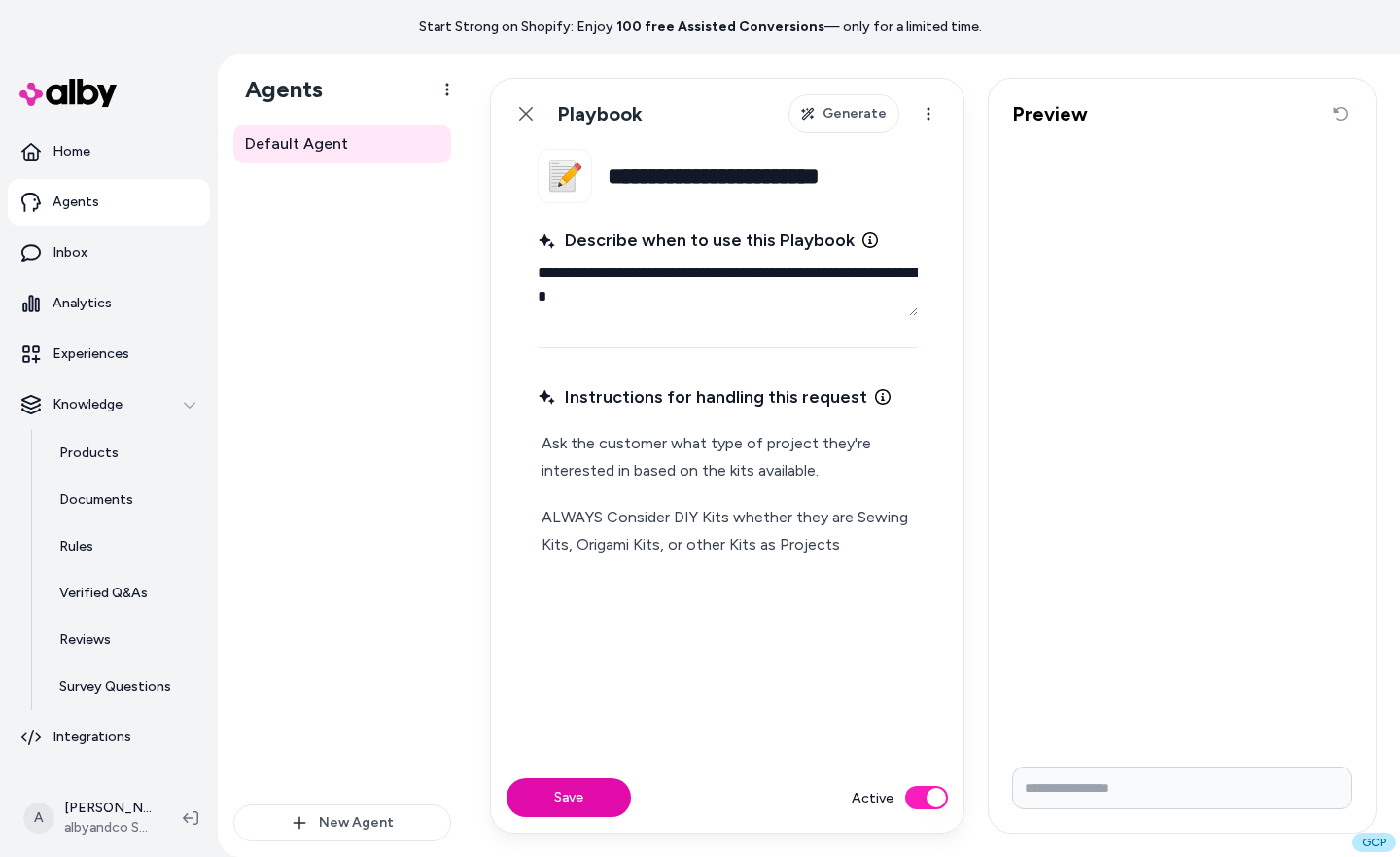 type 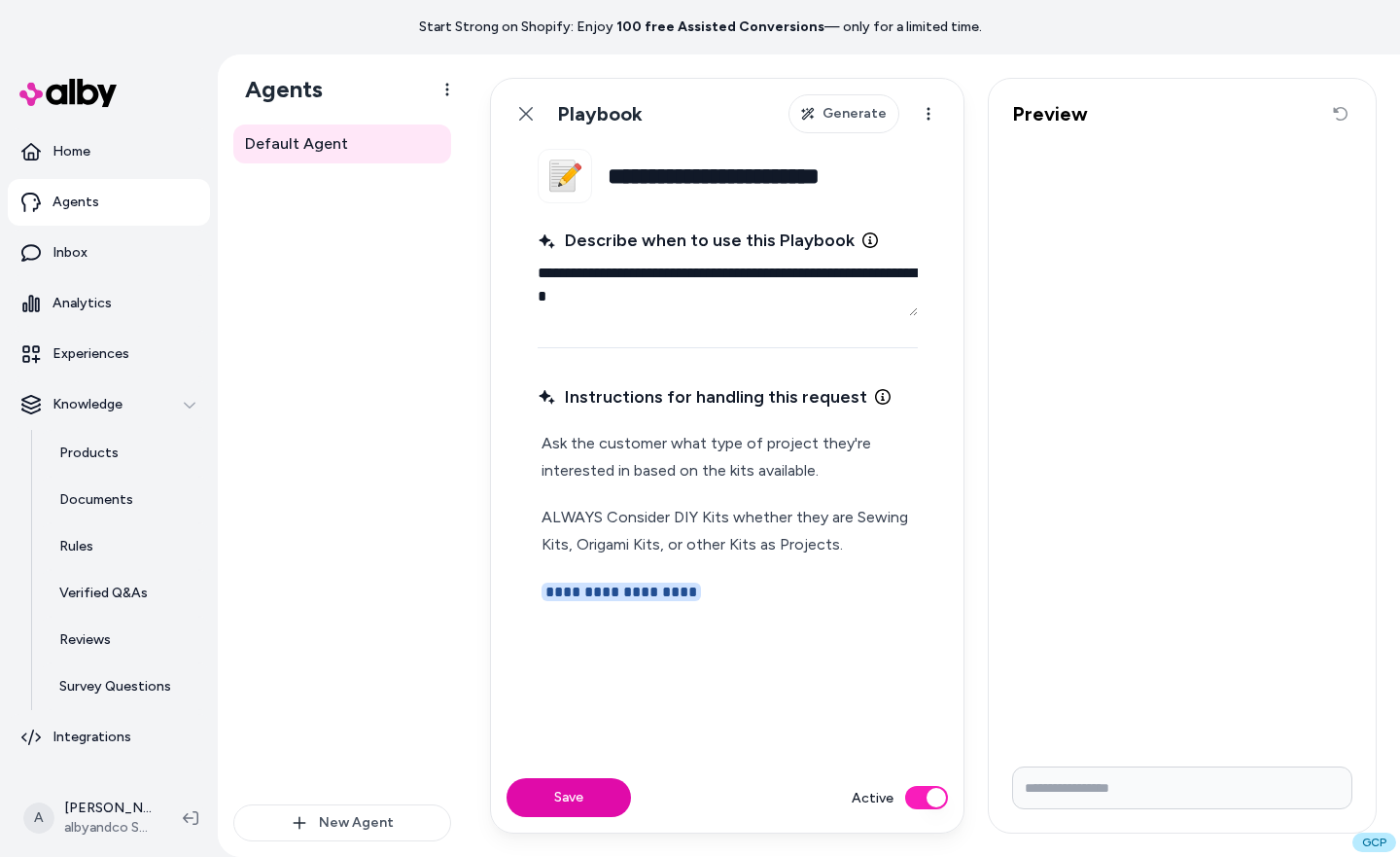 click on "**********" at bounding box center [727, 591] 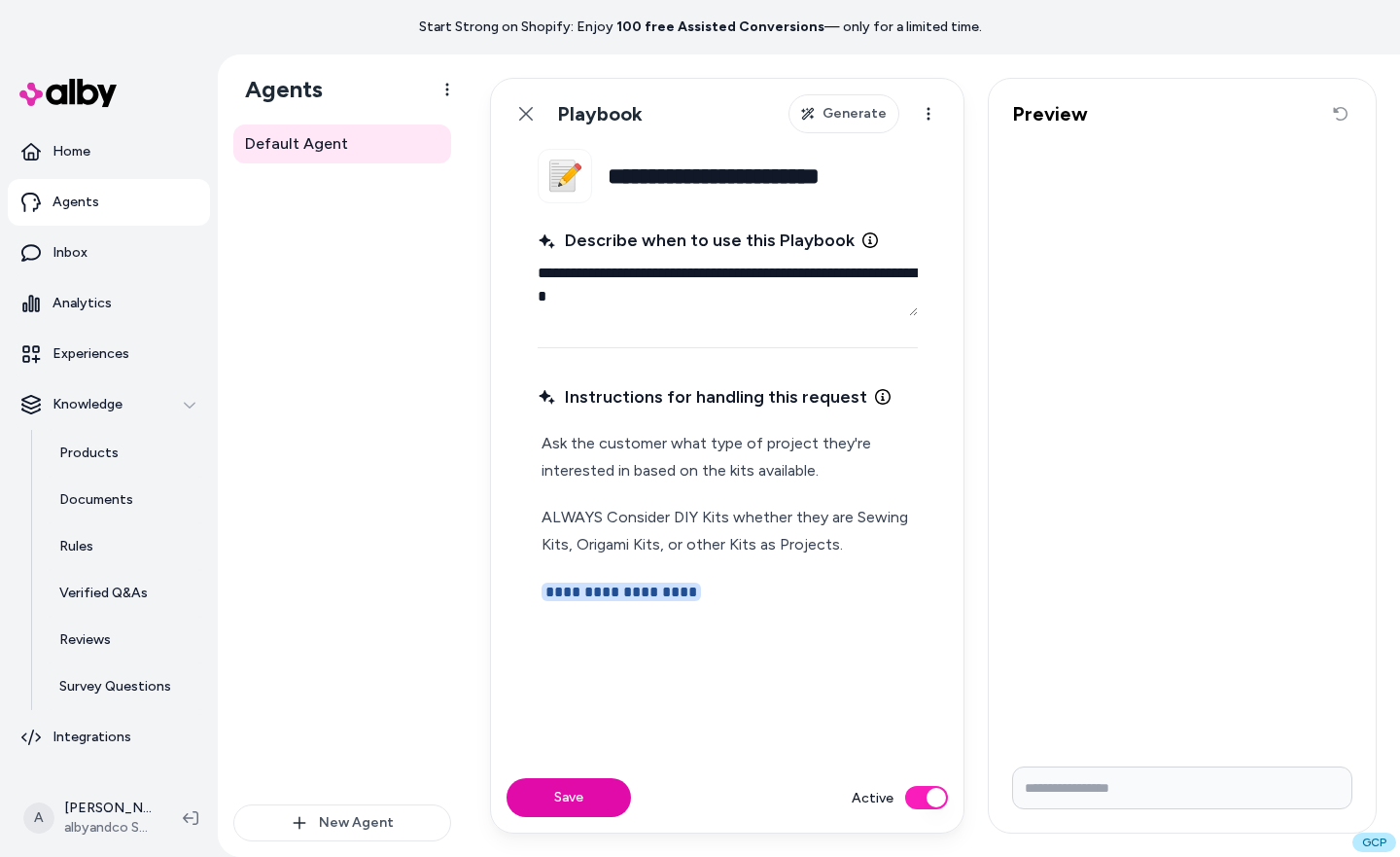 click on "**********" at bounding box center [727, 559] 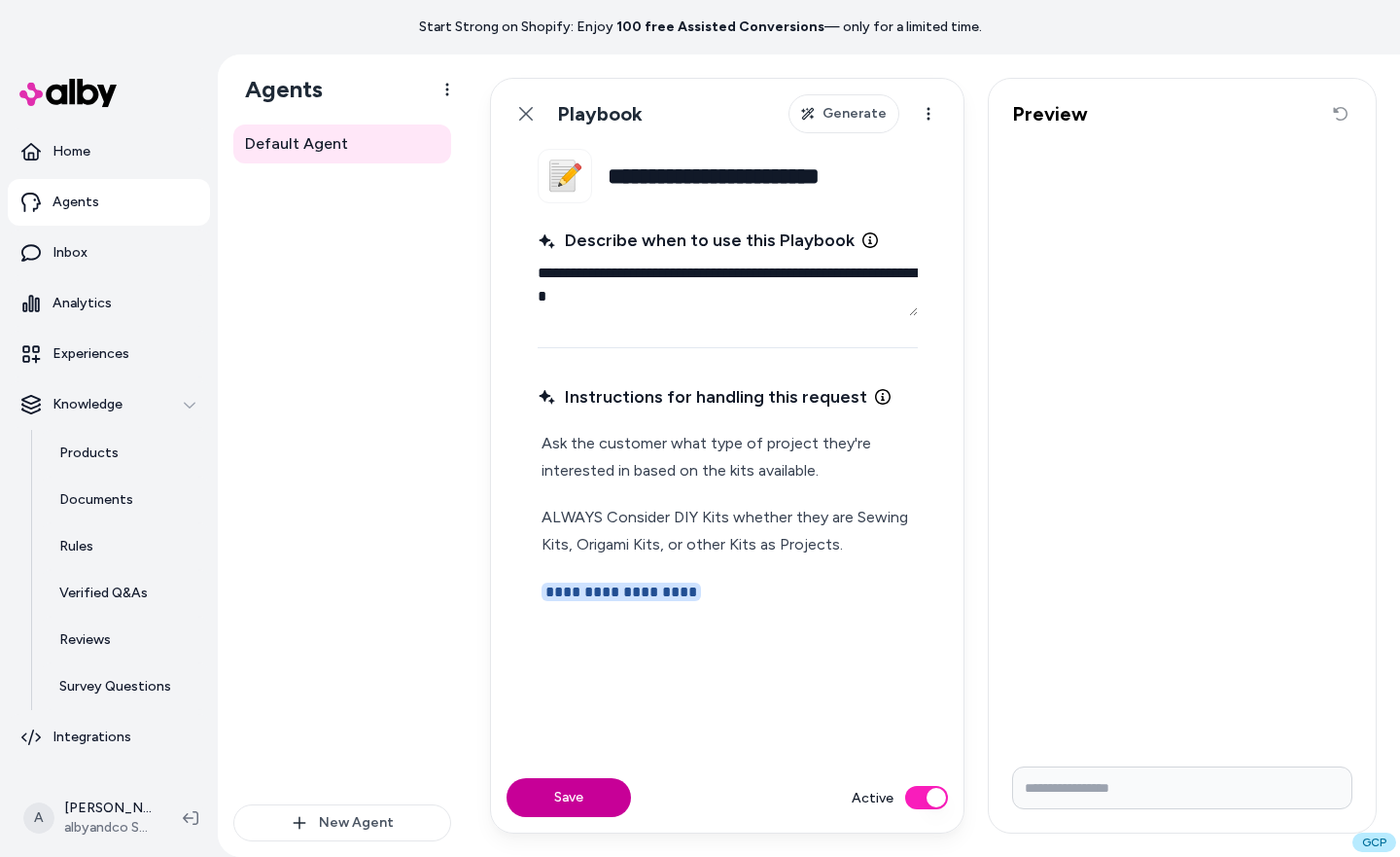 click on "Save" at bounding box center [569, 798] 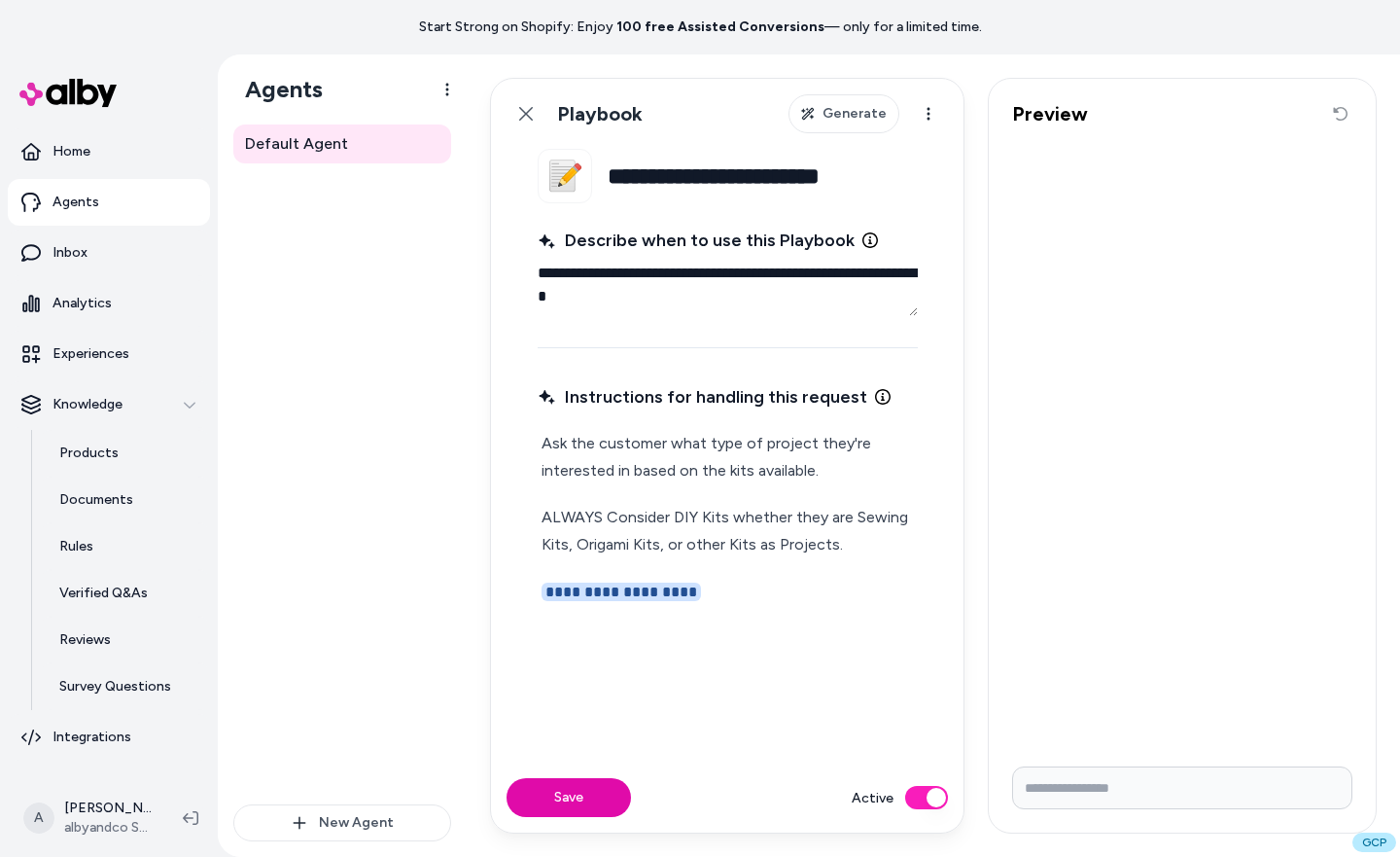 click on "**********" at bounding box center [727, 559] 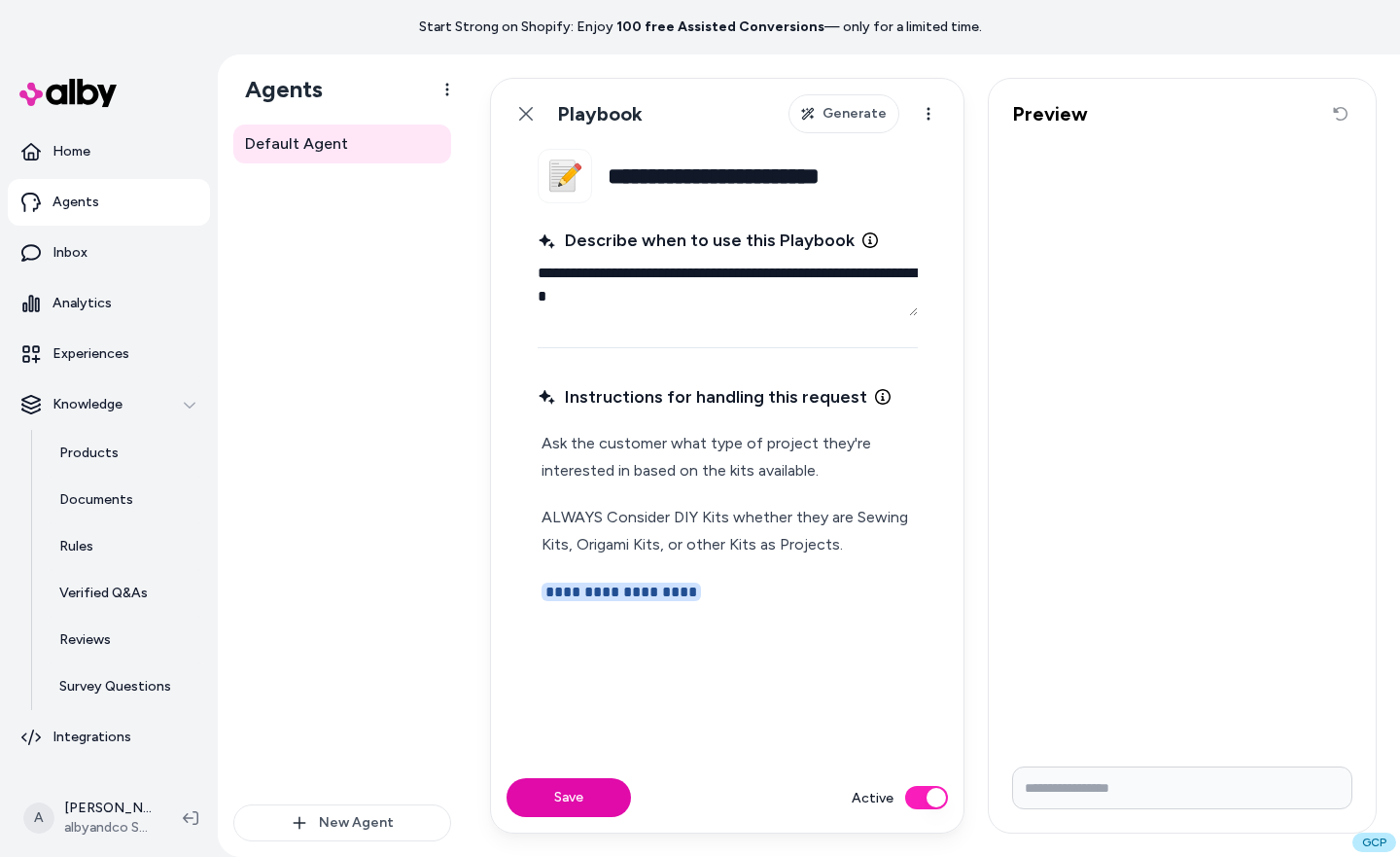 click on "**********" at bounding box center (727, 559) 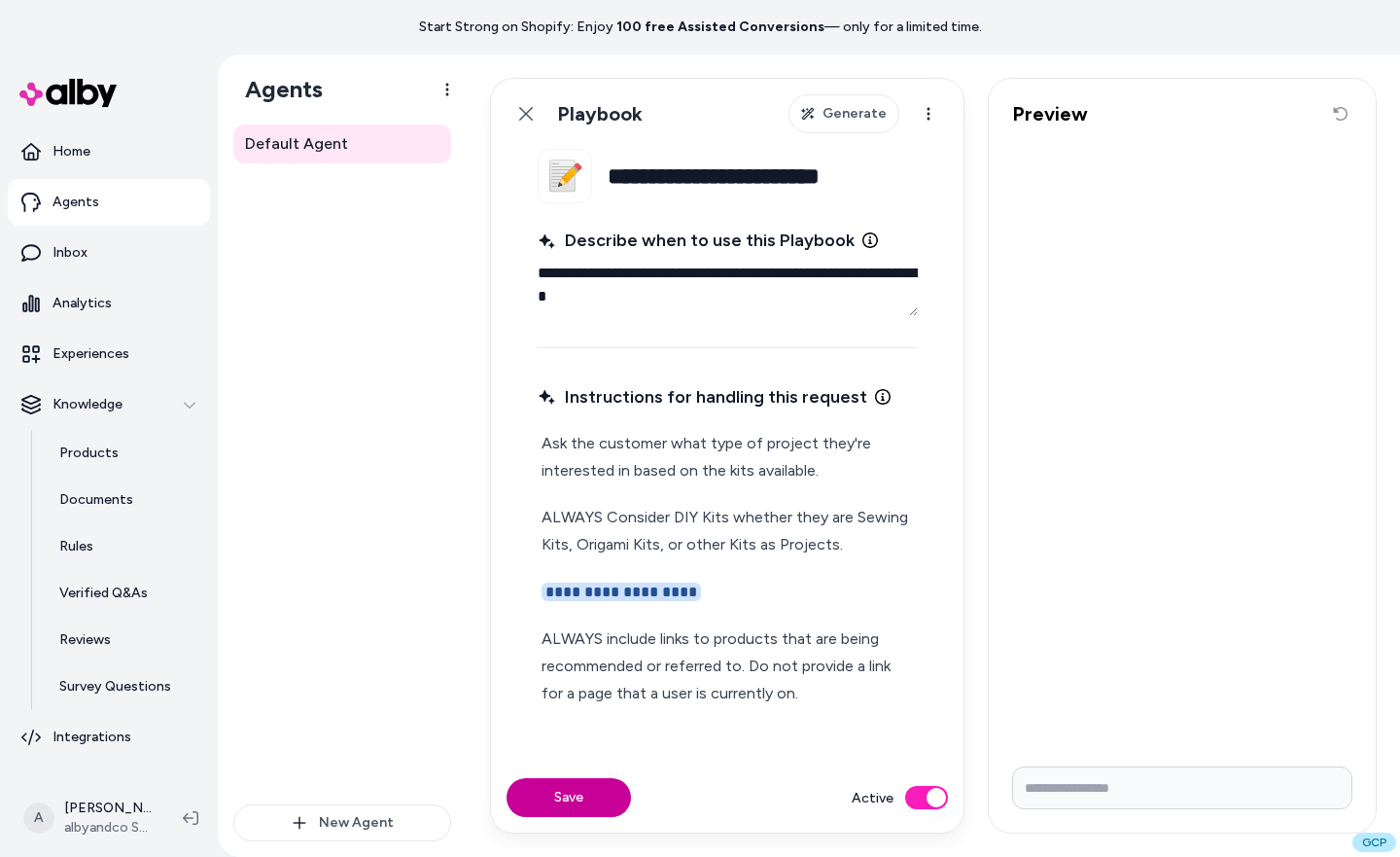 click on "Save" at bounding box center (569, 798) 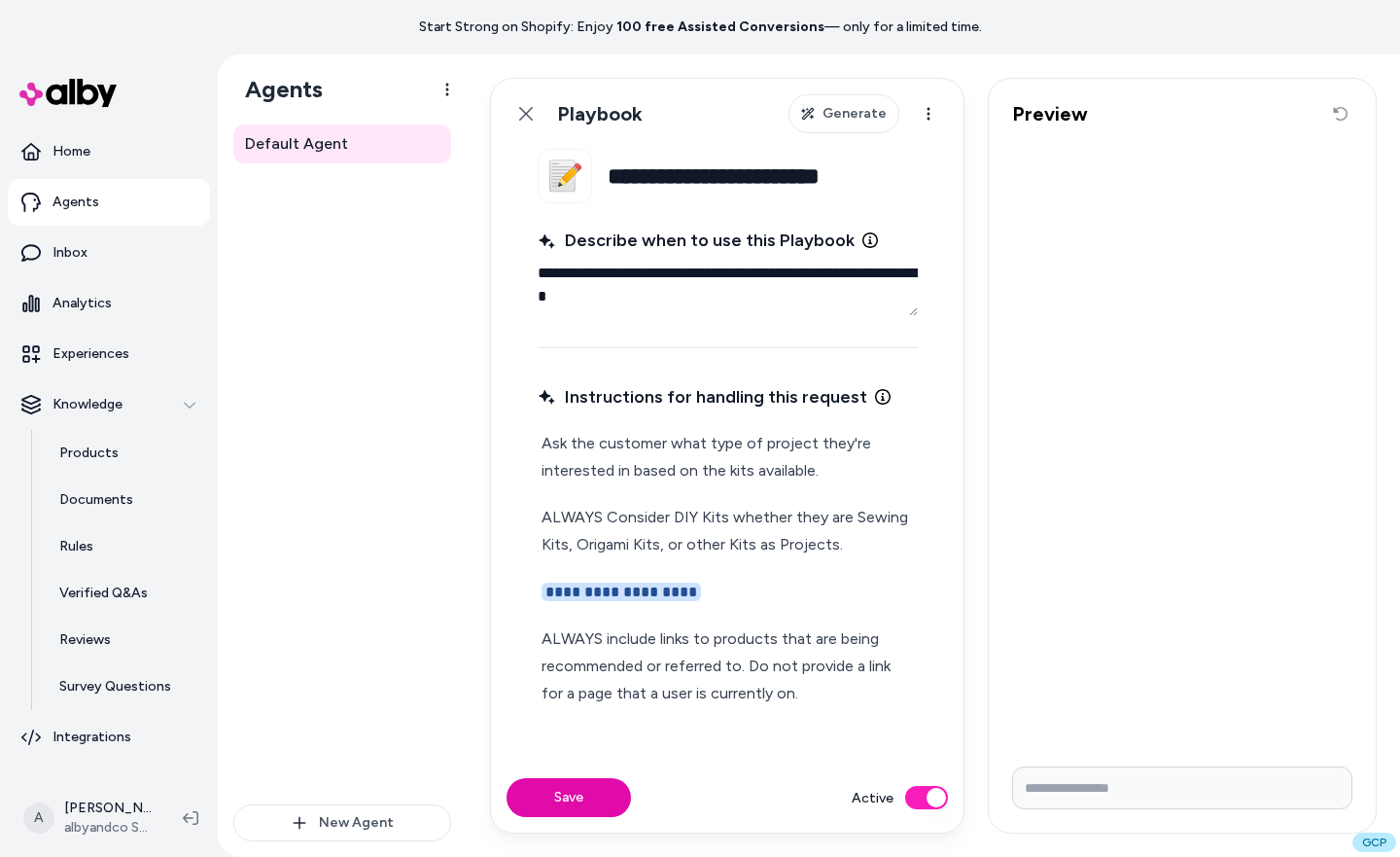 click on "**********" at bounding box center (727, 568) 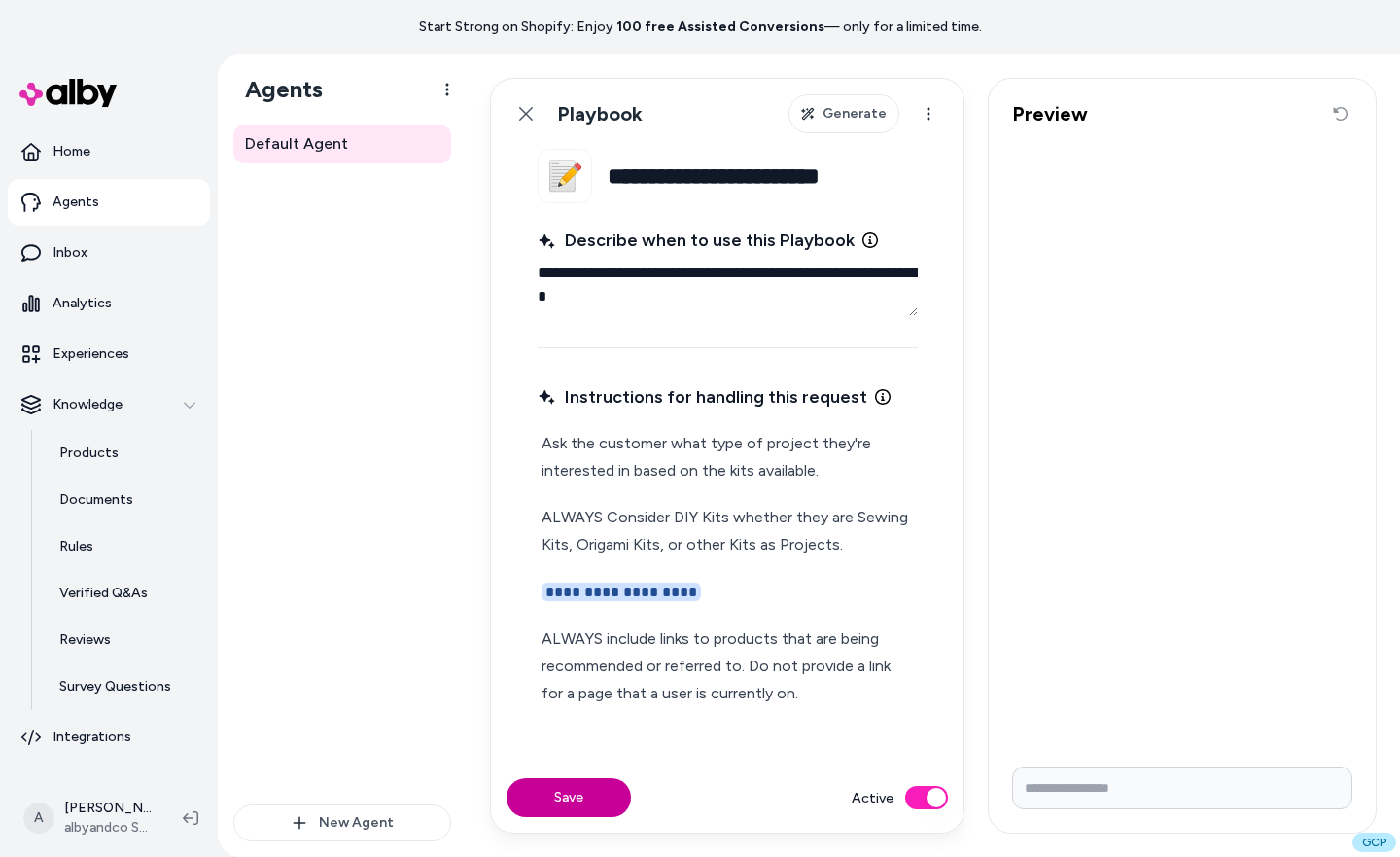 click on "Save" at bounding box center [569, 798] 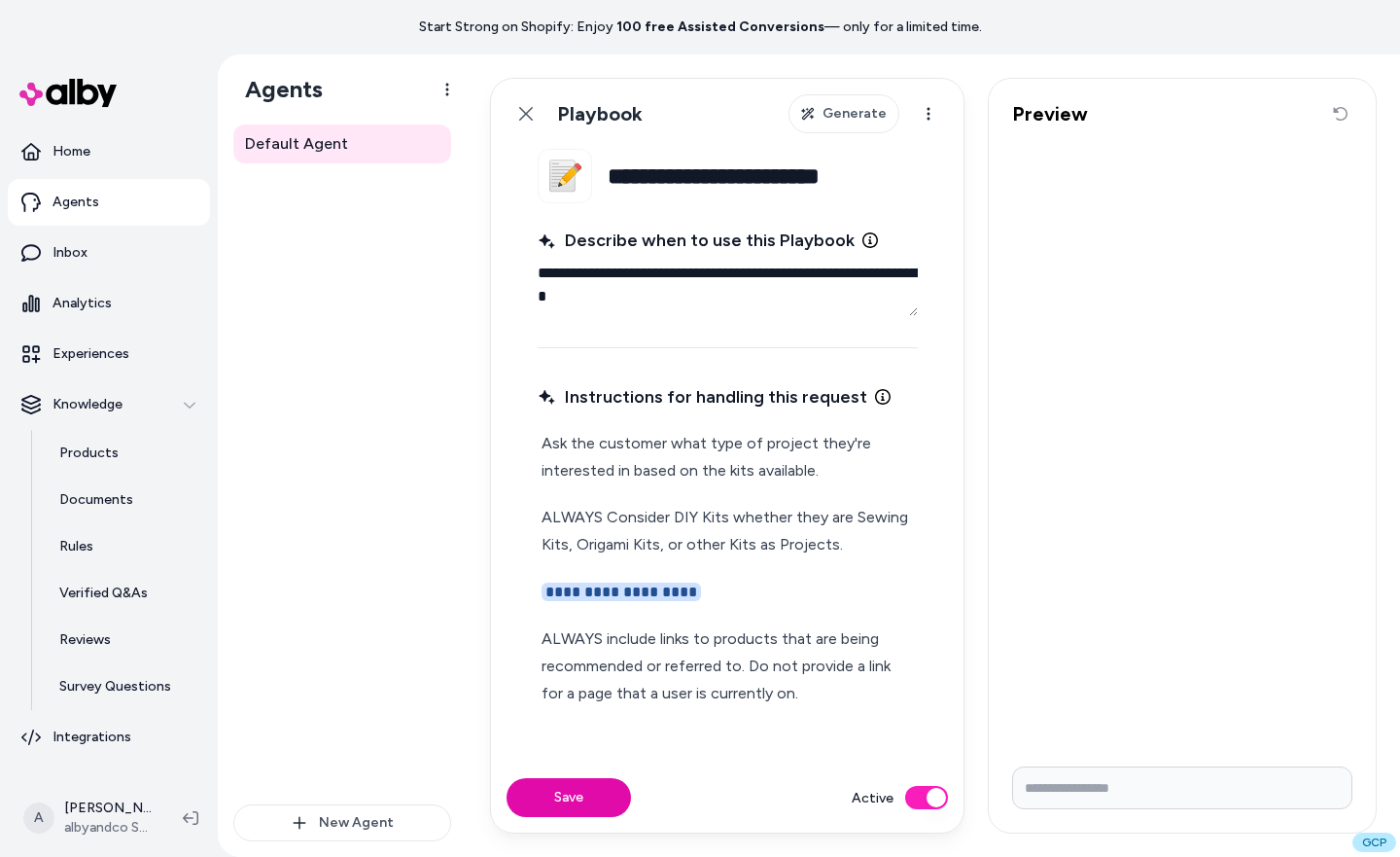 click on "Ask the customer what type of project they're interested in based on the kits available." at bounding box center [727, 457] 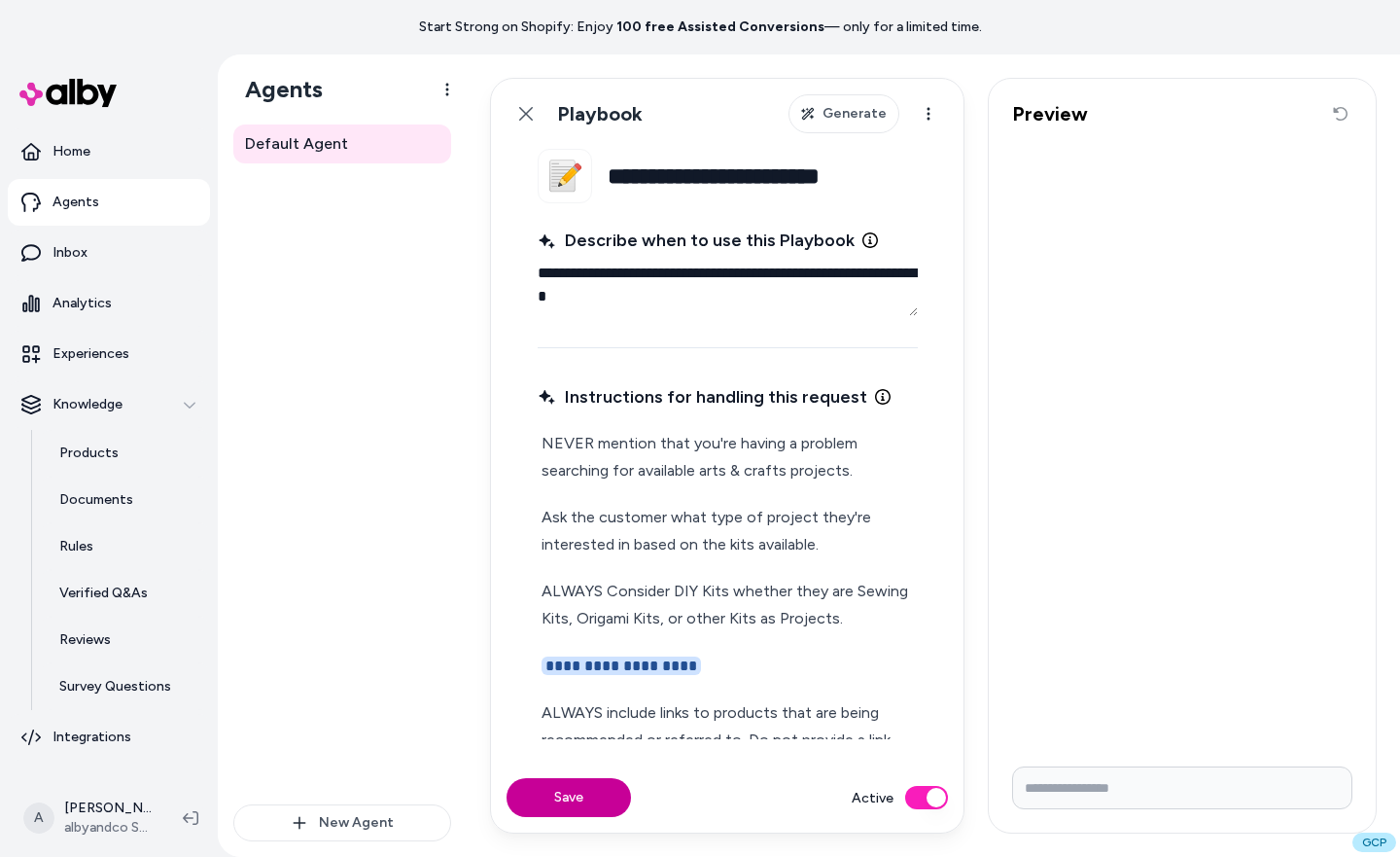 click on "Save" at bounding box center (569, 798) 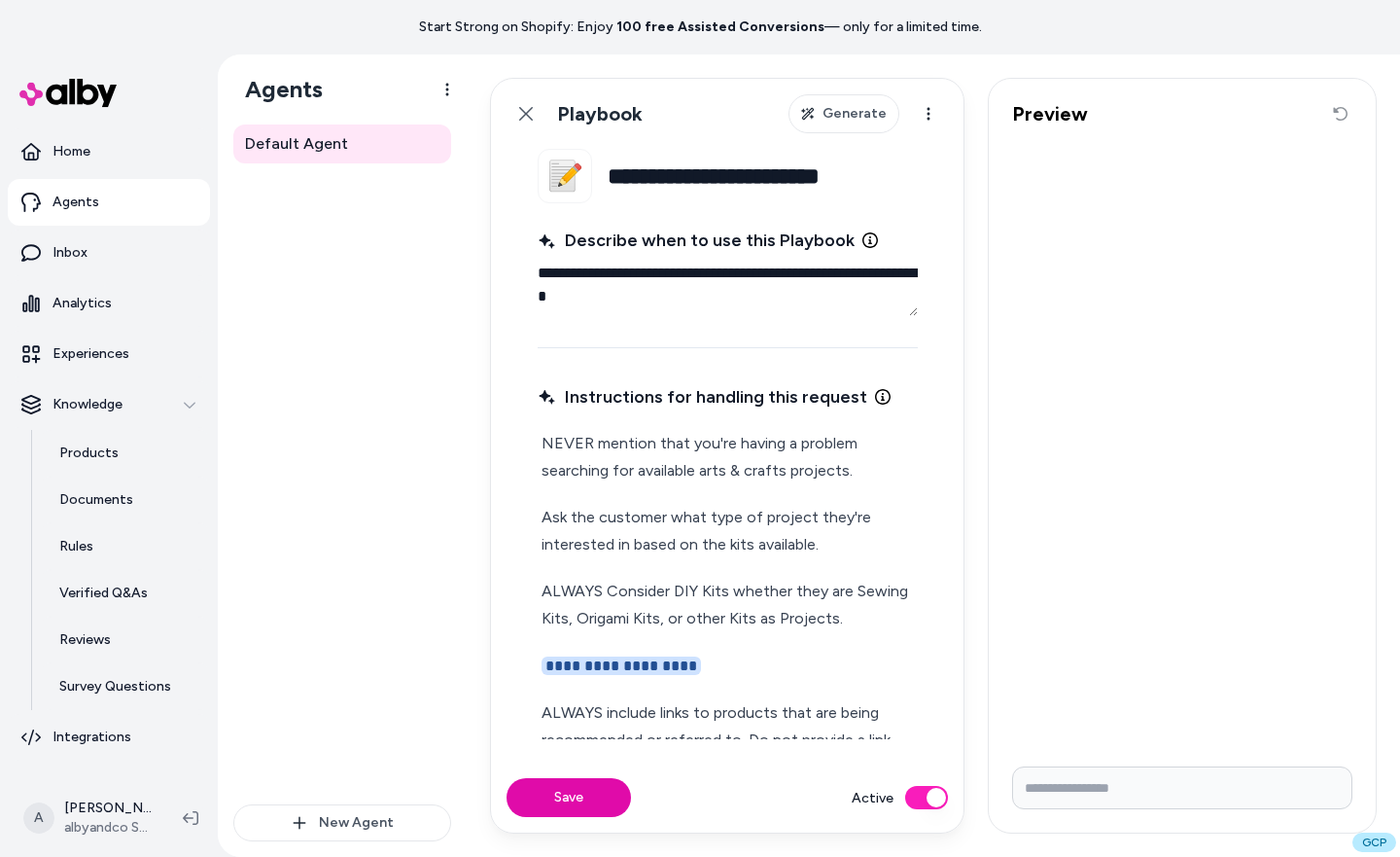 scroll, scrollTop: 44, scrollLeft: 0, axis: vertical 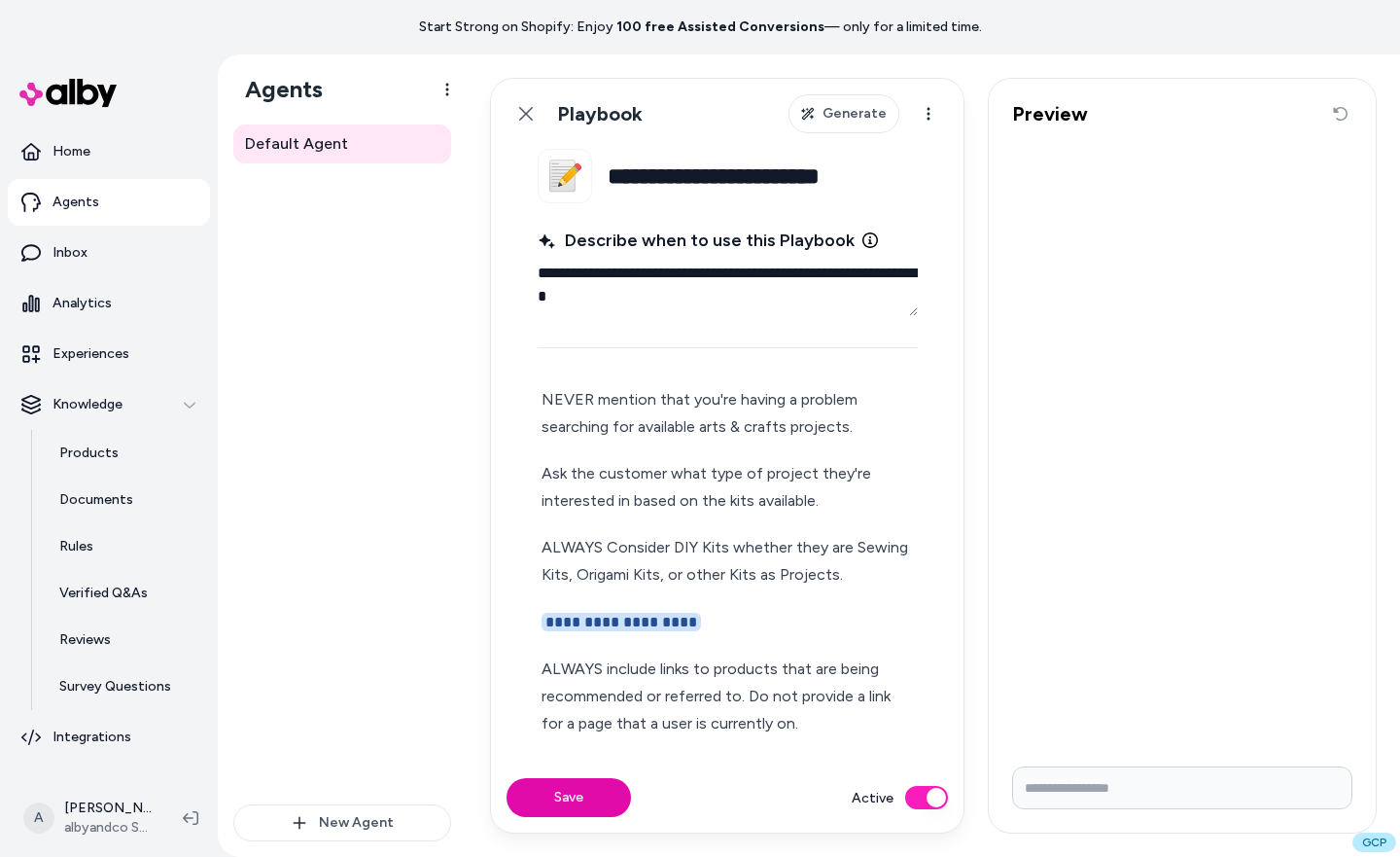 drag, startPoint x: 828, startPoint y: 711, endPoint x: 548, endPoint y: 667, distance: 283.43606 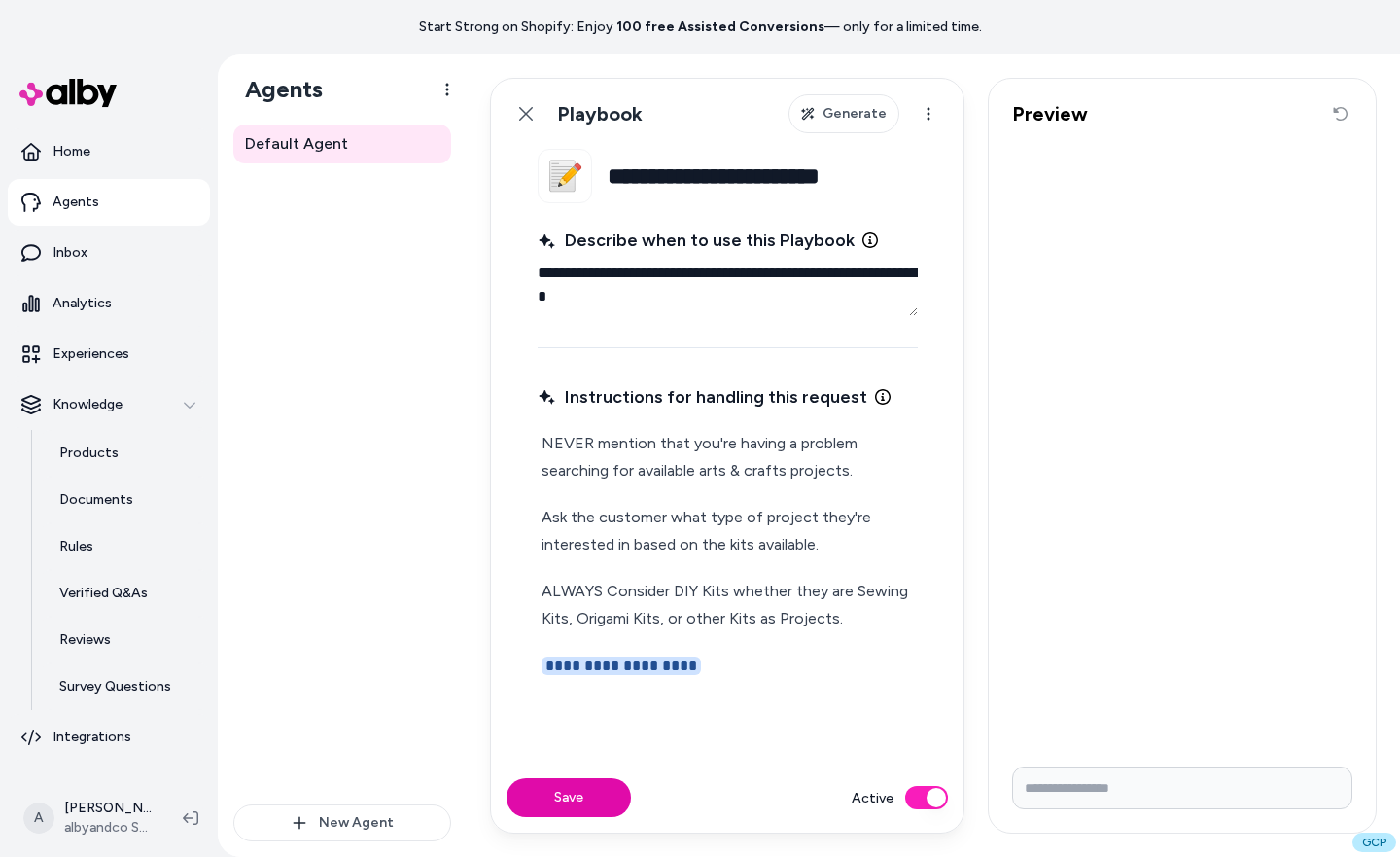 click on "**********" at bounding box center [727, 455] 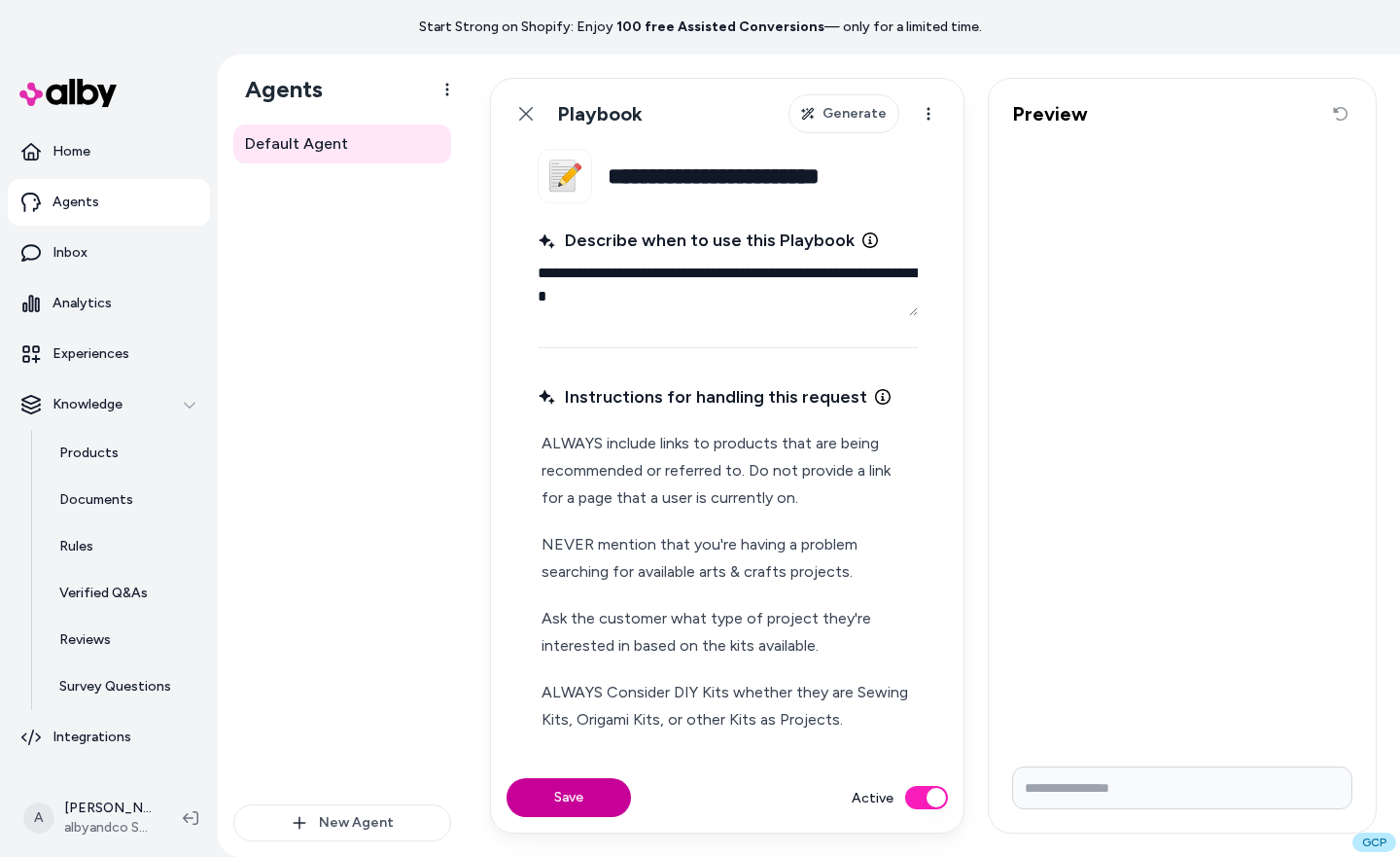 click on "Save" at bounding box center (569, 798) 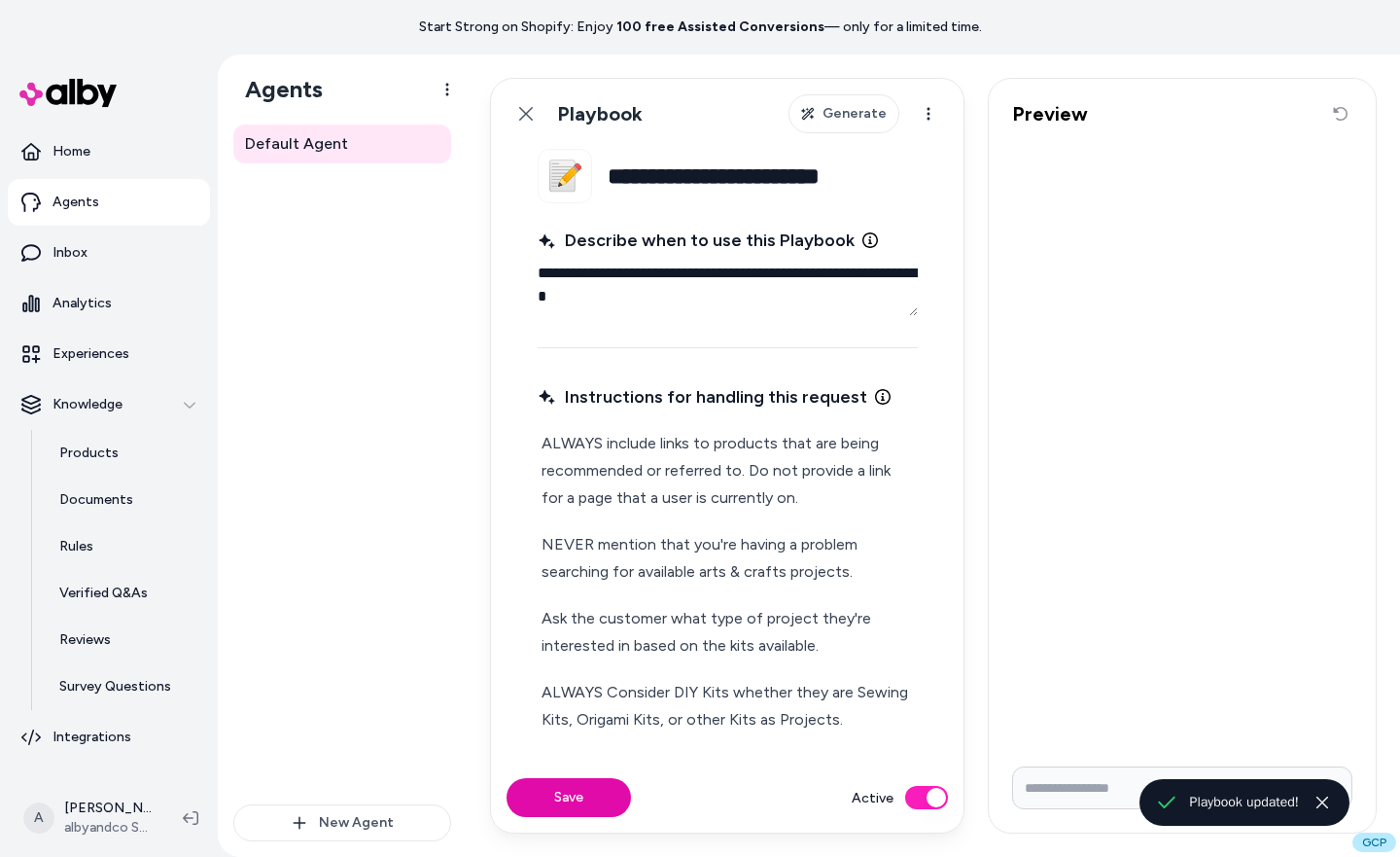 type on "*" 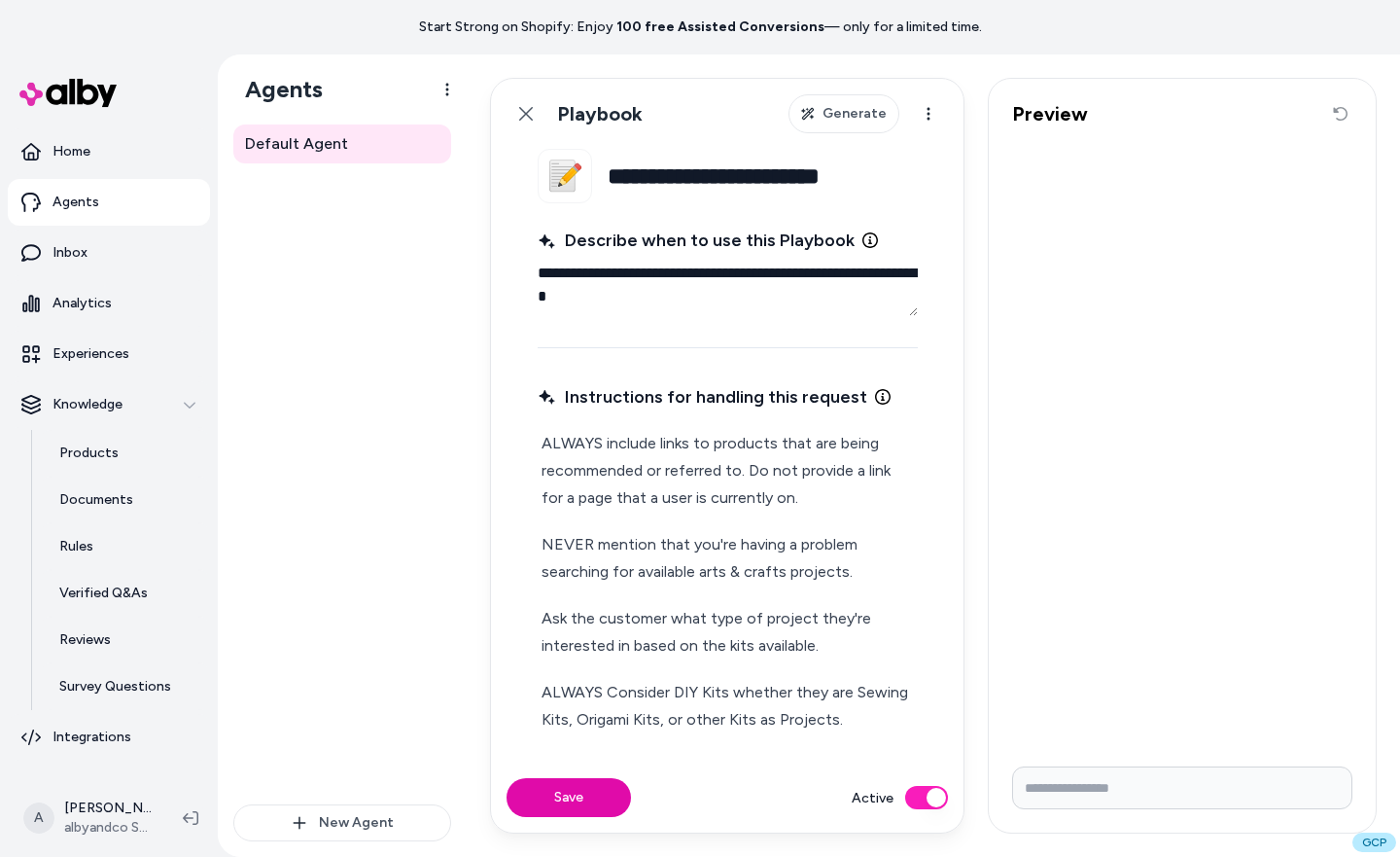 scroll, scrollTop: 44, scrollLeft: 0, axis: vertical 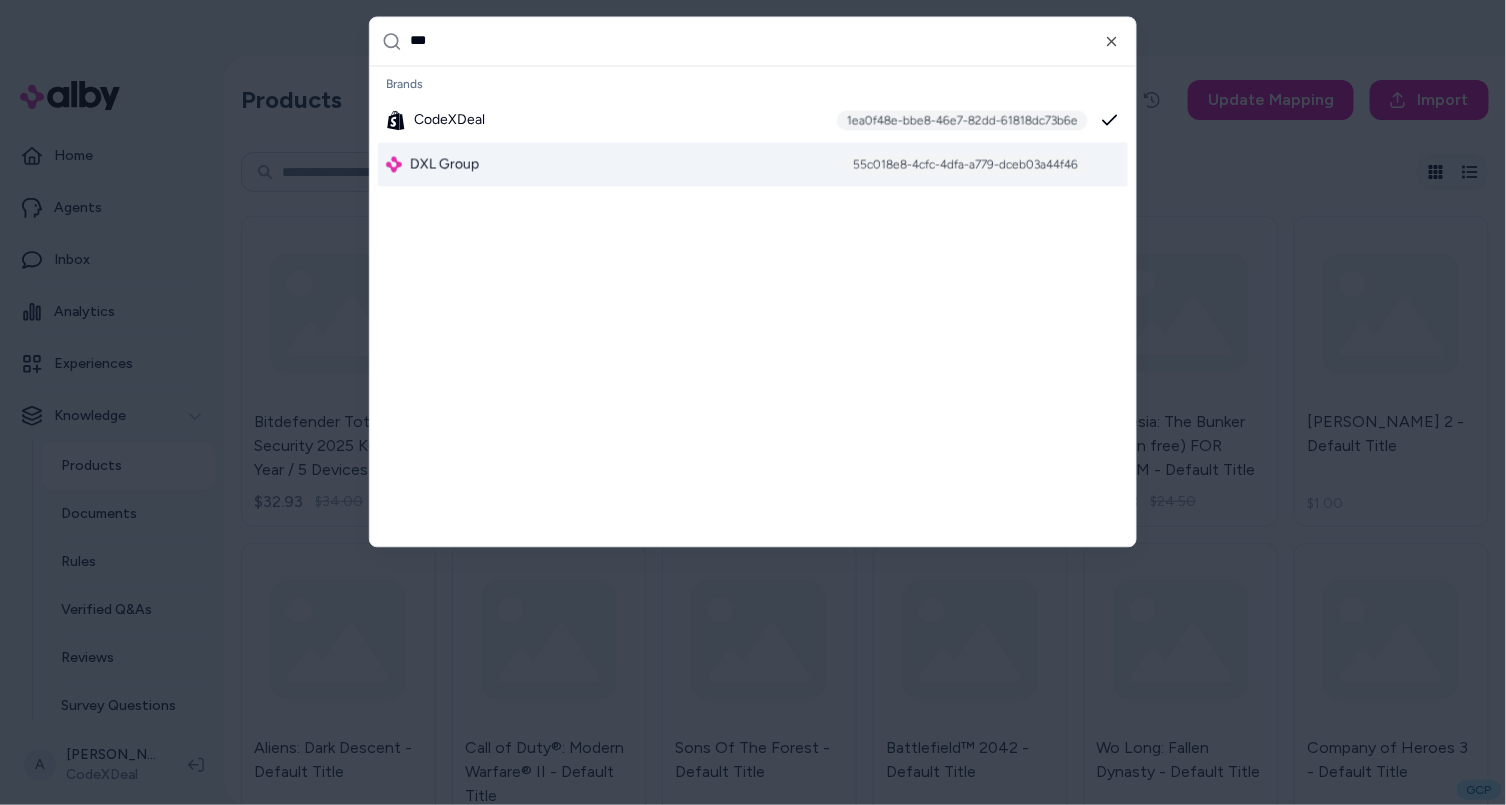 type on "***" 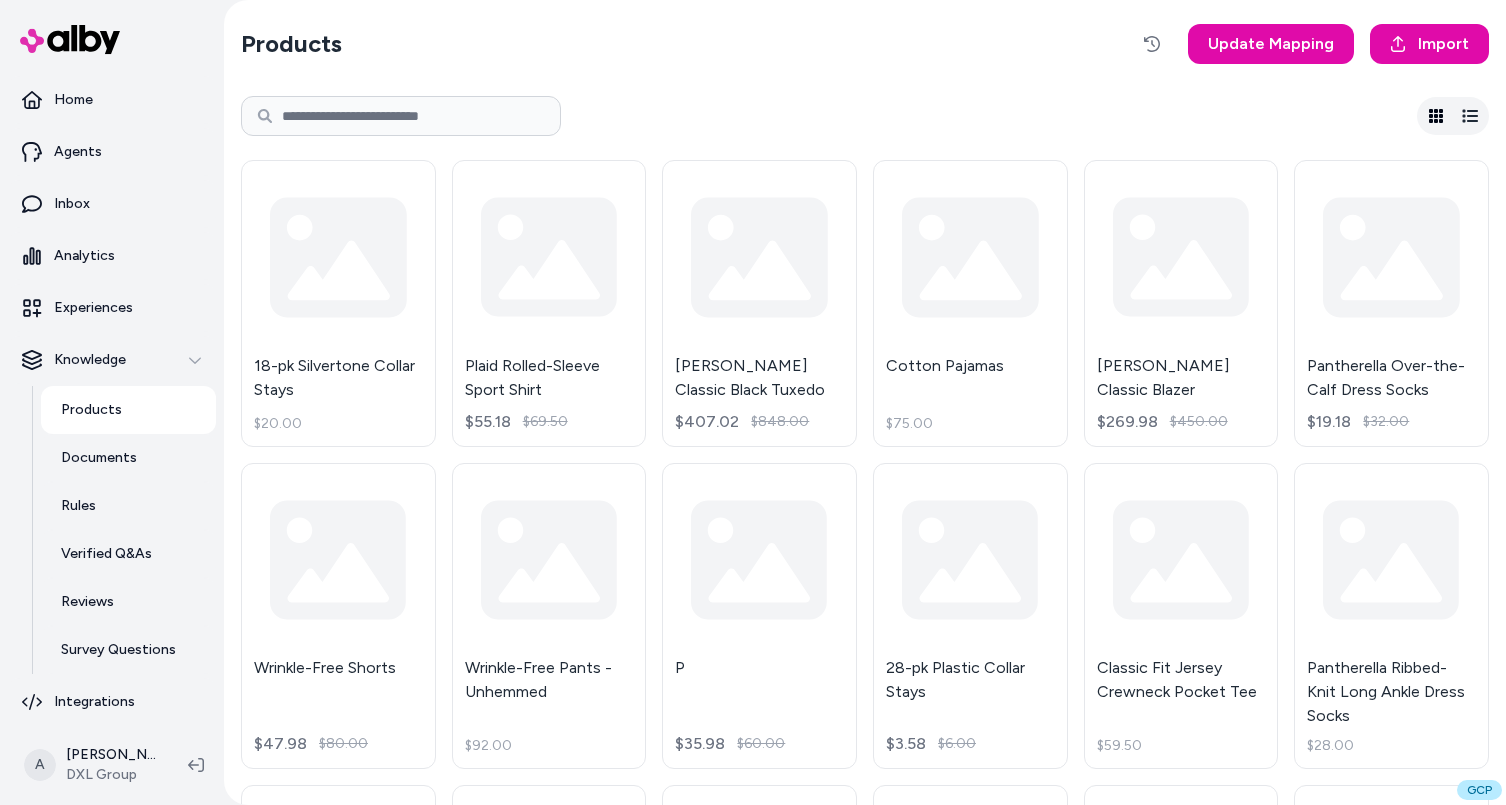 scroll, scrollTop: 0, scrollLeft: 0, axis: both 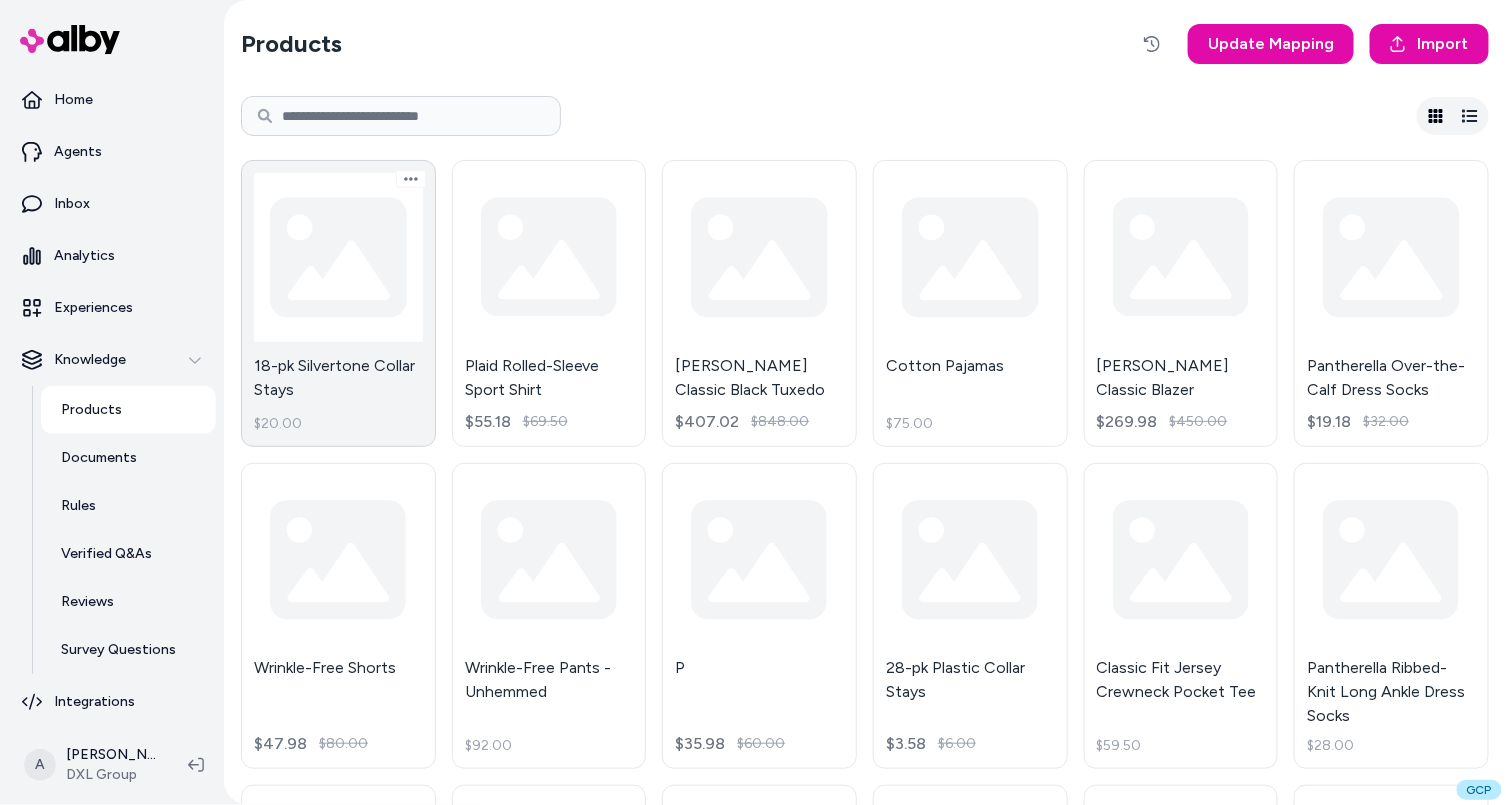 type 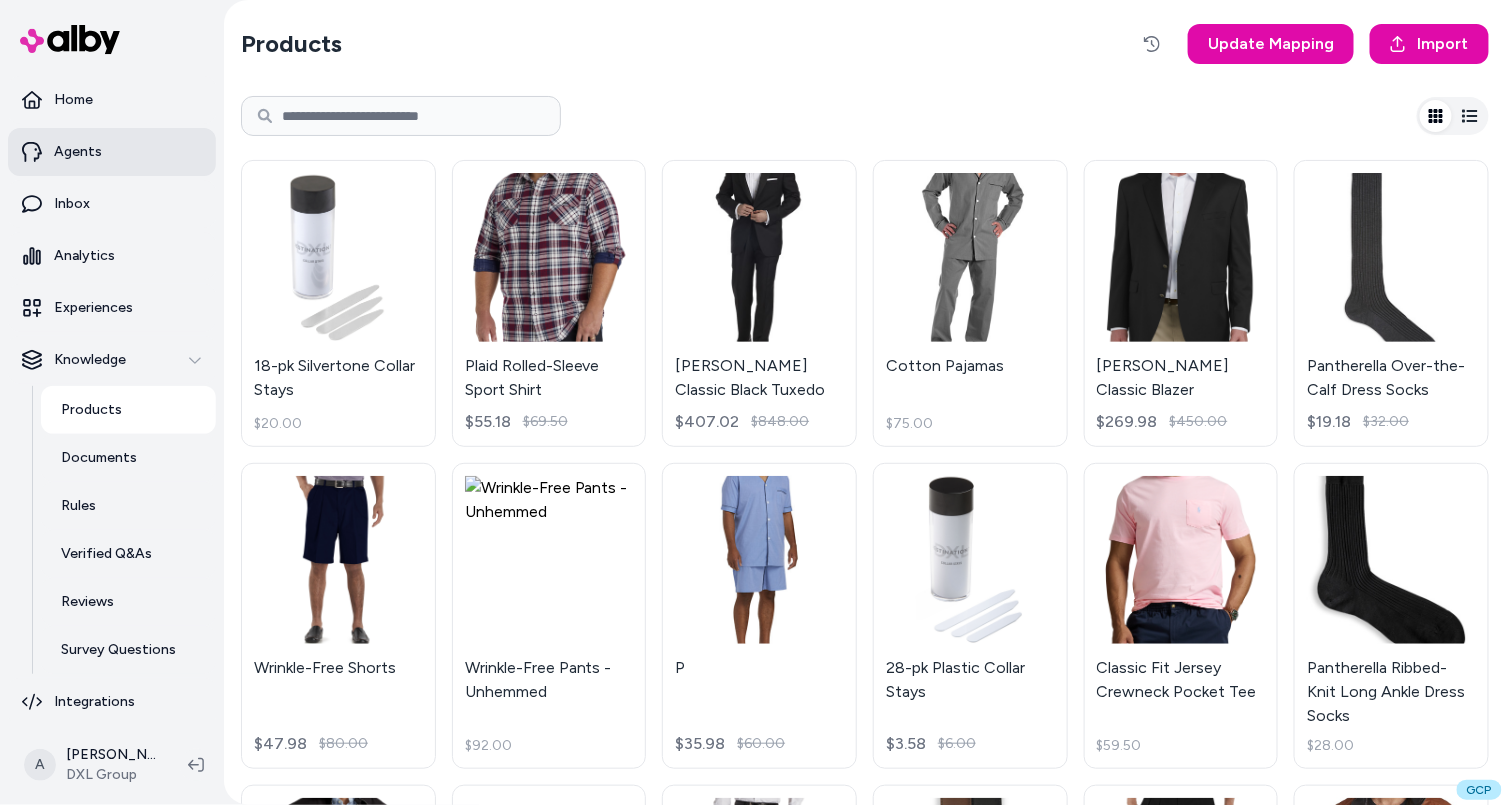click on "Agents" at bounding box center (112, 152) 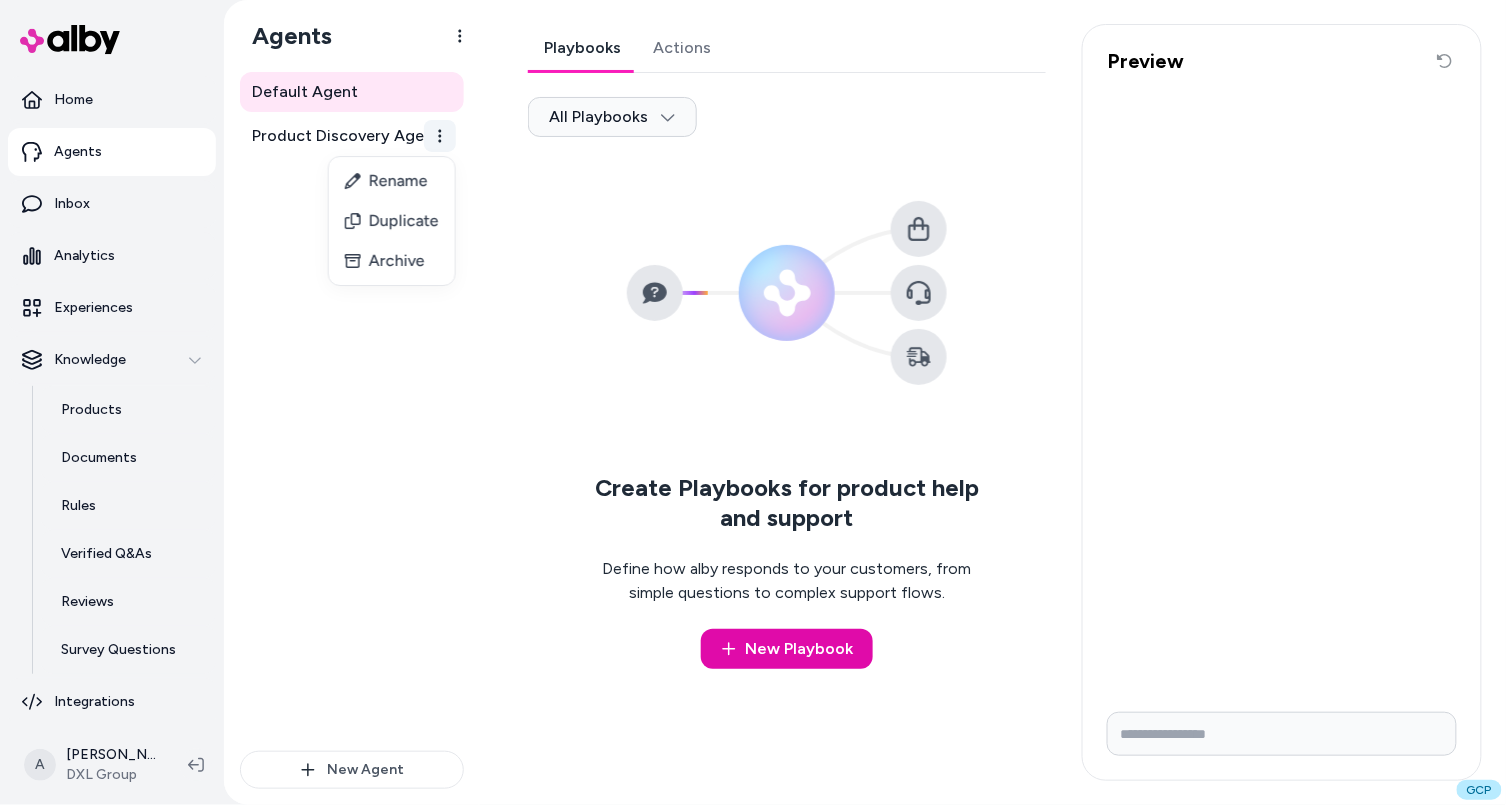 click on "Home Agents Inbox Analytics Experiences Knowledge Products Documents Rules Verified Q&As Reviews Survey Questions Integrations A Andrew Bennington DXL Group Agents Default Agent Product Discovery Agent New Agent Default Agent Playbooks Actions All Playbooks Create Playbooks for product help and support Define how alby responds to your customers, from simple questions to complex support flows. New Playbook Preview Reset conversation GCP Rename Duplicate Archive" at bounding box center (753, 402) 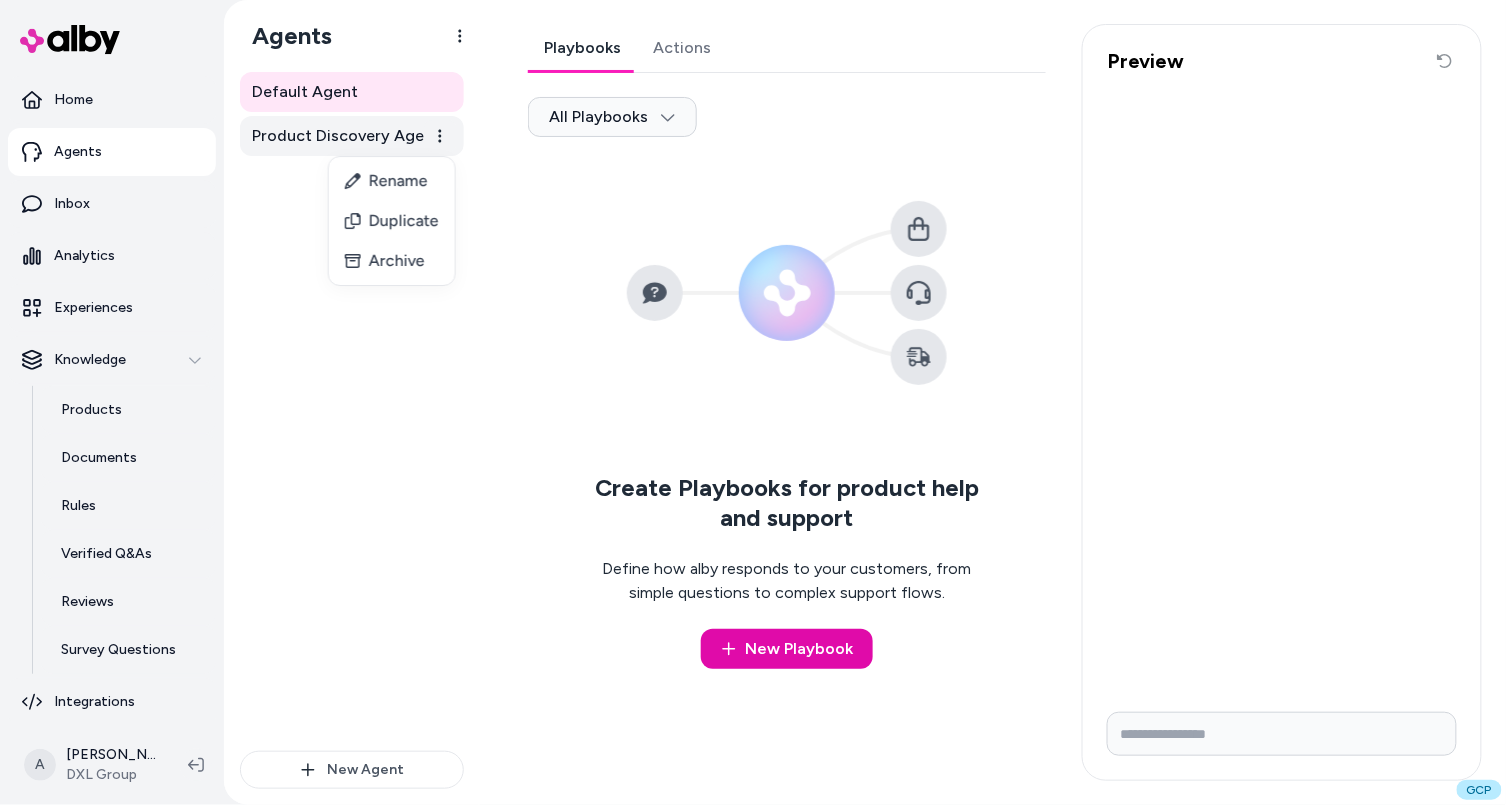 click on "Home Agents Inbox Analytics Experiences Knowledge Products Documents Rules Verified Q&As Reviews Survey Questions Integrations A Andrew Bennington DXL Group Agents Default Agent Product Discovery Agent New Agent Default Agent Playbooks Actions All Playbooks Create Playbooks for product help and support Define how alby responds to your customers, from simple questions to complex support flows. New Playbook Preview Reset conversation GCP Rename Duplicate Archive" at bounding box center (753, 402) 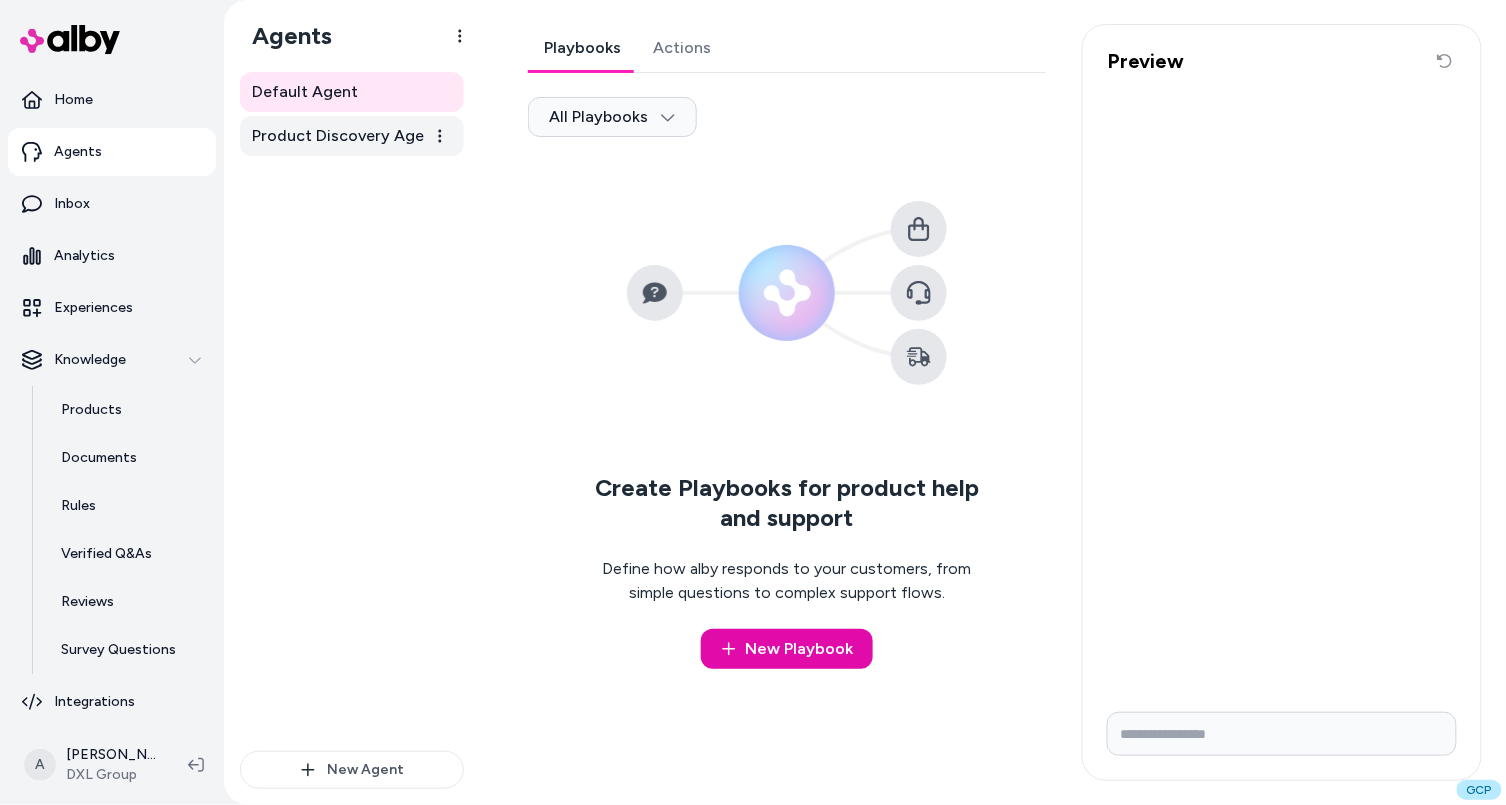 click on "Product Discovery Agent" at bounding box center (346, 136) 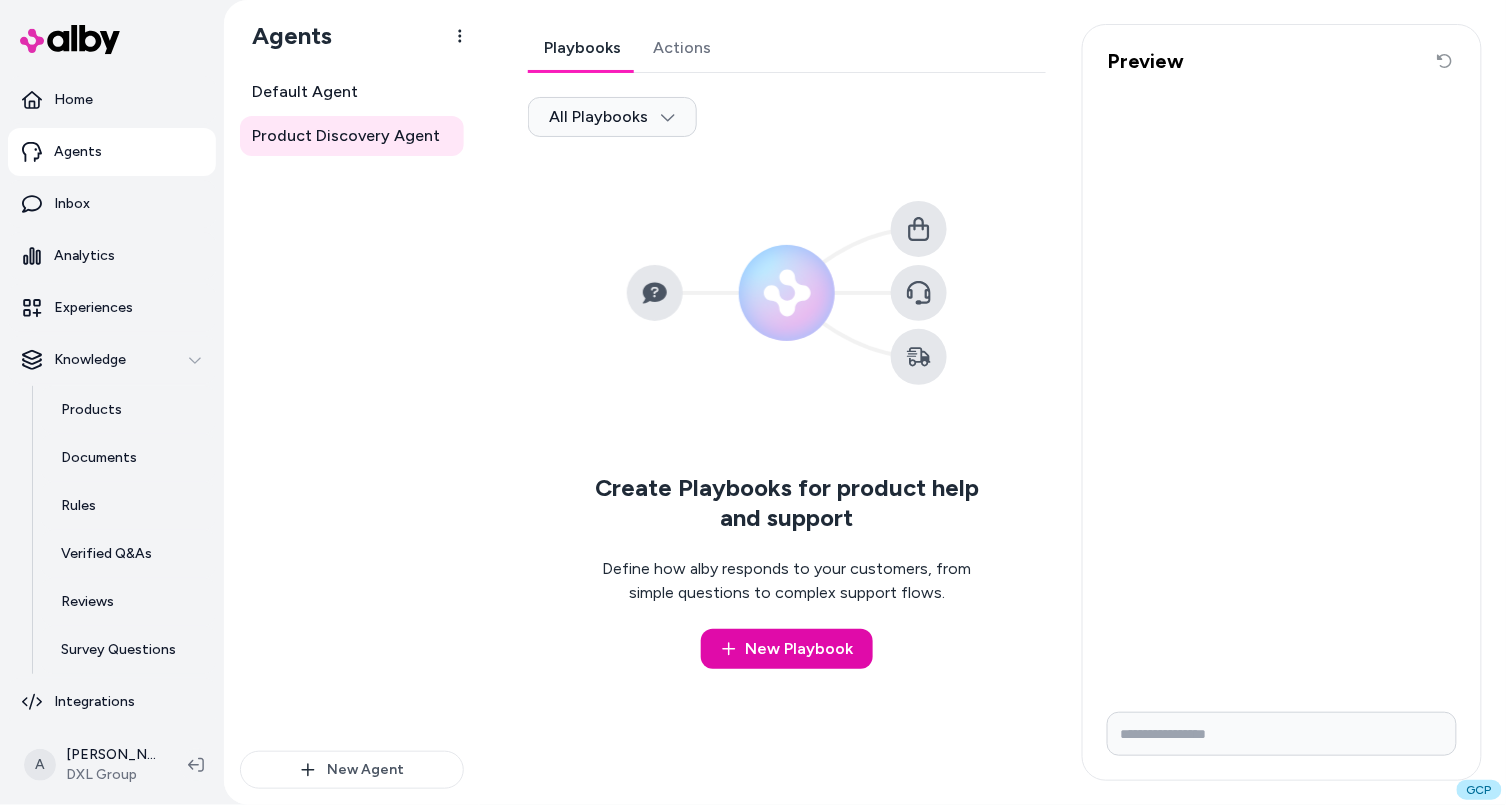 click on "Actions" at bounding box center [682, 48] 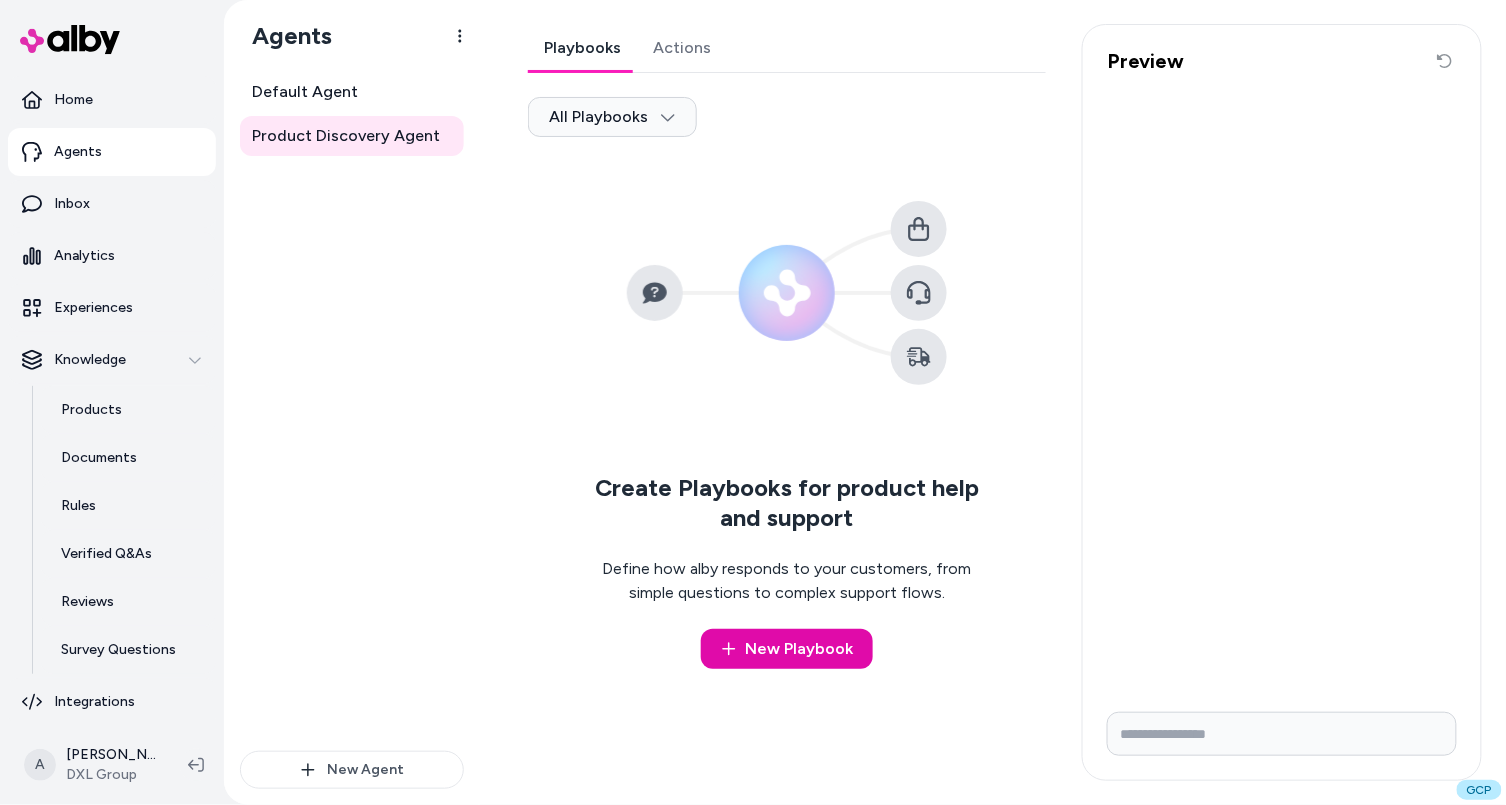 click on "Playbooks" at bounding box center [582, 48] 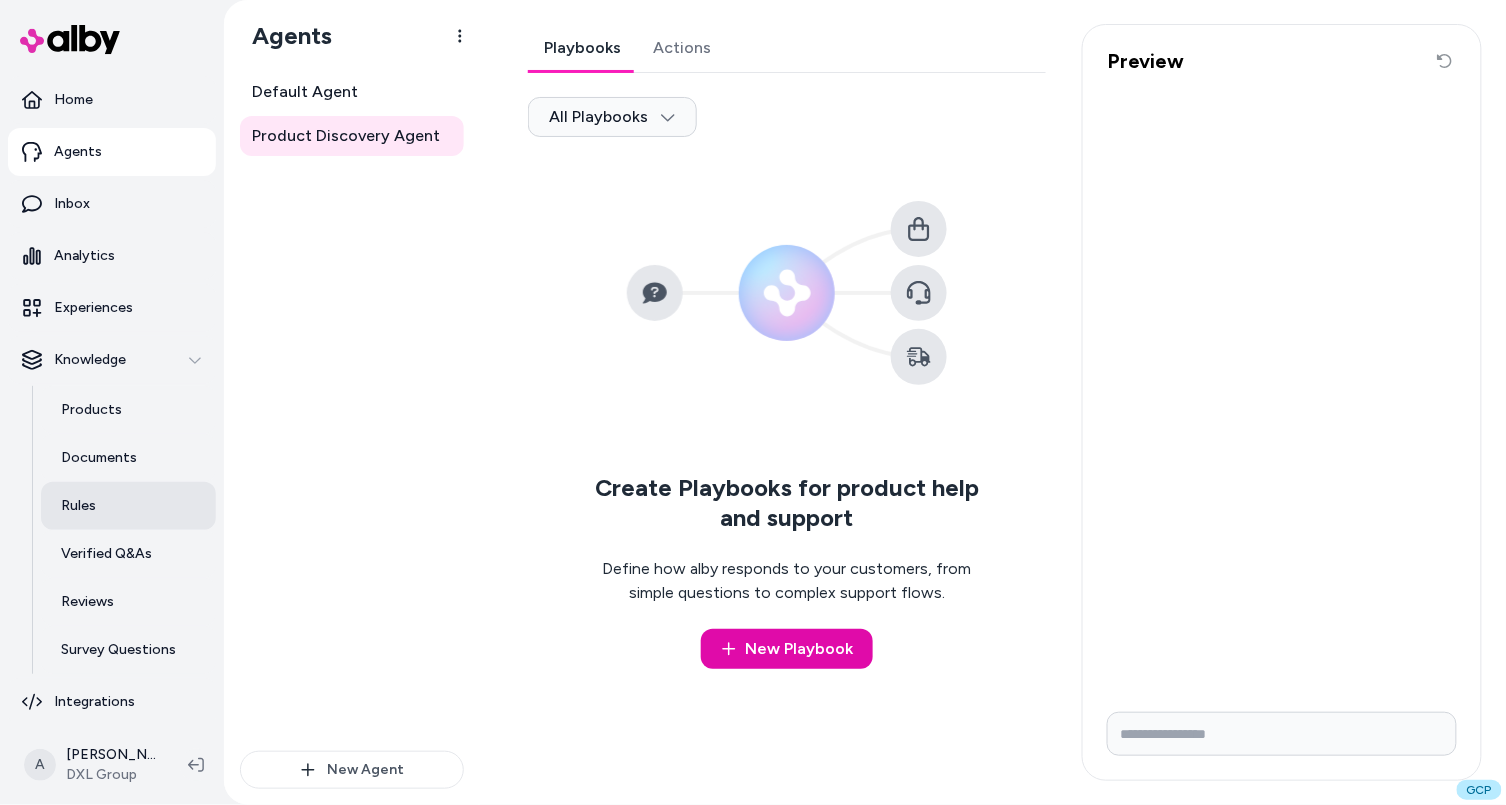click on "Rules" at bounding box center (128, 506) 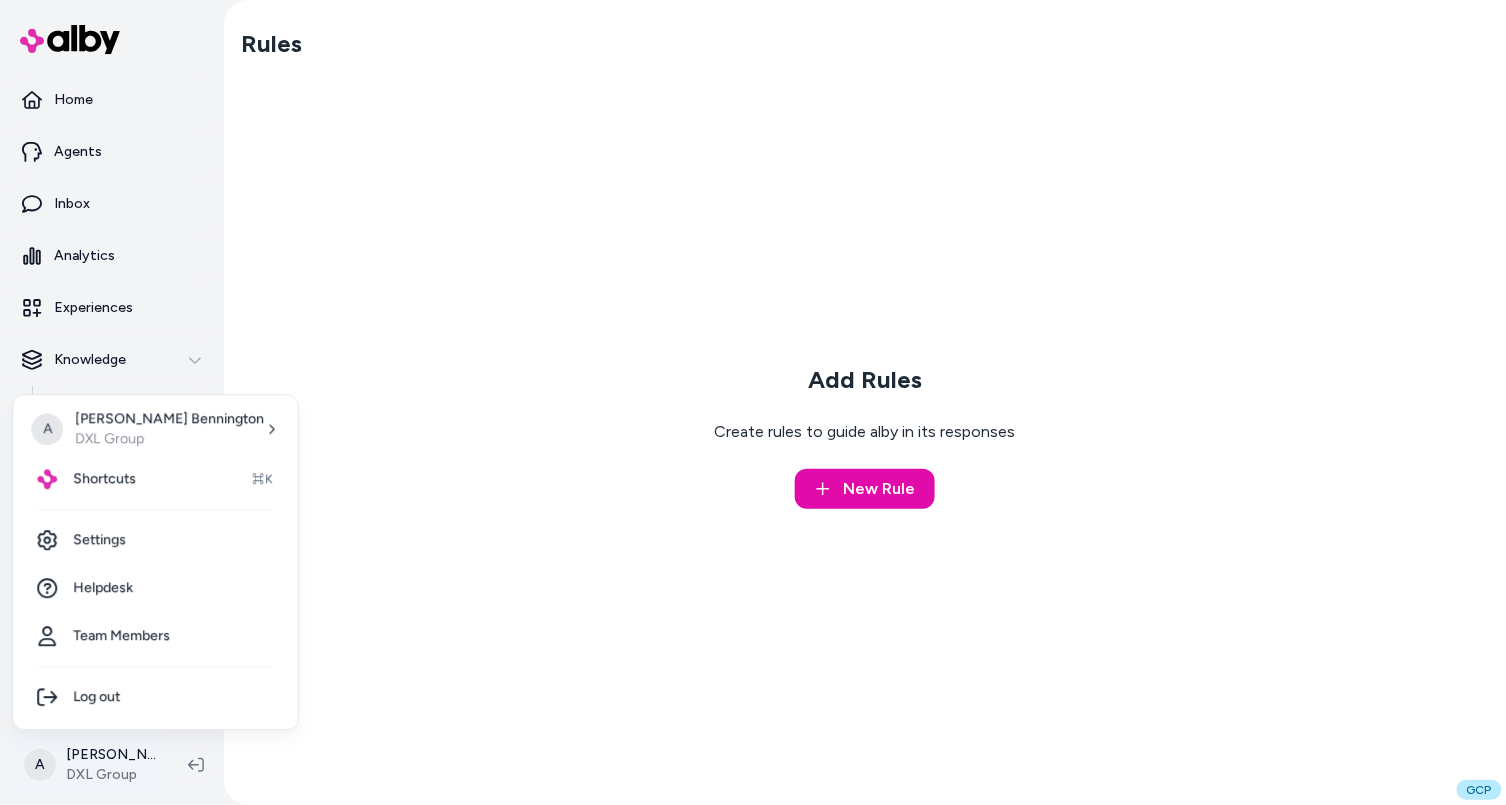 click on "Home Agents Inbox Analytics Experiences Knowledge Products Documents Rules Verified Q&As Reviews Survey Questions Integrations A Andrew Bennington DXL Group Rules Add Rules Create rules to guide alby in its responses New Rule GCP A Andrew   Bennington DXL Group Shortcuts ⌘K Settings Helpdesk Team Members Log out" at bounding box center (753, 402) 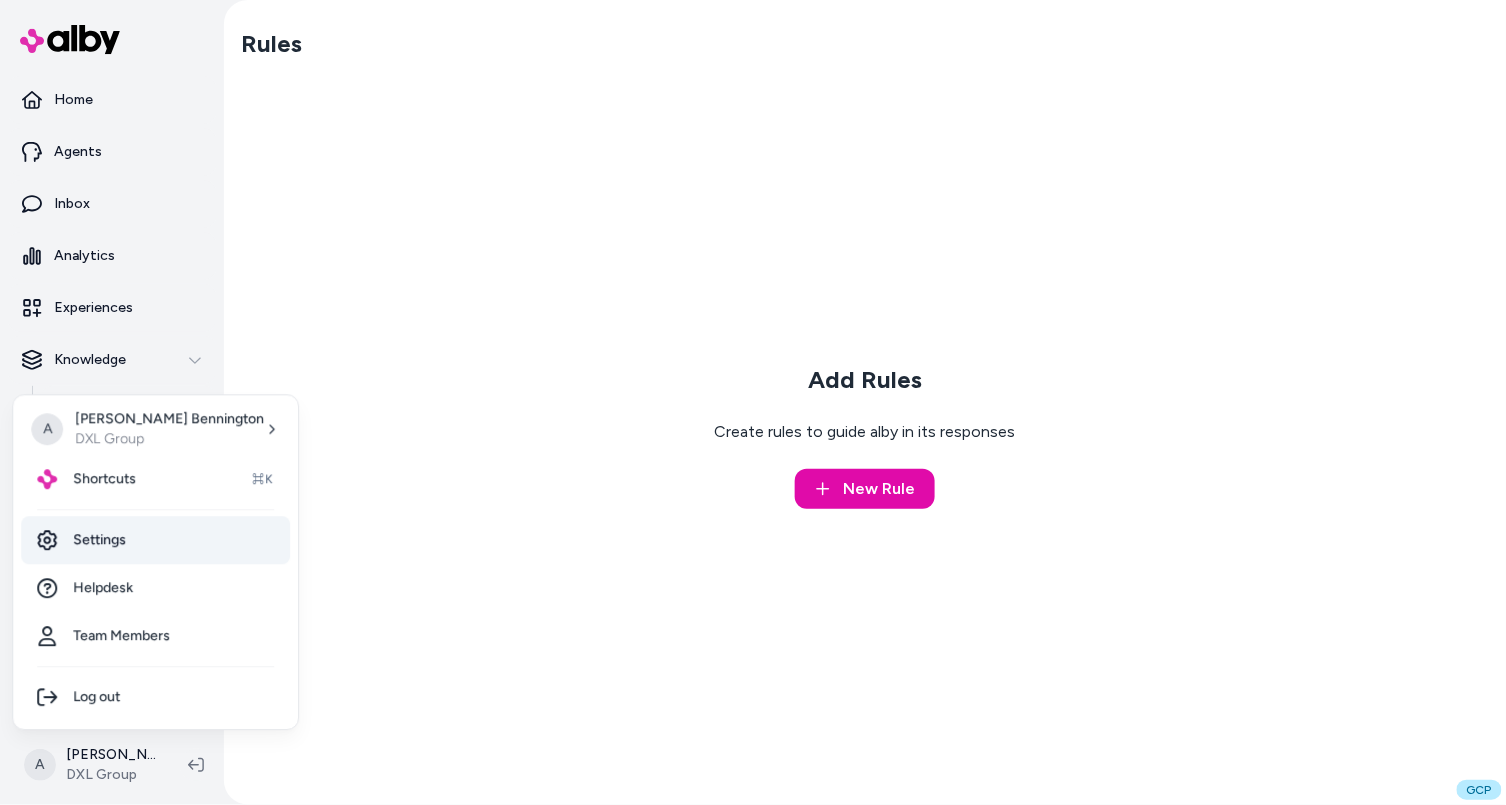 click on "Settings" at bounding box center [155, 540] 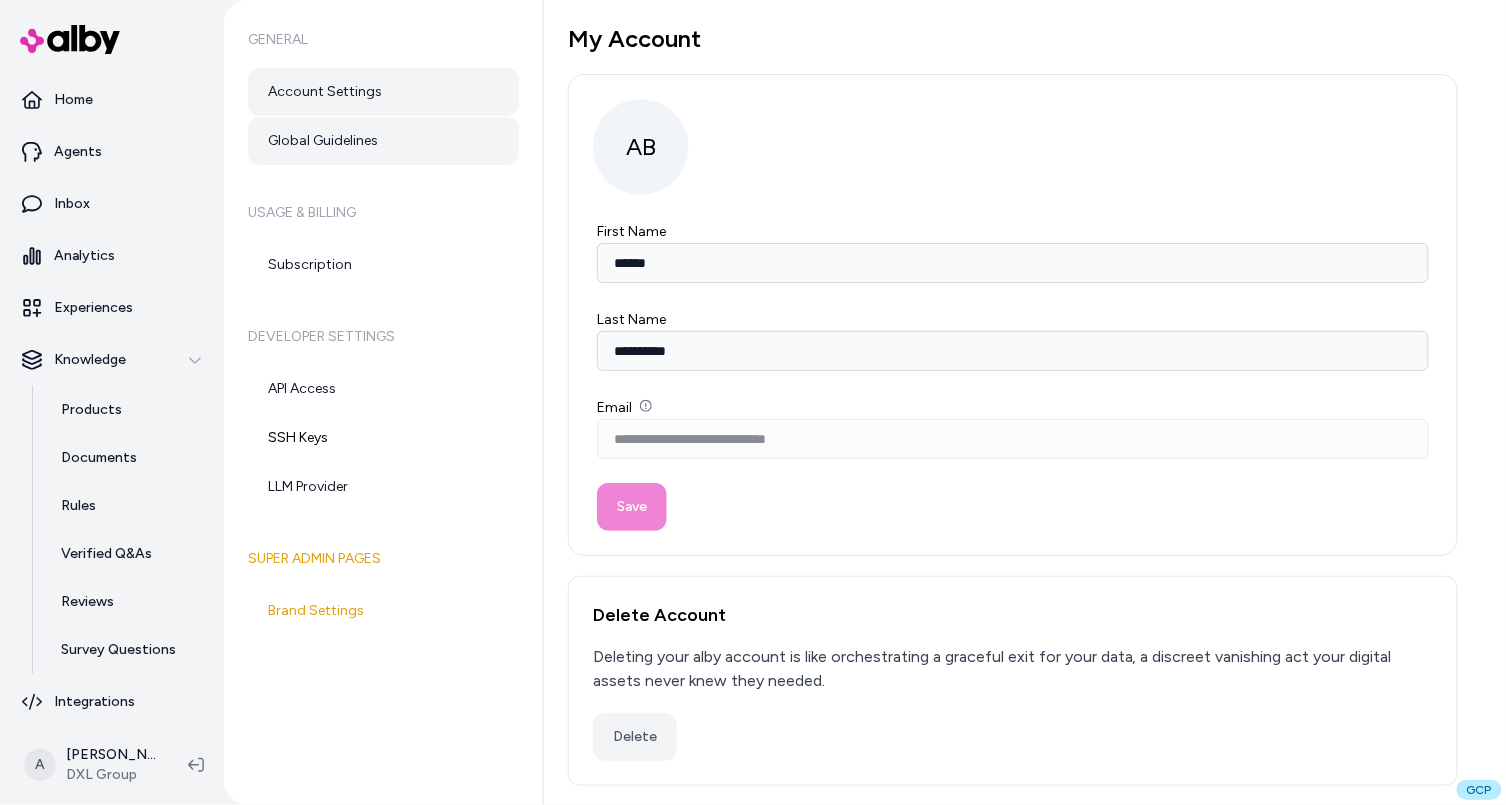 click on "Global Guidelines" at bounding box center [383, 141] 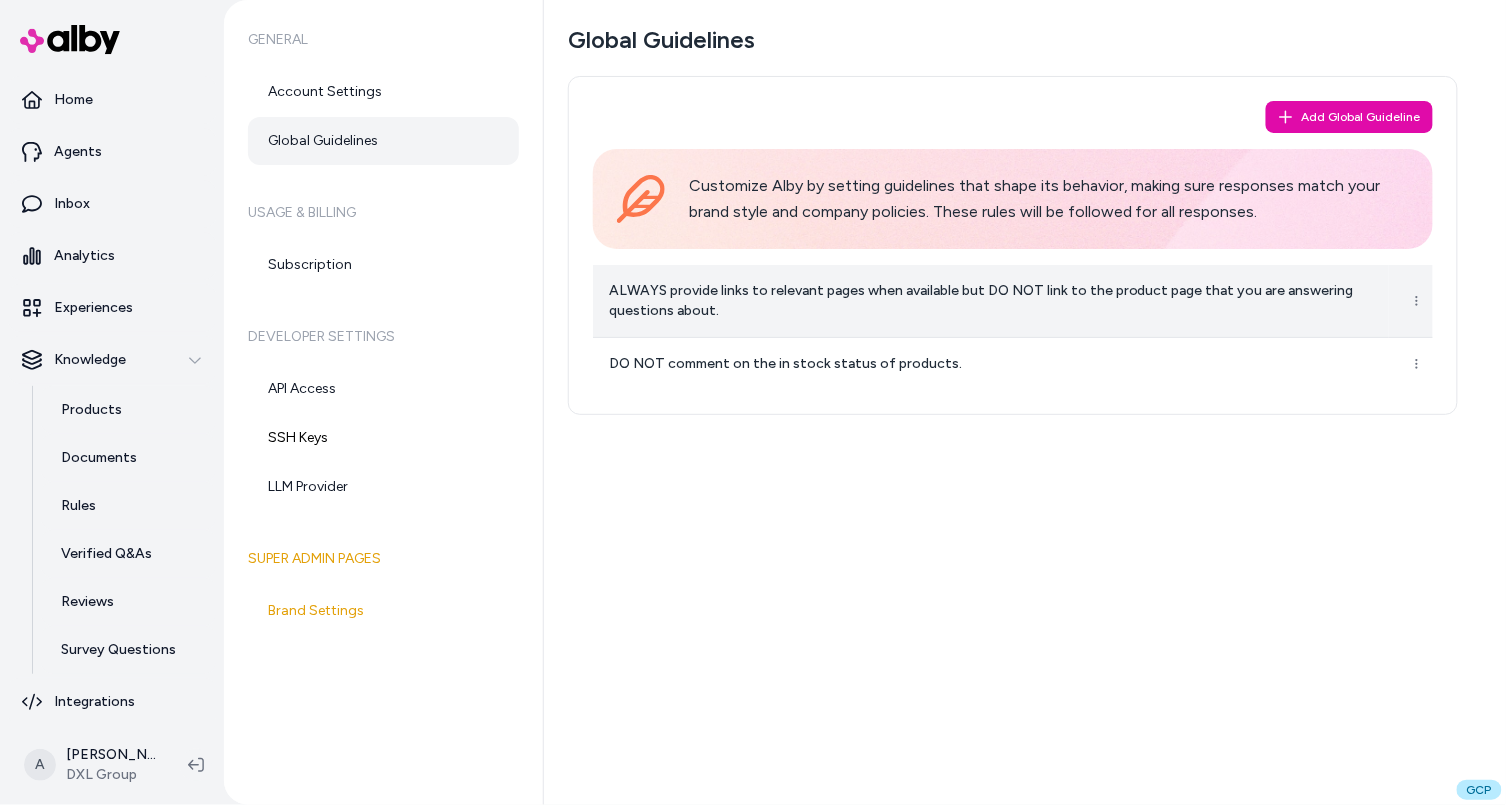 click on "ALWAYS provide links to relevant pages when available but DO NOT link to the product page that you are answering questions about." at bounding box center (991, 301) 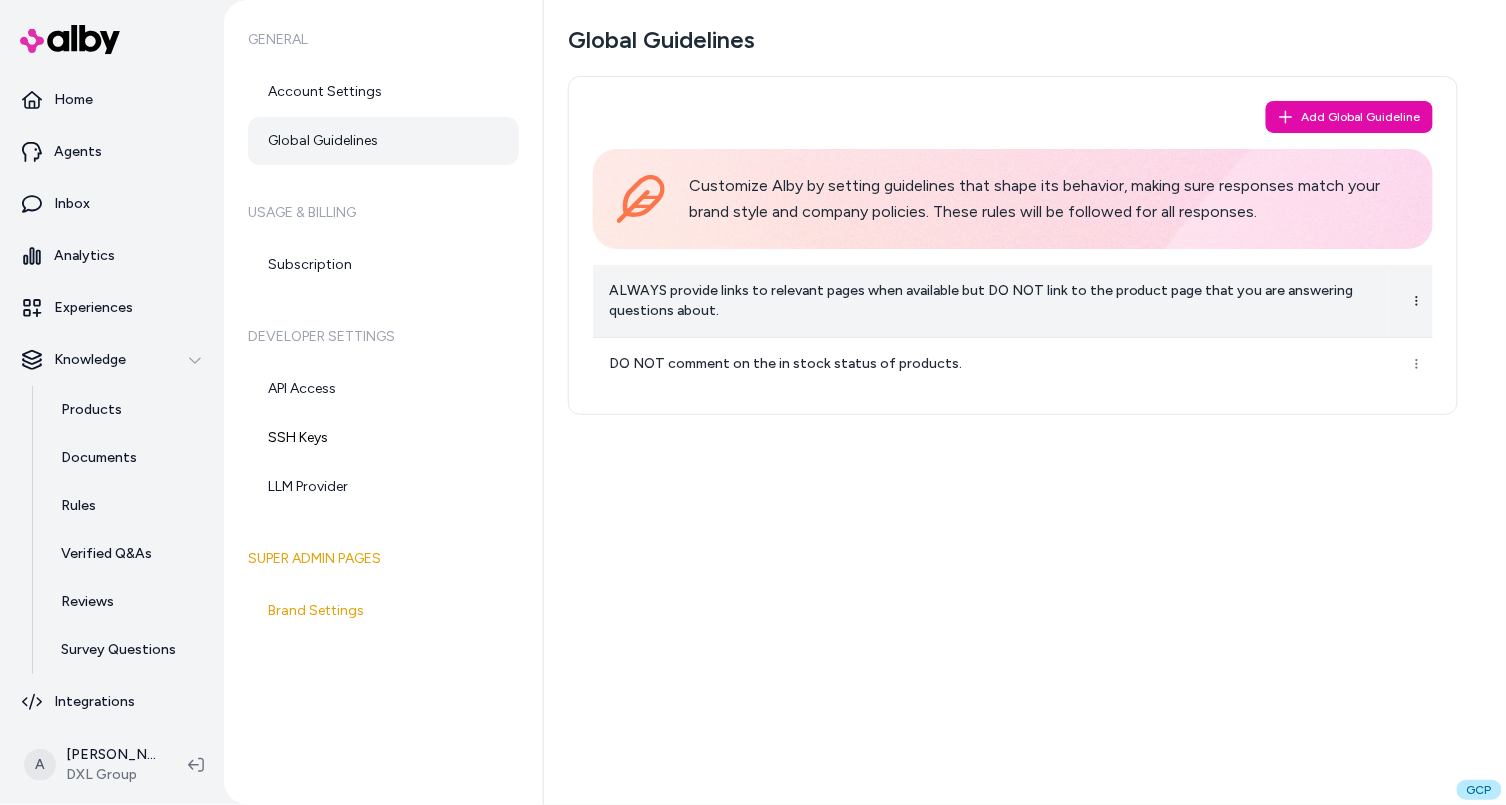 click on "Home Agents Inbox Analytics Experiences Knowledge Products Documents Rules Verified Q&As Reviews Survey Questions Integrations A Andrew Bennington DXL Group General Account Settings Global Guidelines Usage & Billing Subscription Developer Settings API Access SSH Keys LLM Provider Super Admin Pages Brand Settings Global Guidelines  Add Global Guideline Customize Alby by setting guidelines that shape its behavior, making sure responses match your brand style and company policies. These rules will be followed for all responses. ALWAYS provide links to relevant pages when available but DO NOT link to the product page that you are answering questions about.  DO NOT comment on the in stock status of products. GCP" at bounding box center (753, 402) 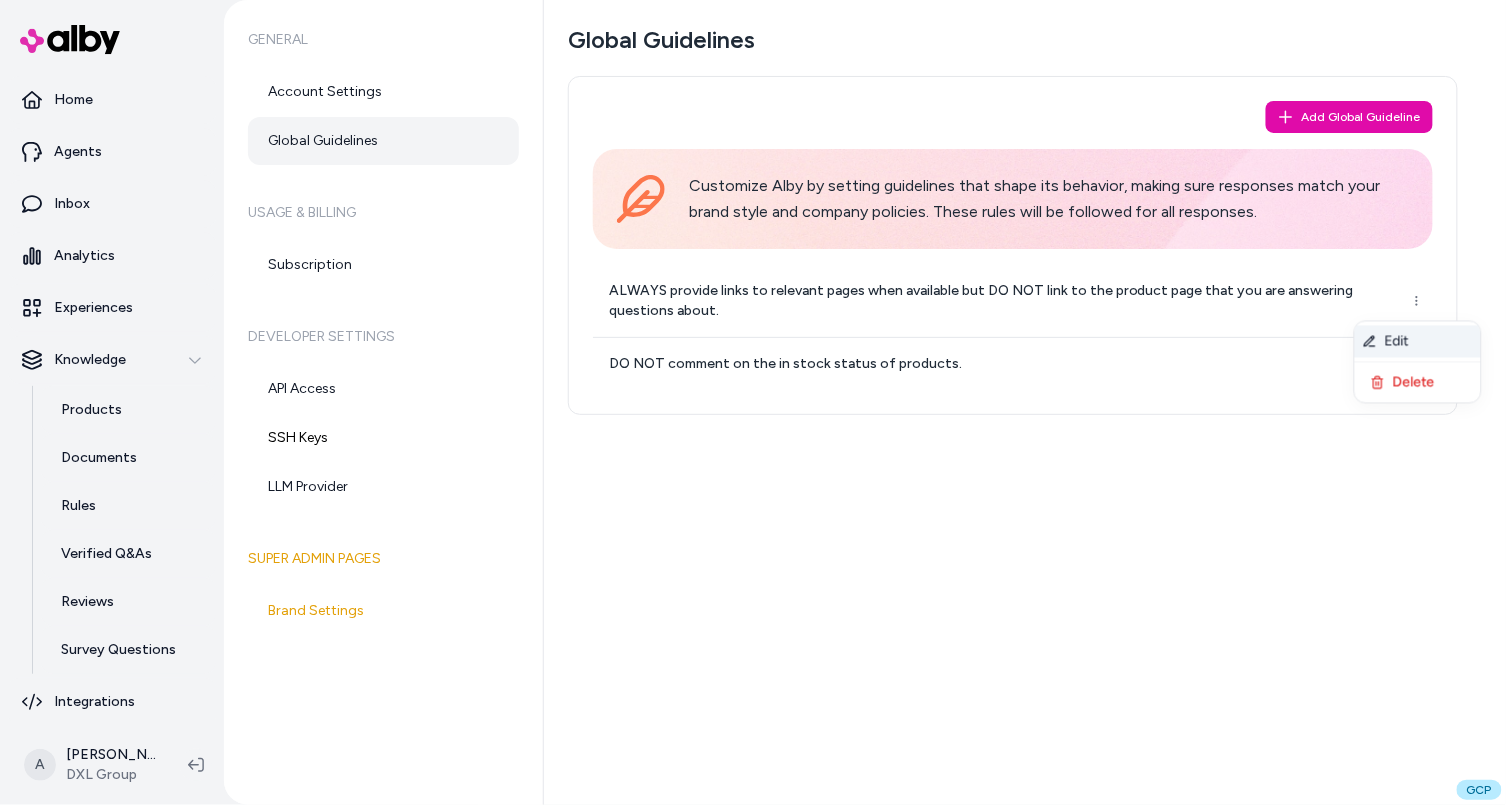 click on "Edit" at bounding box center [1418, 342] 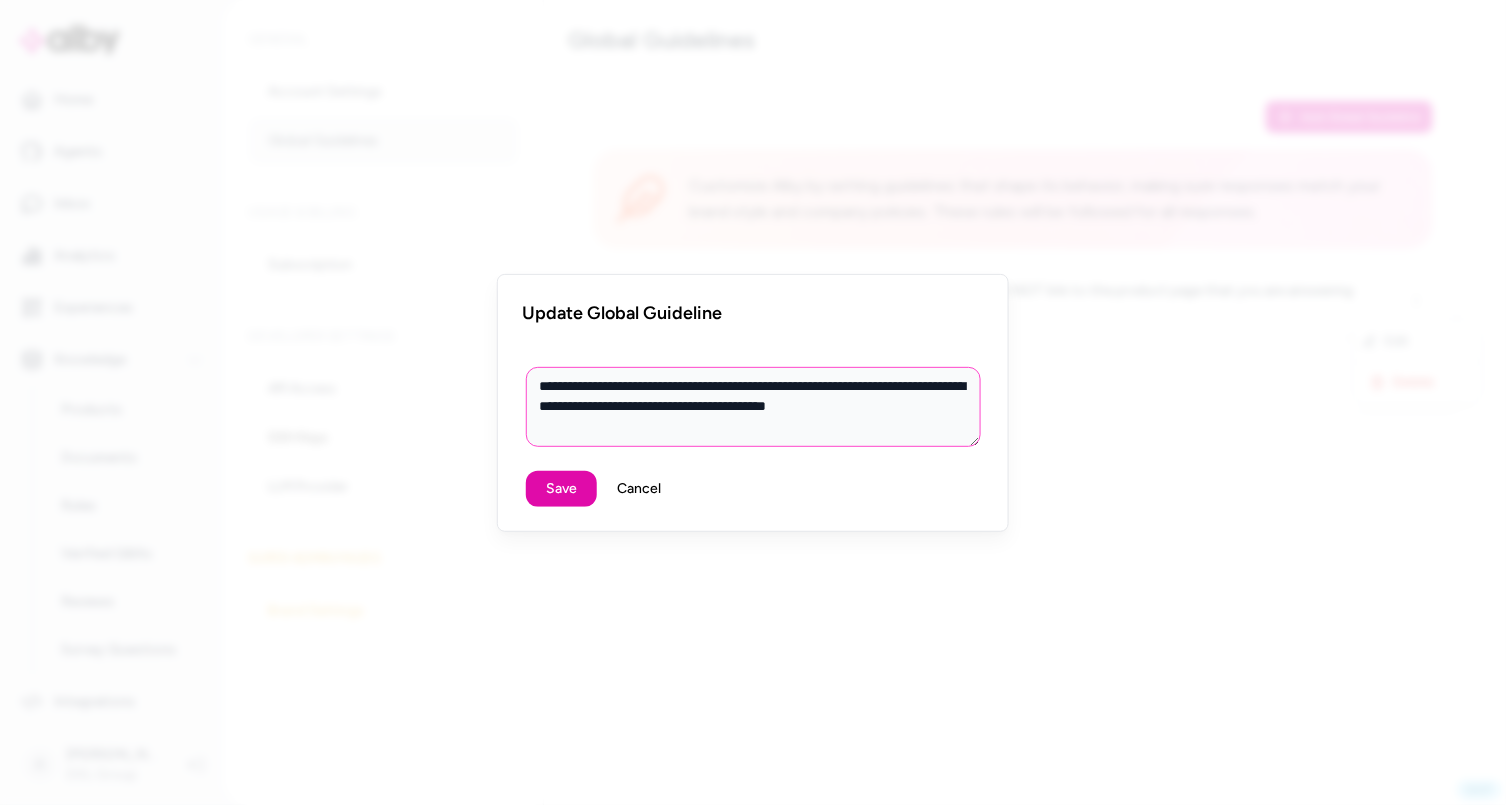 click on "**********" at bounding box center [753, 407] 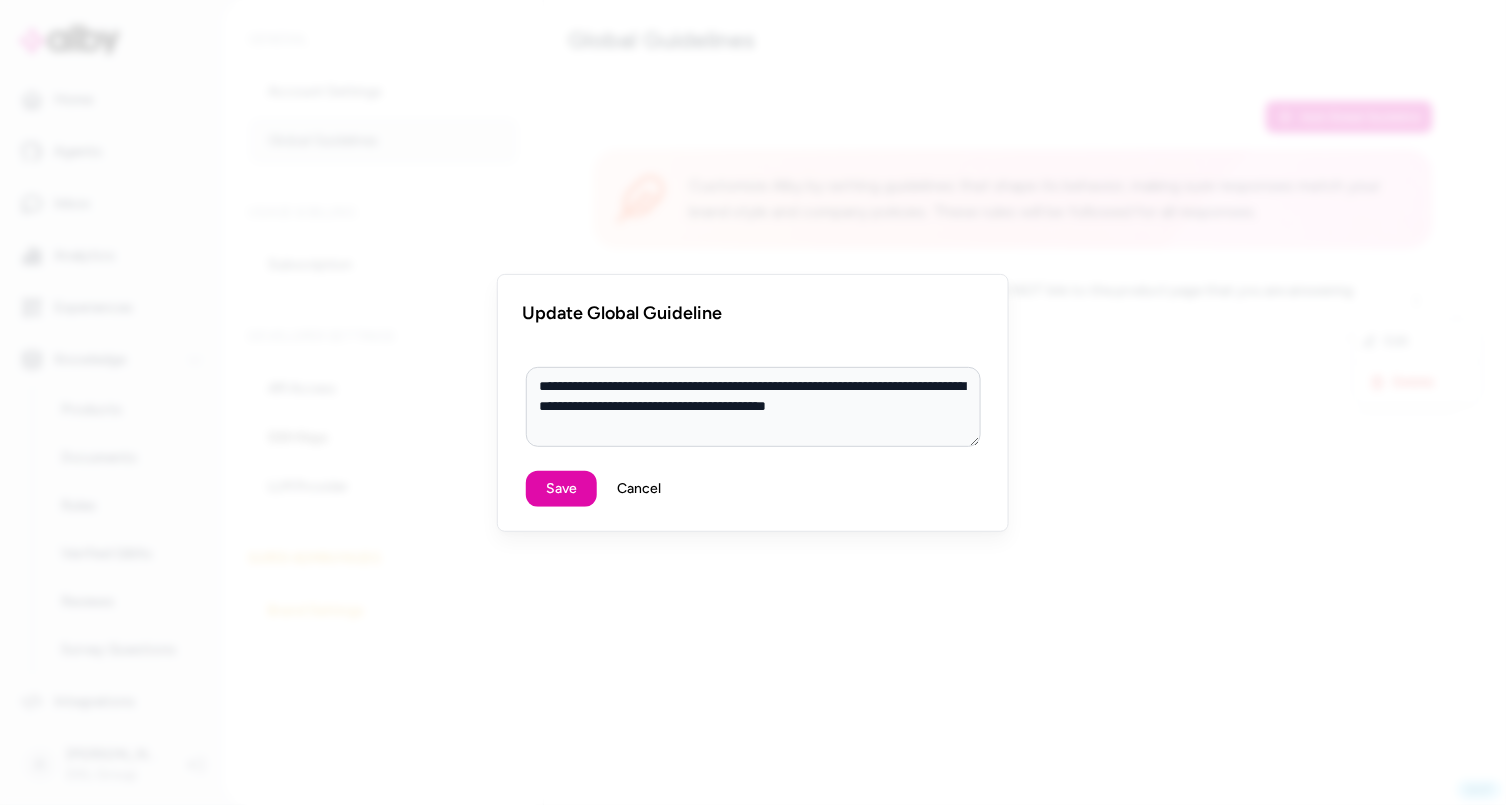 click on "Cancel" at bounding box center (639, 489) 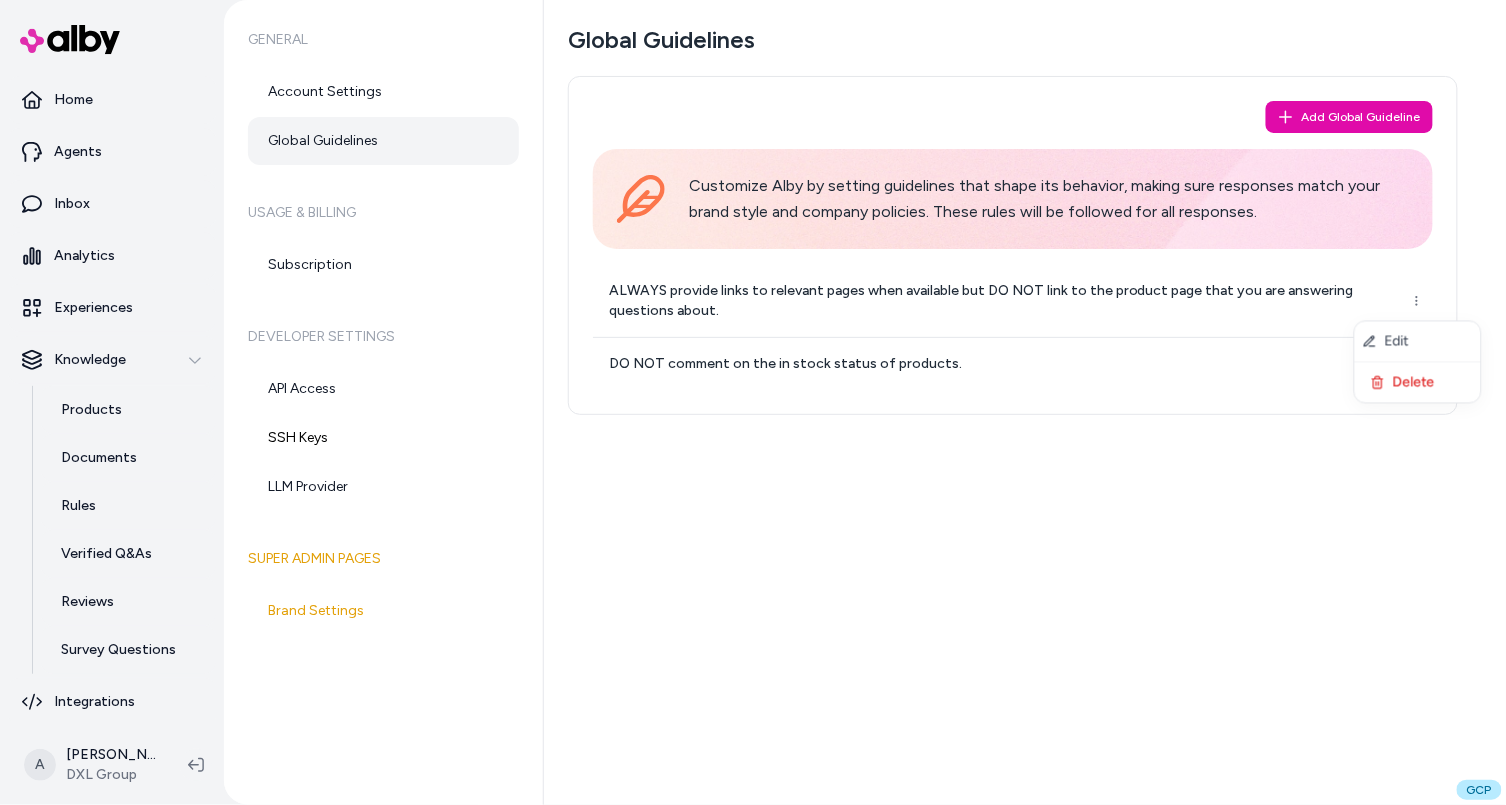 click on "Home Agents Inbox Analytics Experiences Knowledge Products Documents Rules Verified Q&As Reviews Survey Questions Integrations A Andrew Bennington DXL Group General Account Settings Global Guidelines Usage & Billing Subscription Developer Settings API Access SSH Keys LLM Provider Super Admin Pages Brand Settings Global Guidelines  Add Global Guideline Customize Alby by setting guidelines that shape its behavior, making sure responses match your brand style and company policies. These rules will be followed for all responses. ALWAYS provide links to relevant pages when available but DO NOT link to the product page that you are answering questions about.  DO NOT comment on the in stock status of products. GCP  Edit  Delete *" at bounding box center (753, 402) 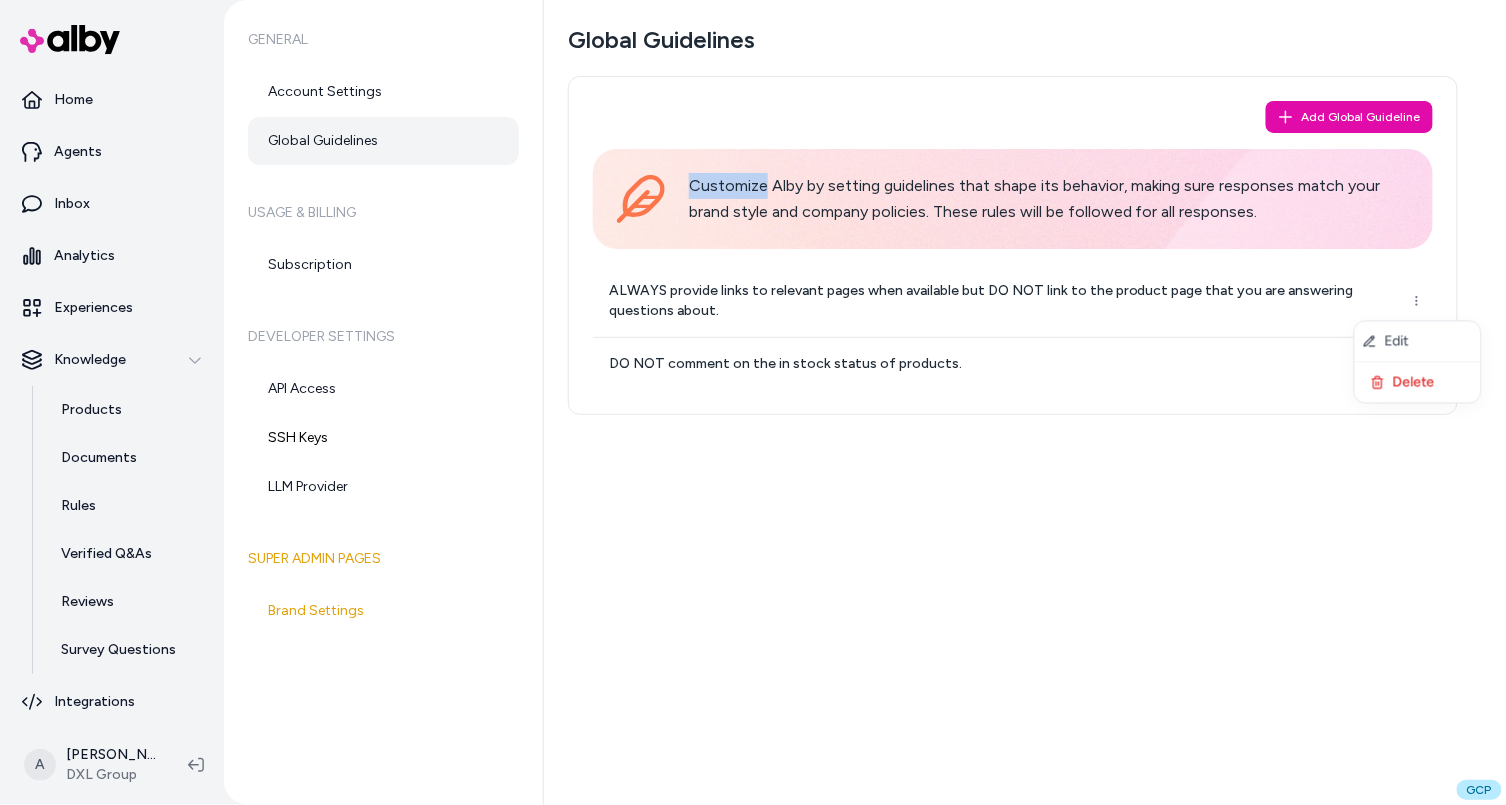 click on "Customize Alby by setting guidelines that shape its behavior, making sure responses match your brand style and company policies. These rules will be followed for all responses." at bounding box center [1013, 199] 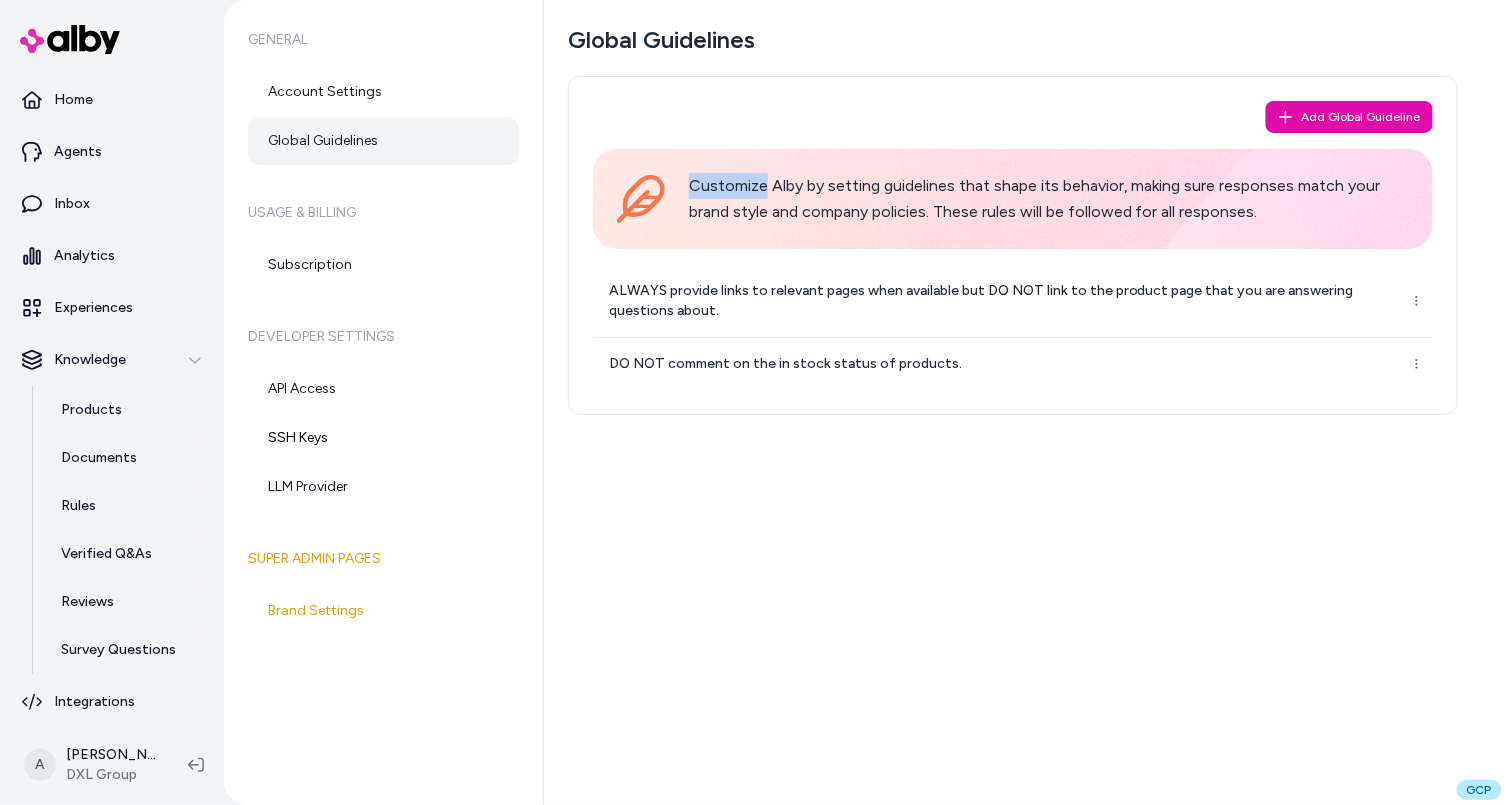 type 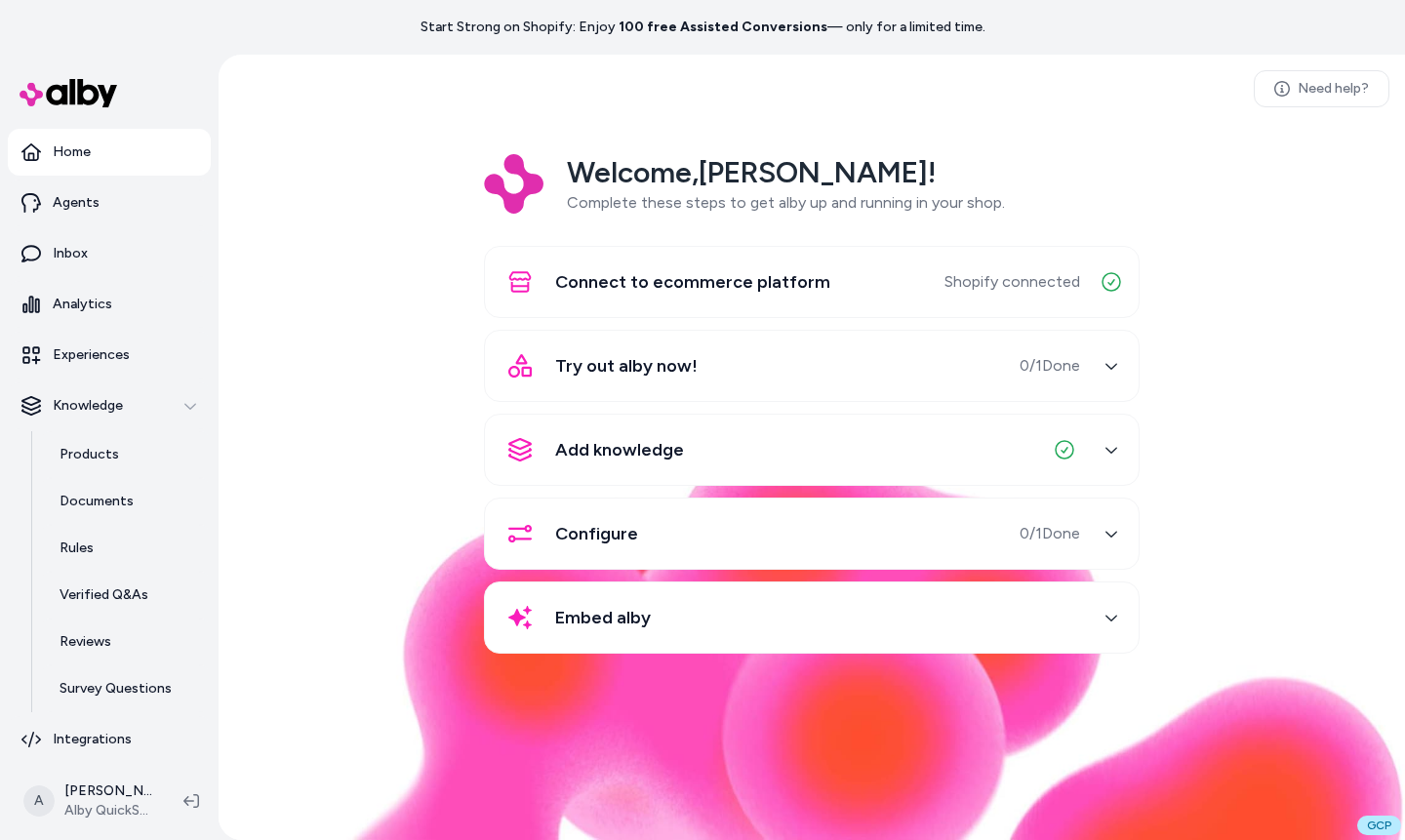 scroll, scrollTop: 0, scrollLeft: 0, axis: both 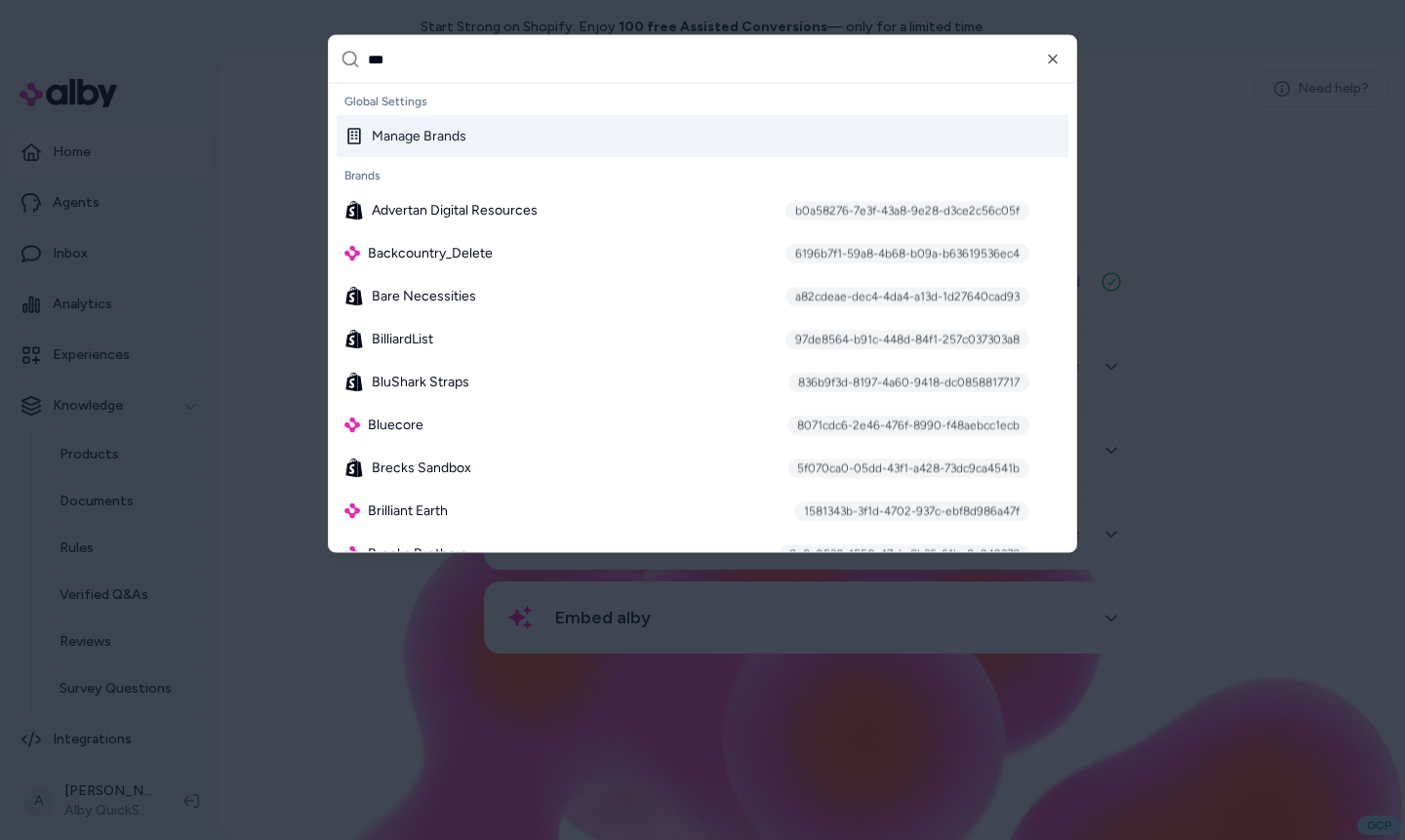 type on "****" 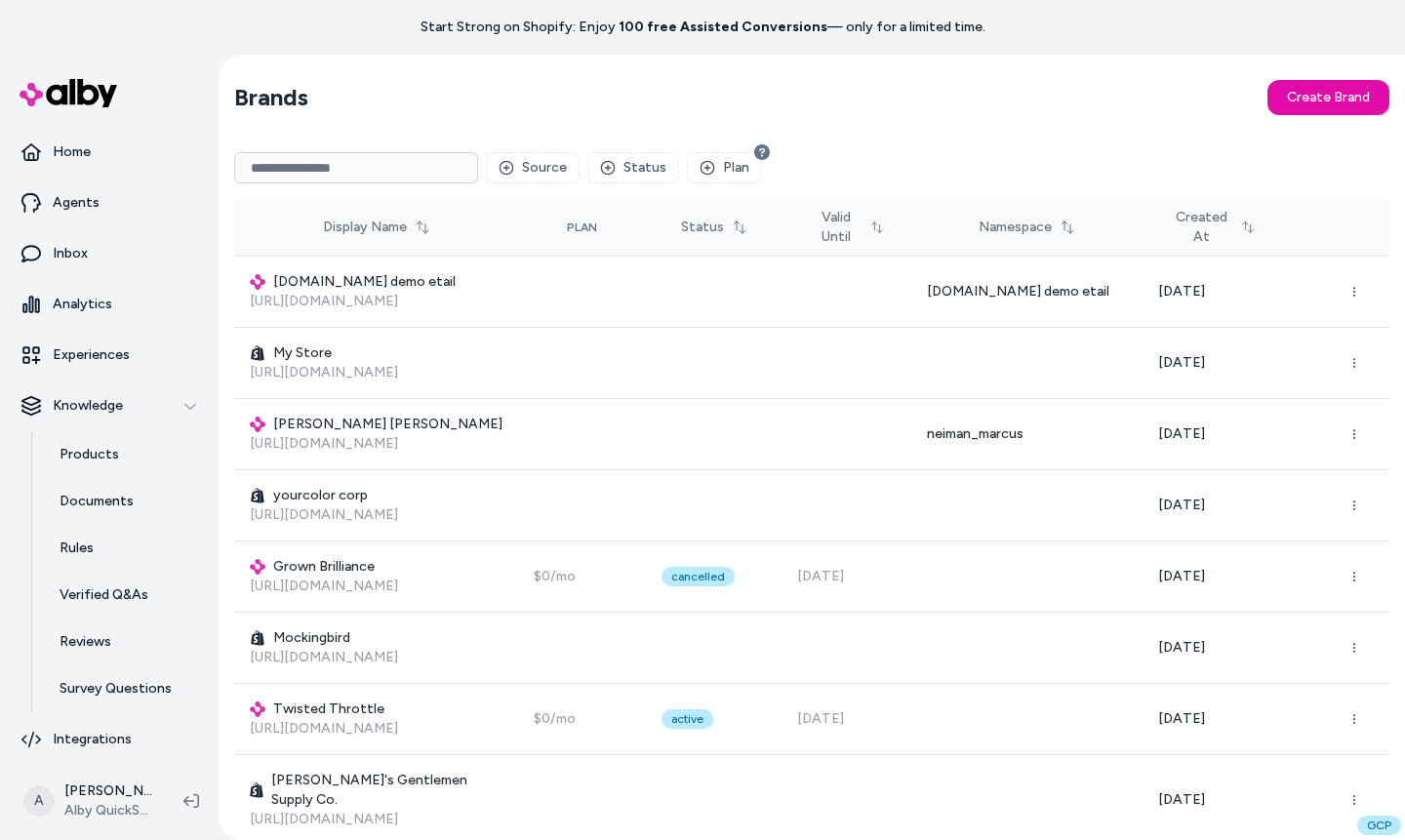 click at bounding box center (356, 168) 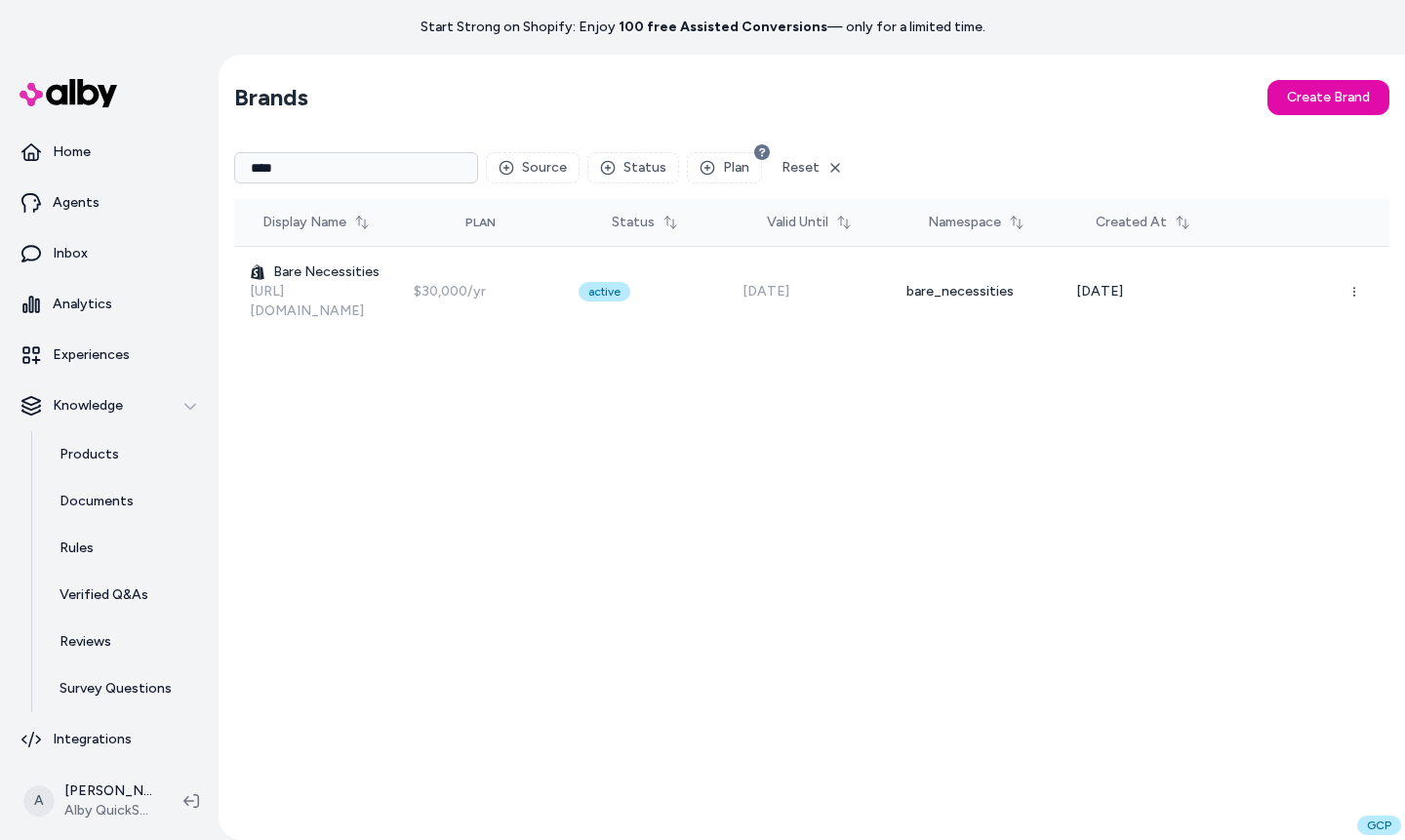 type on "****" 